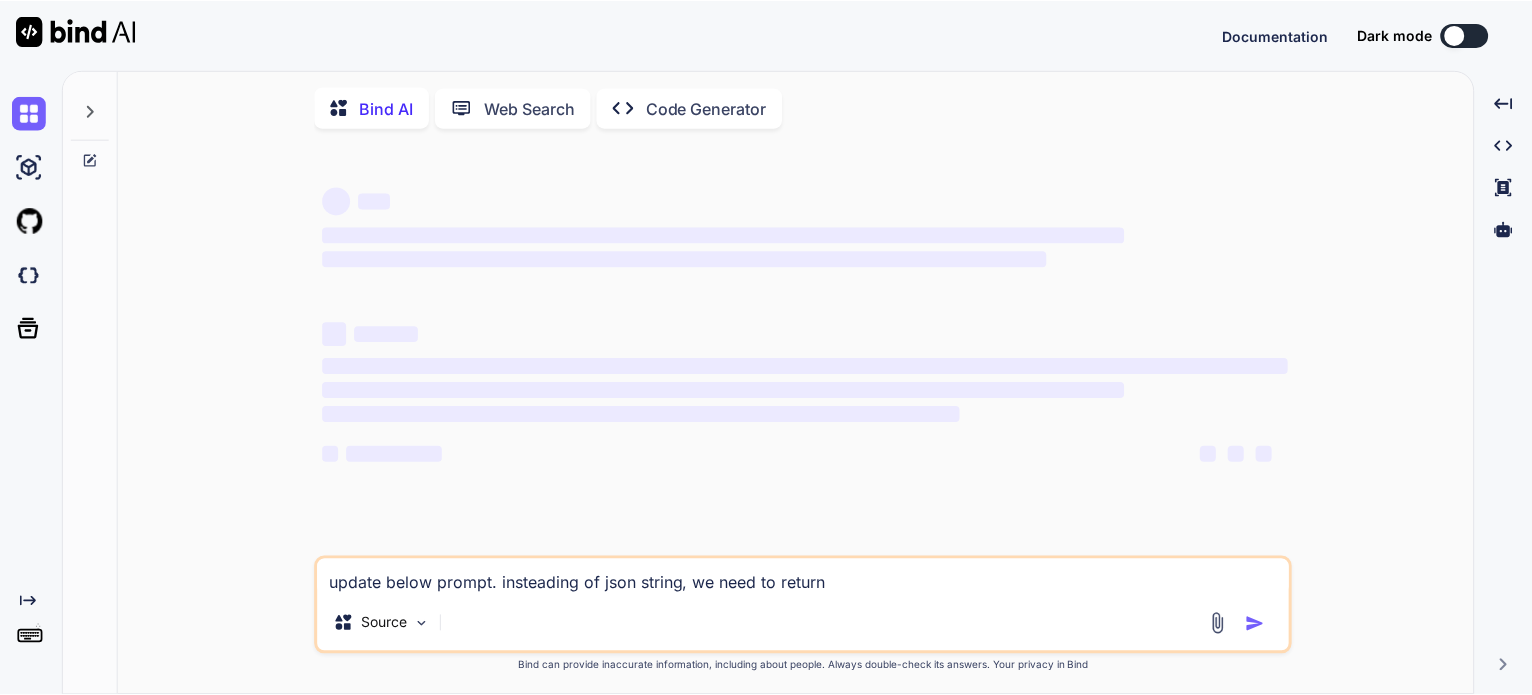 scroll, scrollTop: 0, scrollLeft: 0, axis: both 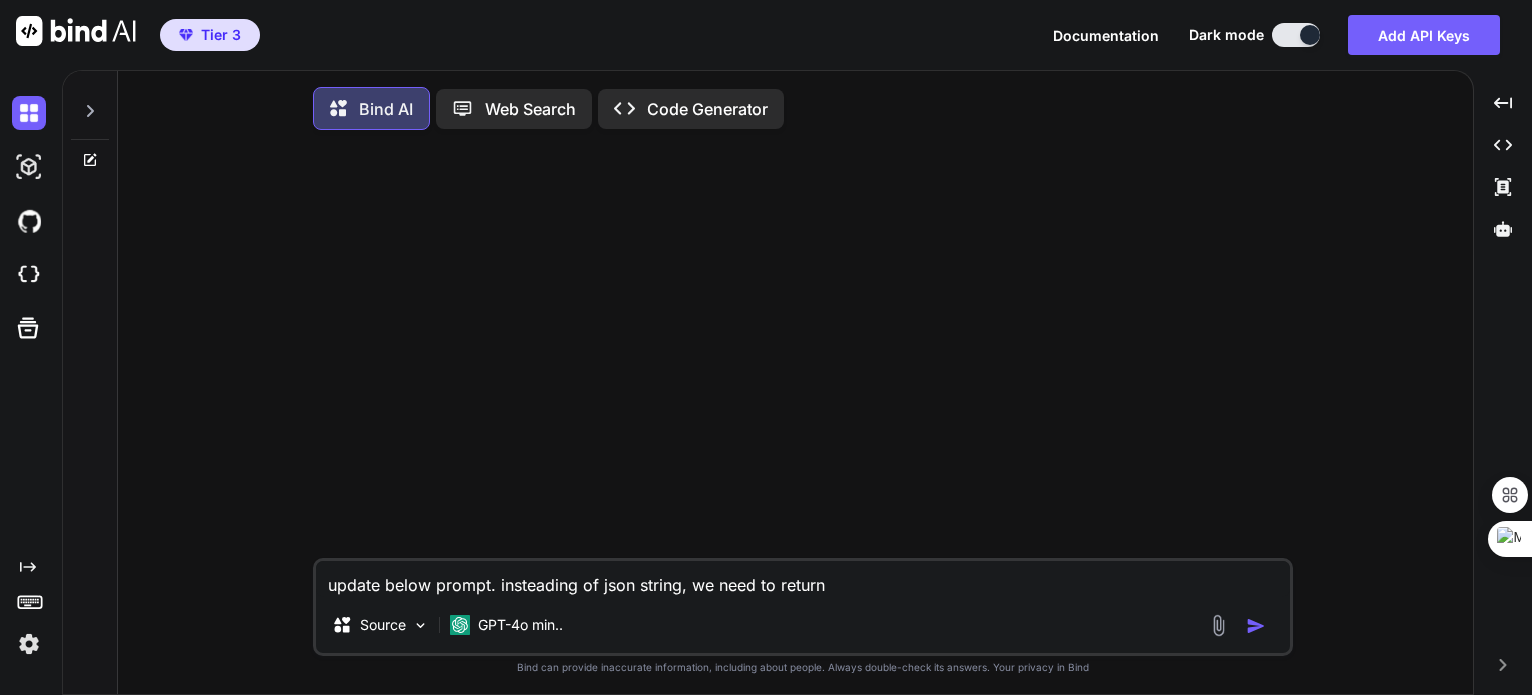 type on "x" 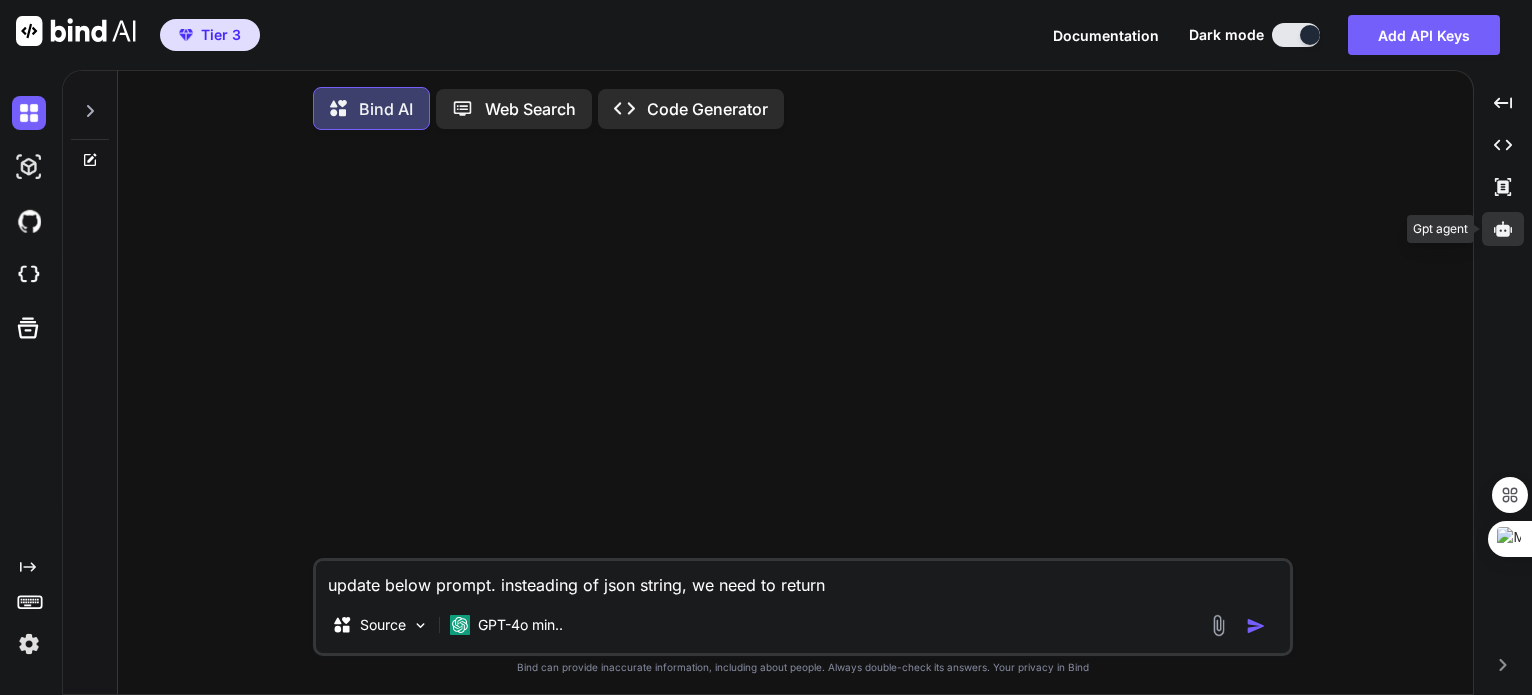 click 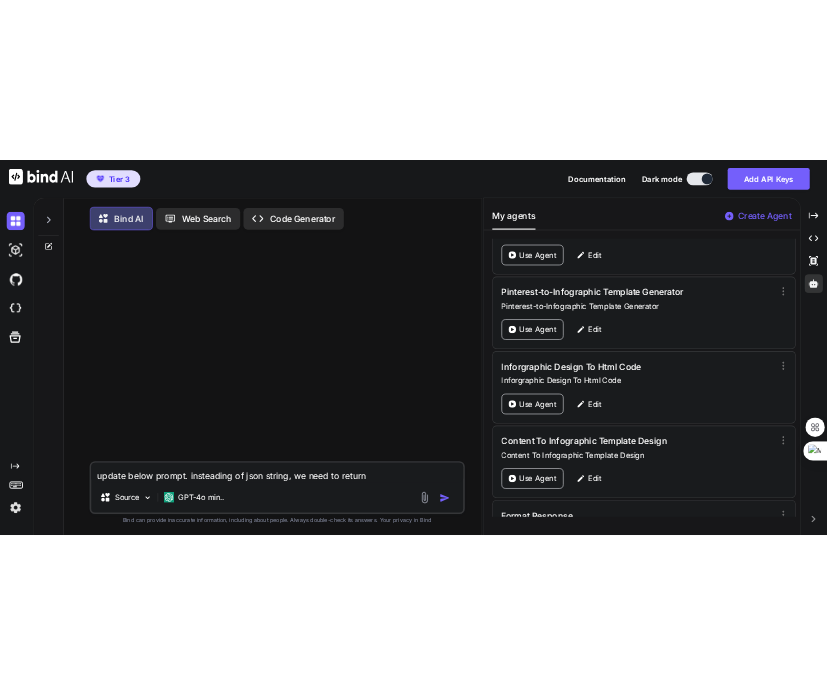 scroll, scrollTop: 4012, scrollLeft: 0, axis: vertical 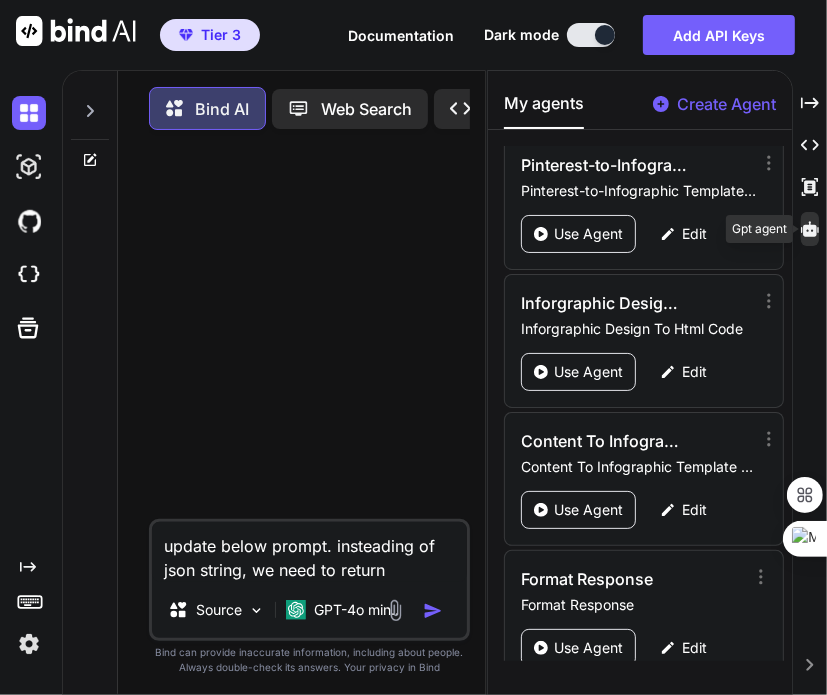 click at bounding box center [810, 229] 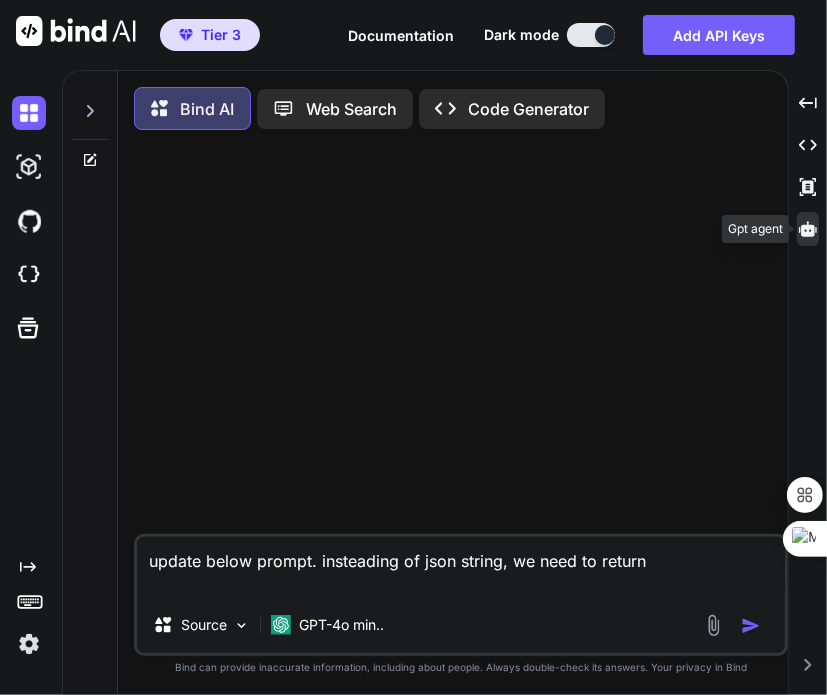 click 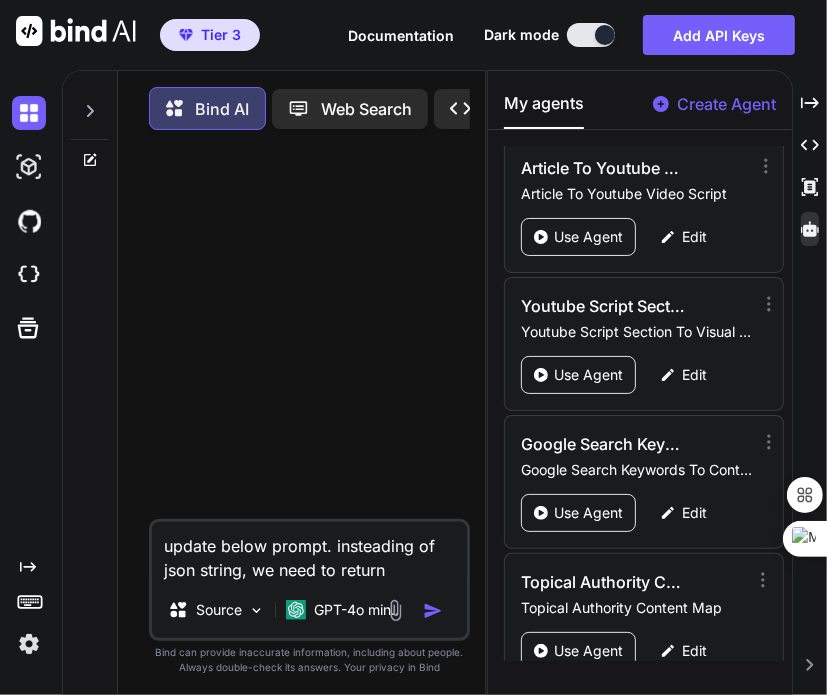 scroll, scrollTop: 3023, scrollLeft: 0, axis: vertical 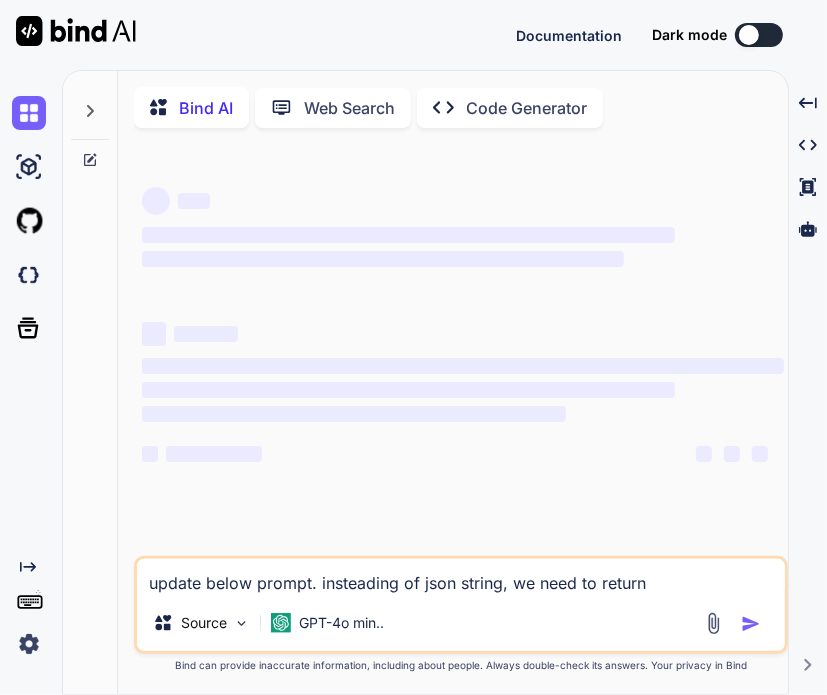 type on "x" 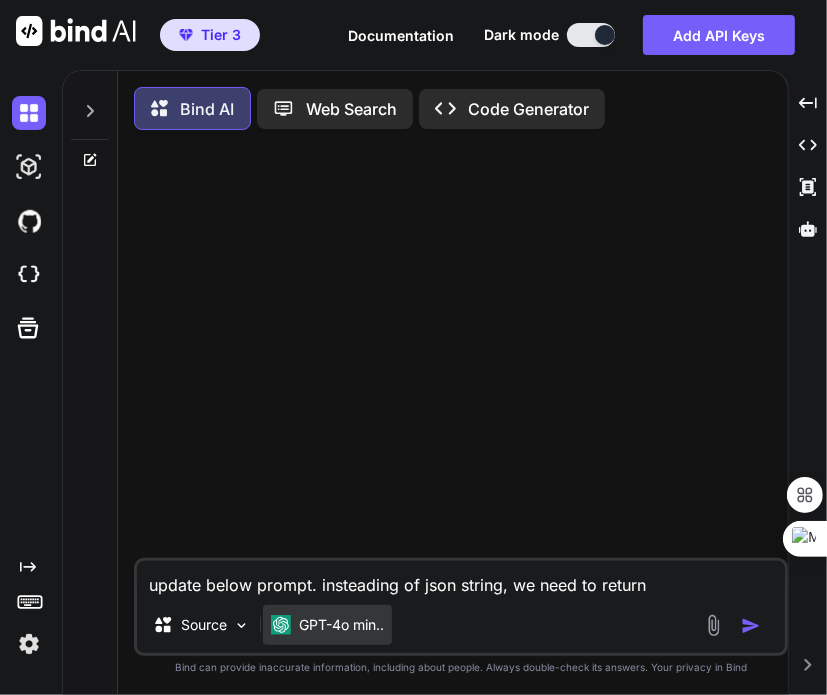 click on "GPT-4o min.." at bounding box center [341, 625] 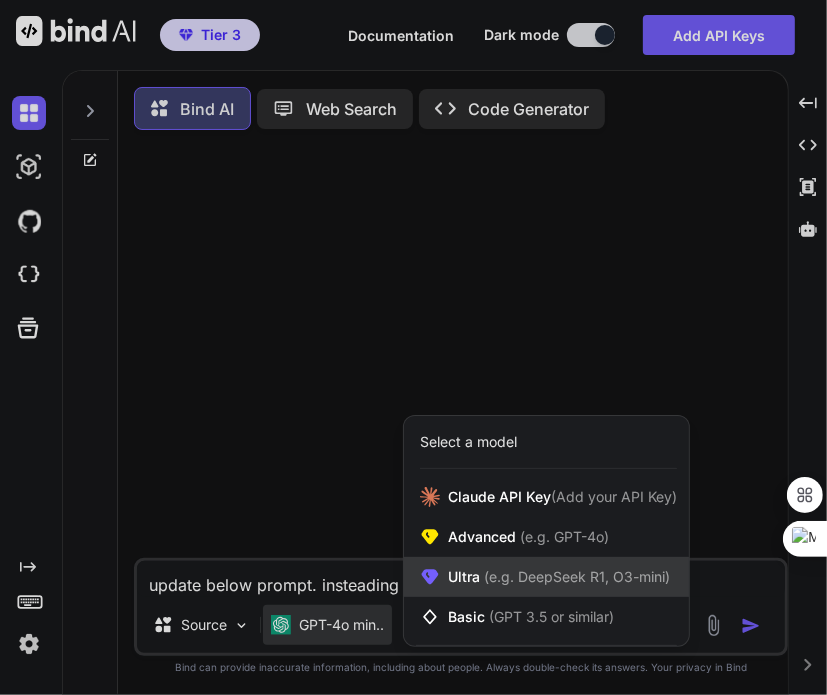 click on "Ultra     (e.g. DeepSeek R1, O3-mini)" at bounding box center [559, 577] 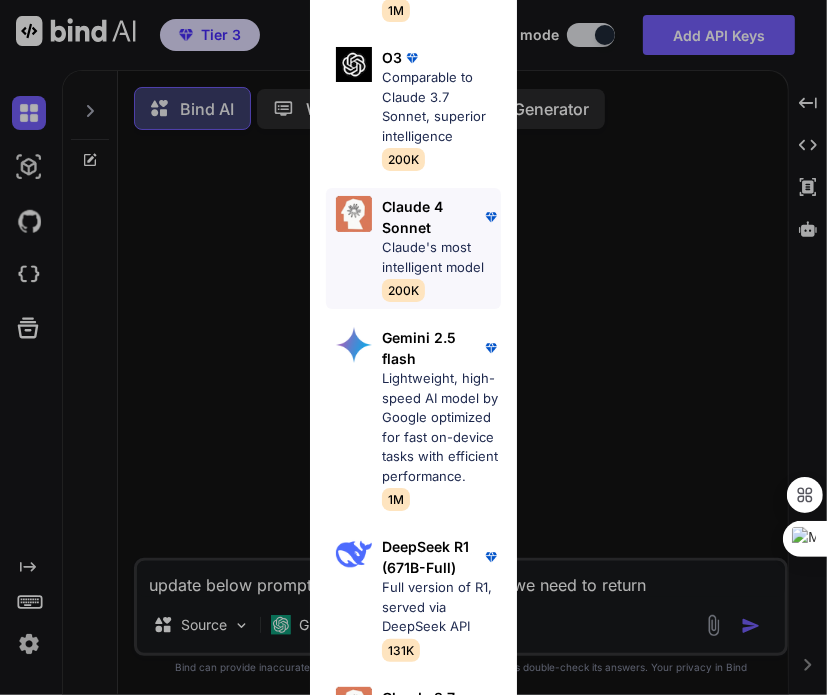 scroll, scrollTop: 341, scrollLeft: 0, axis: vertical 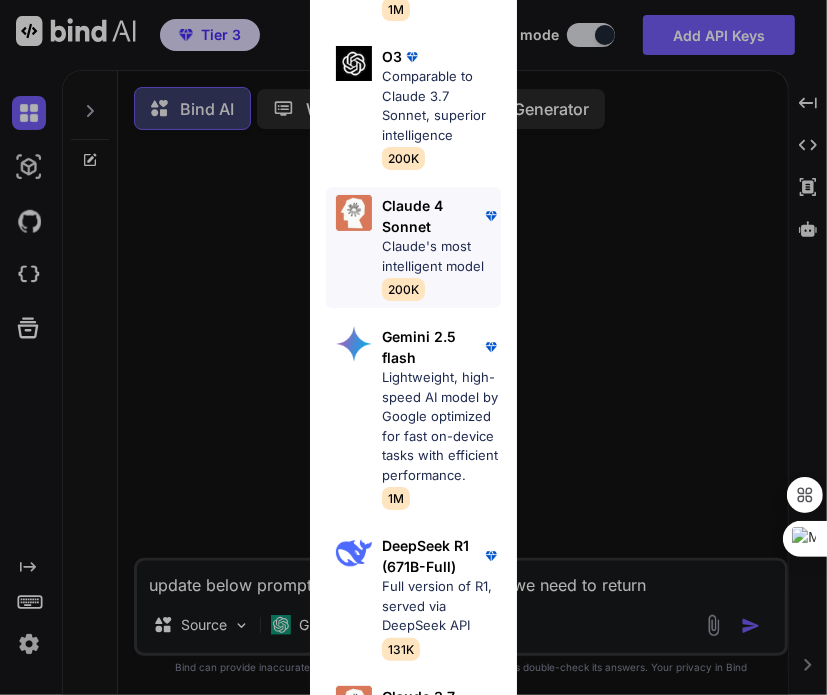 click on "Claude 4 Sonnet" at bounding box center (431, 216) 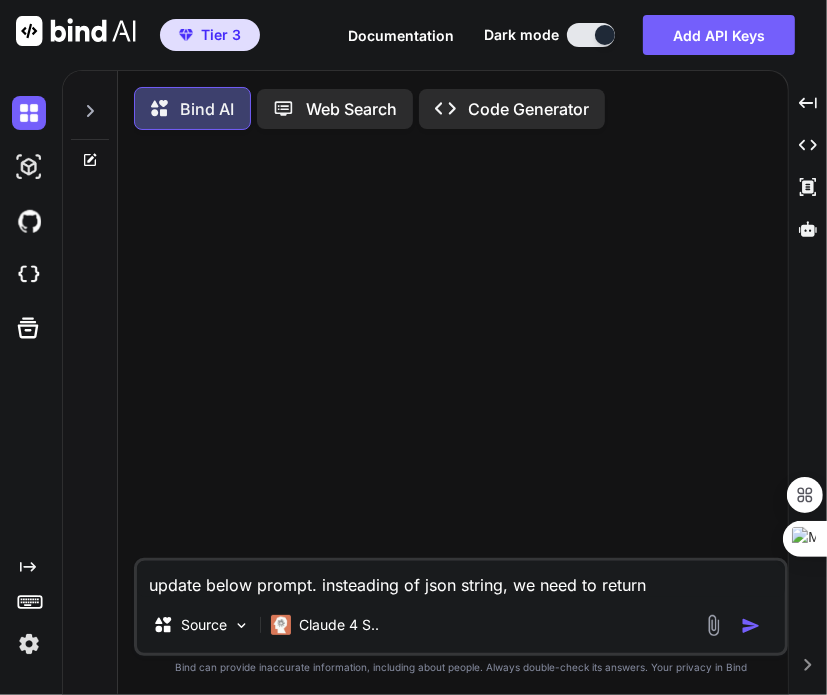 click on "update below prompt. insteading of json string, we need to return  Source   Claude 4 S.." at bounding box center [461, 607] 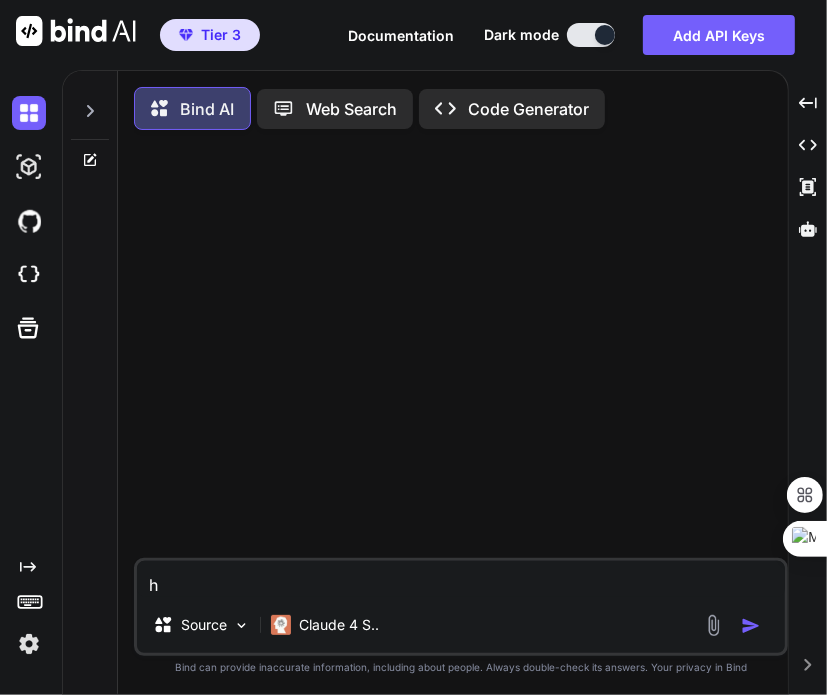 type on "hi" 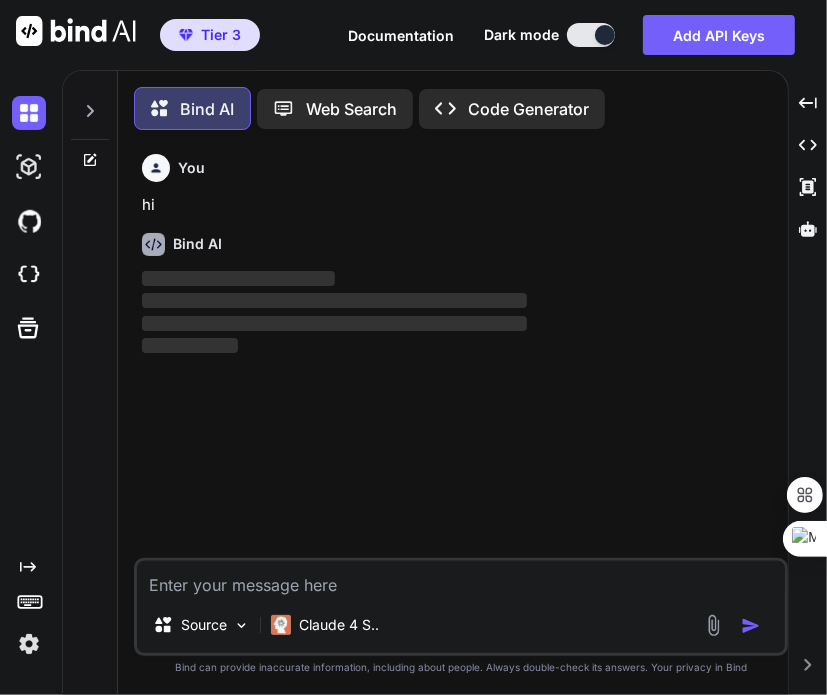 scroll, scrollTop: 108, scrollLeft: 0, axis: vertical 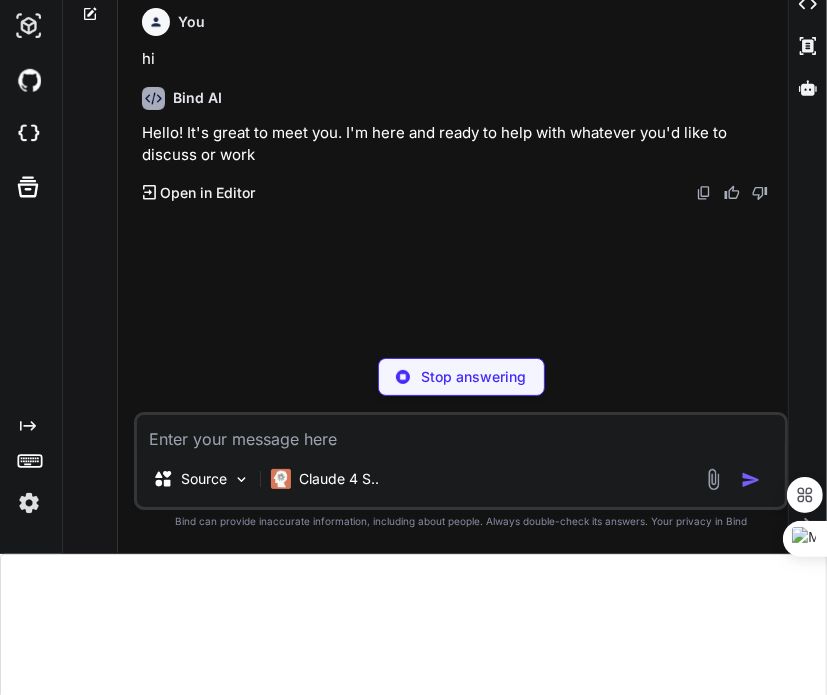 type 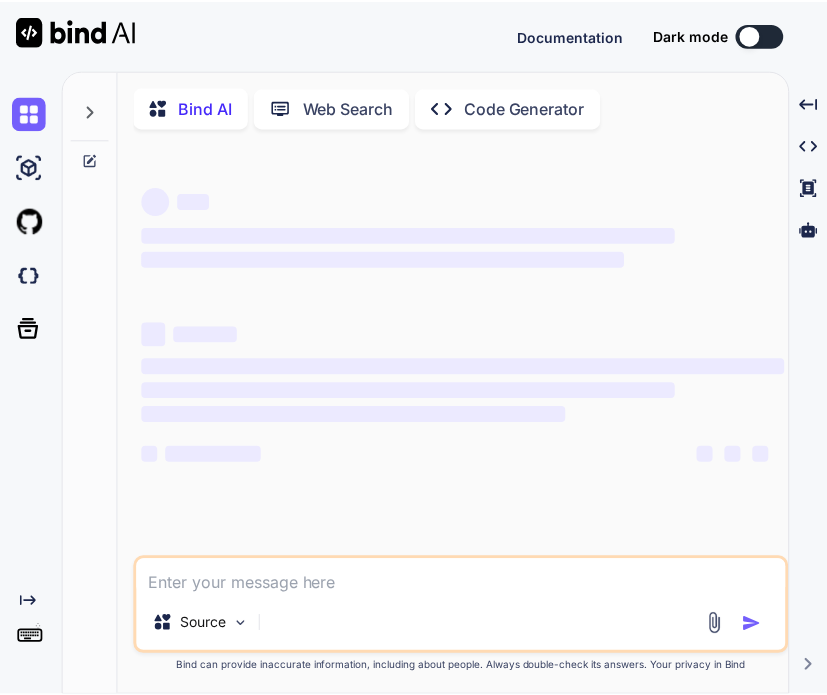scroll, scrollTop: 0, scrollLeft: 0, axis: both 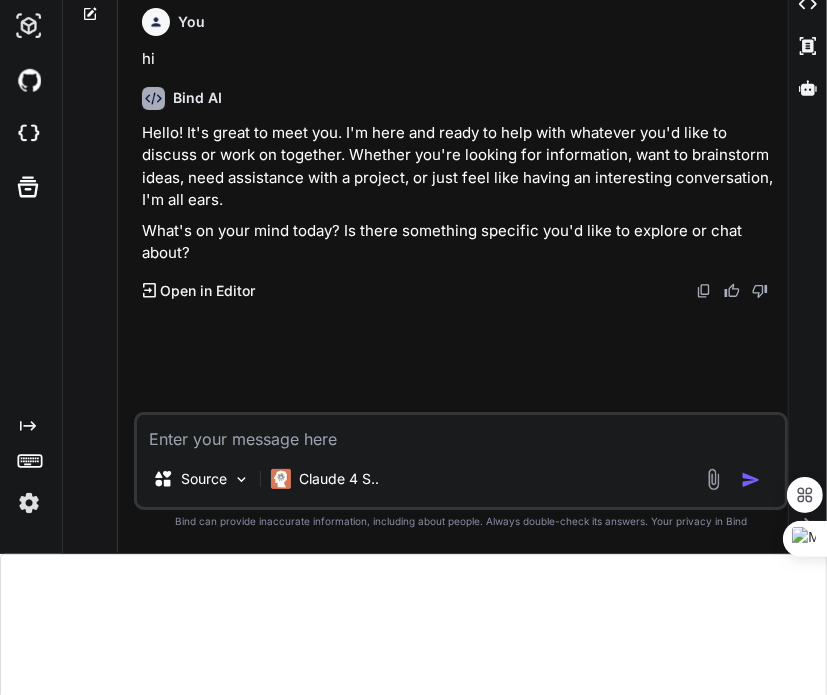 type on "x" 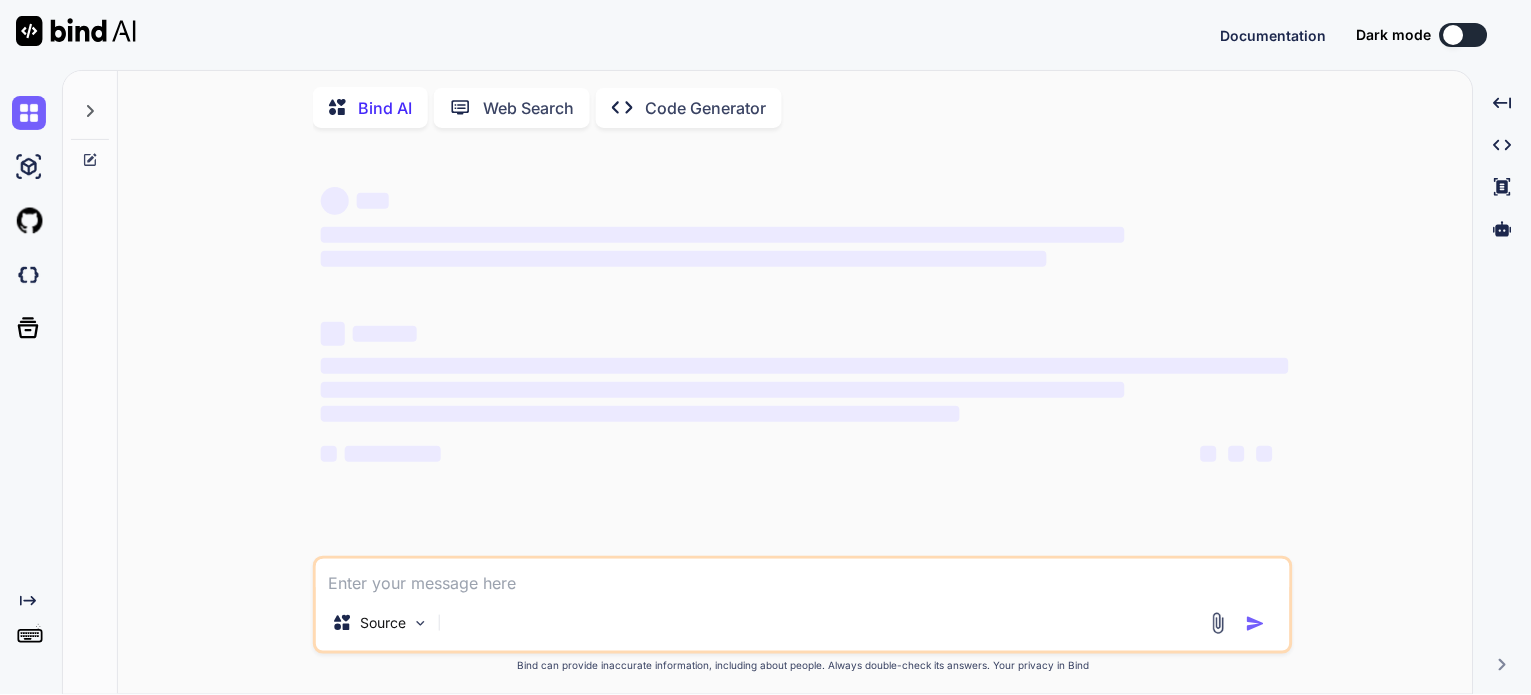 scroll, scrollTop: 0, scrollLeft: 0, axis: both 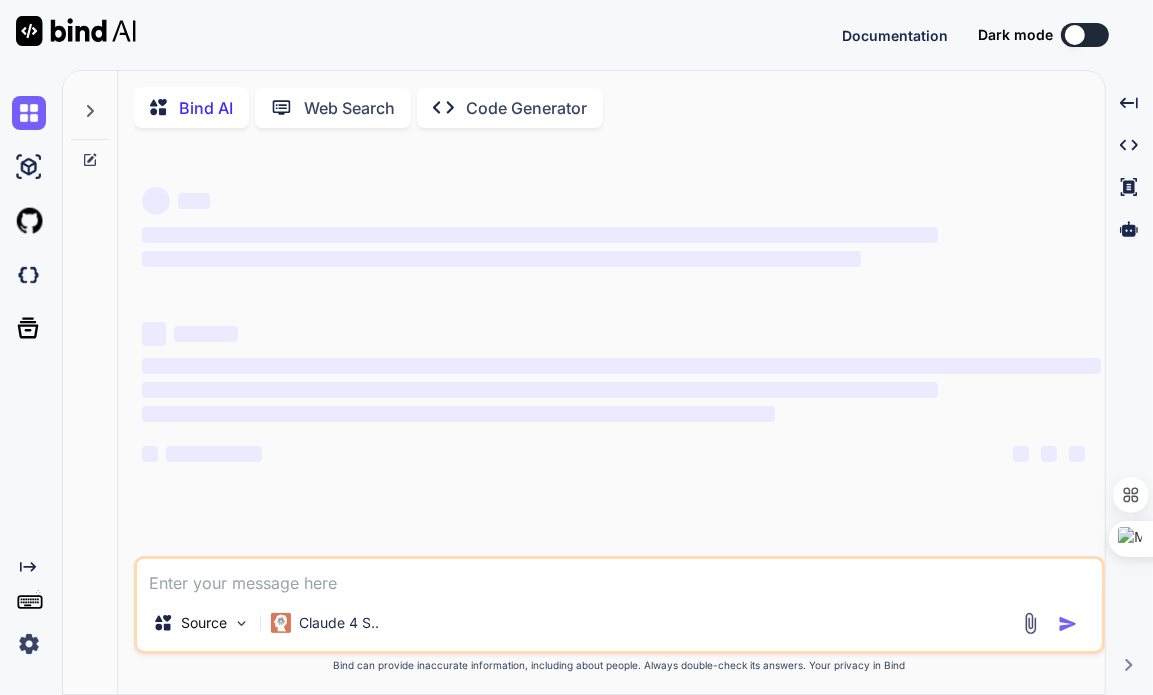type on "x" 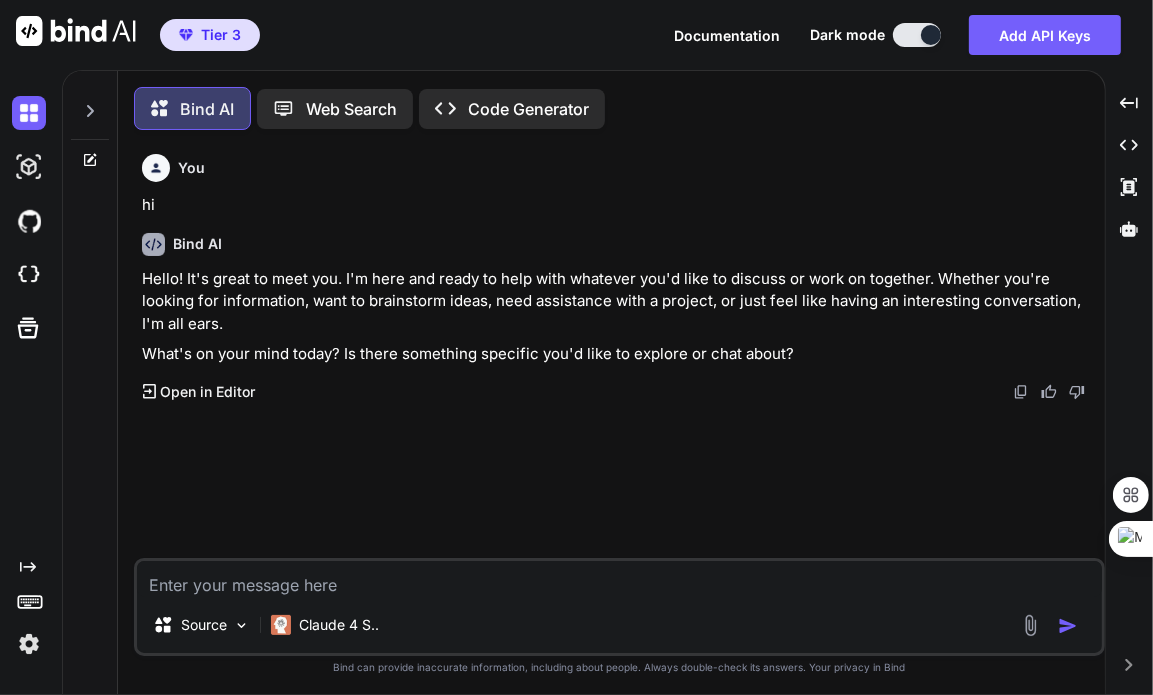 scroll, scrollTop: 9, scrollLeft: 0, axis: vertical 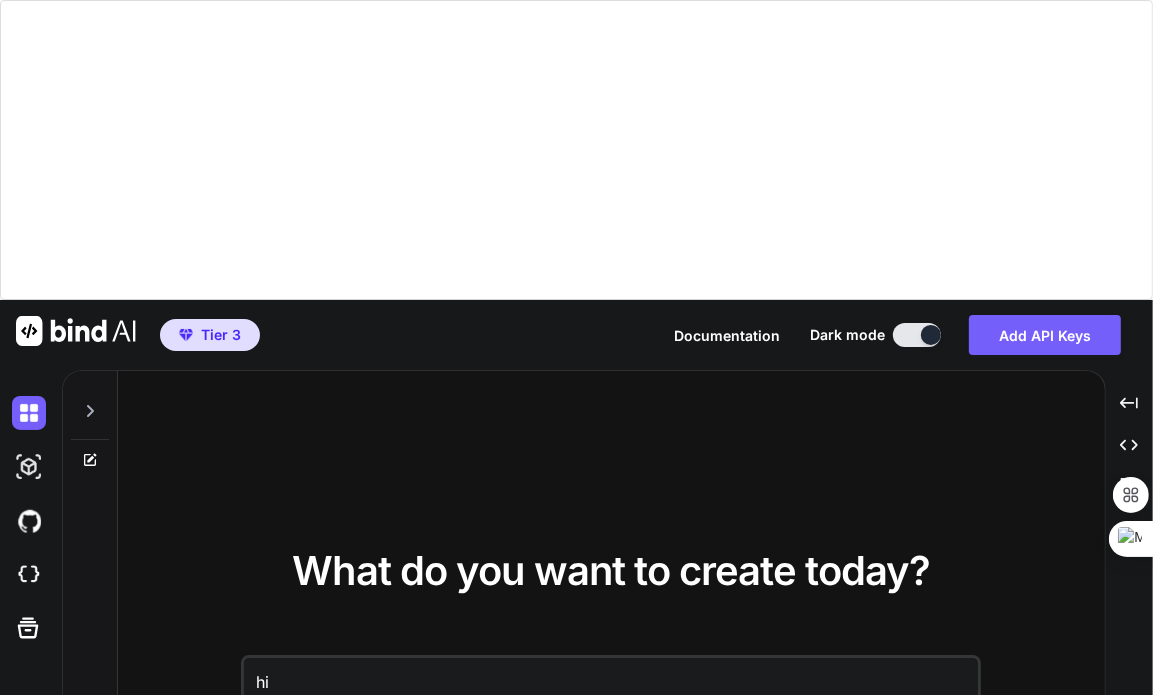 type on "x" 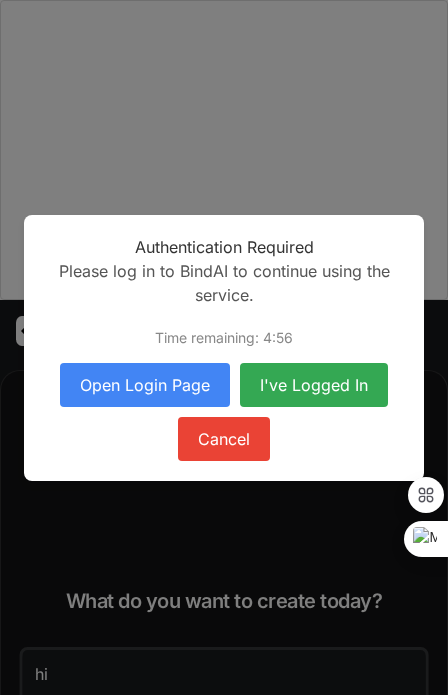 click on "I've Logged In" at bounding box center (314, 385) 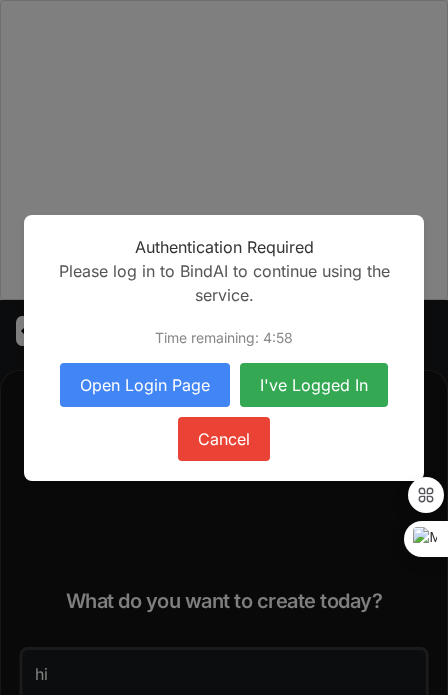 click on "I've Logged In" at bounding box center [314, 385] 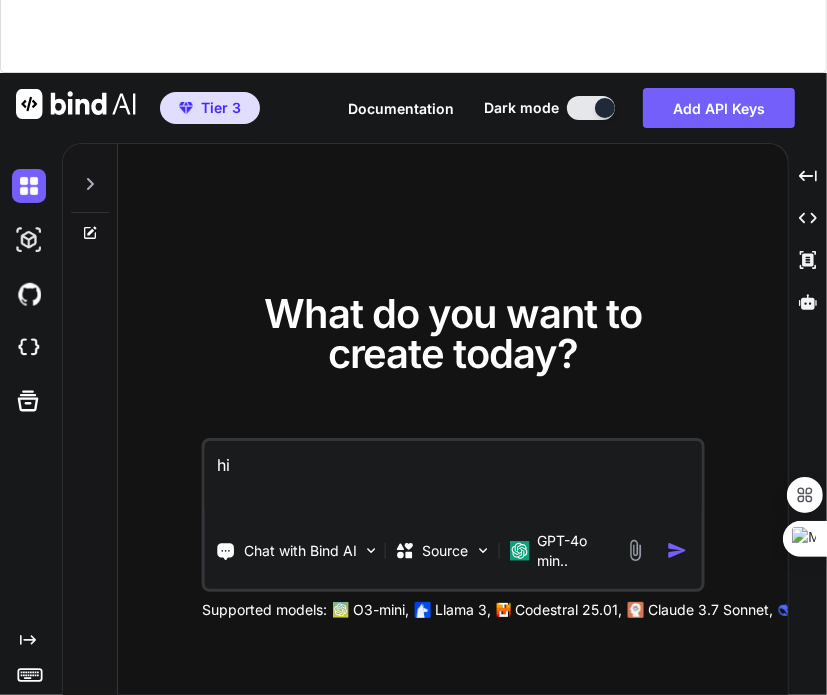 scroll, scrollTop: 300, scrollLeft: 0, axis: vertical 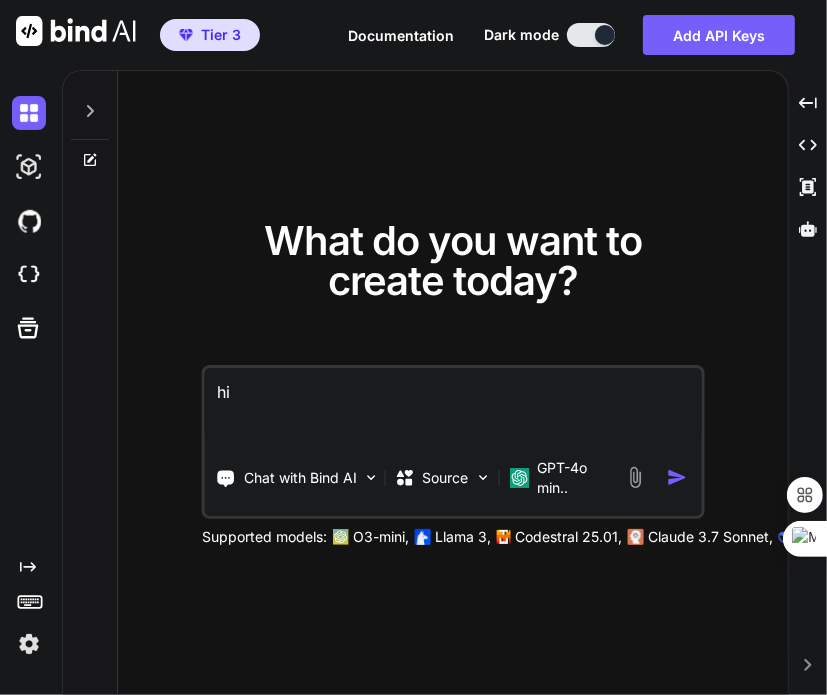 click on "hi" at bounding box center [453, 405] 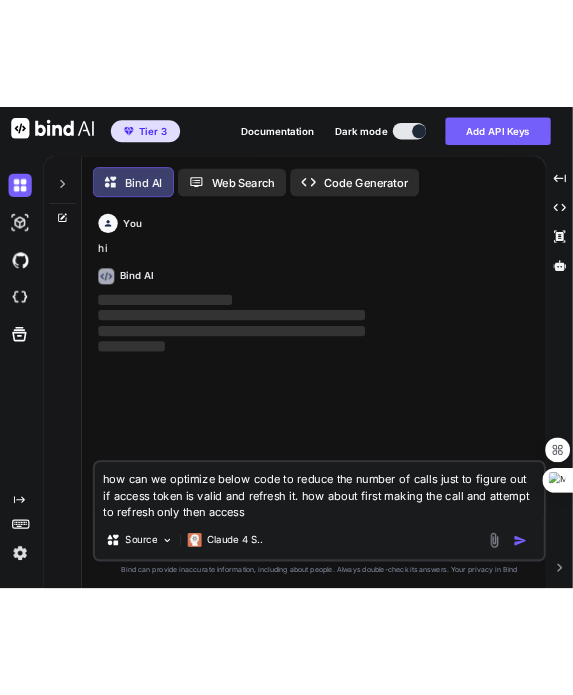 scroll, scrollTop: 9, scrollLeft: 0, axis: vertical 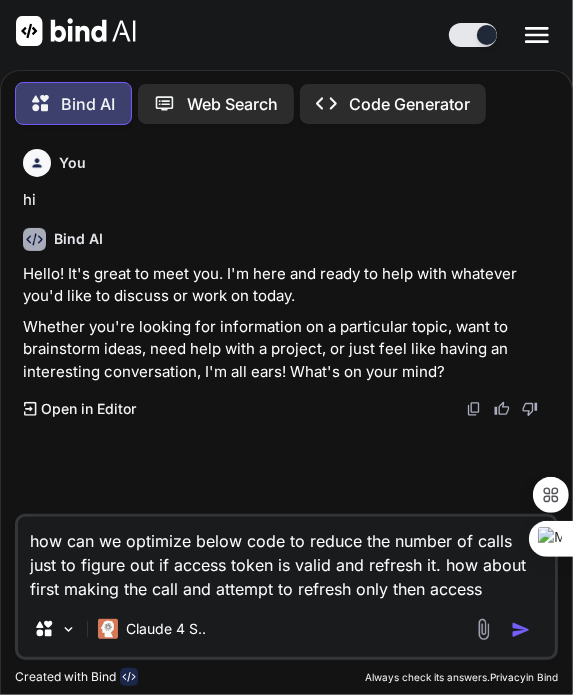 click on "how can we optimize below code to reduce the number of calls just to figure out if access token is valid and refresh it. how about first making the call and attempt to refresh only then access  Source   Claude 4 S.." at bounding box center (286, 587) 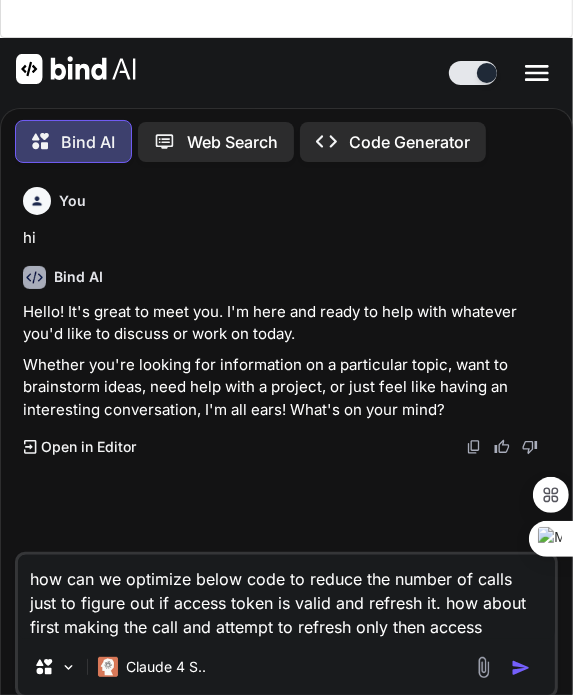 drag, startPoint x: 466, startPoint y: 589, endPoint x: 0, endPoint y: 519, distance: 471.22818 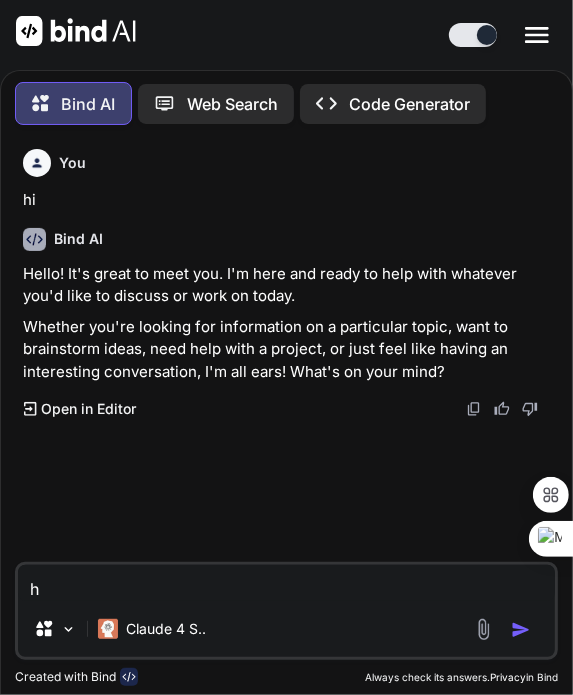 type on "hi" 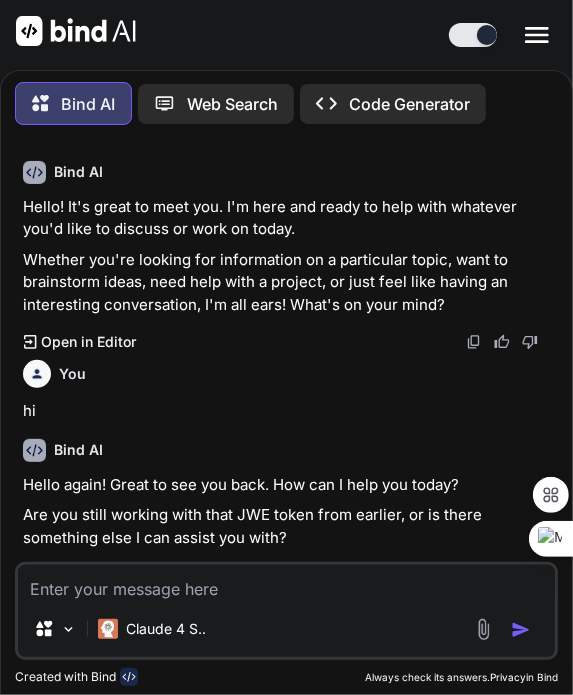scroll, scrollTop: 89, scrollLeft: 0, axis: vertical 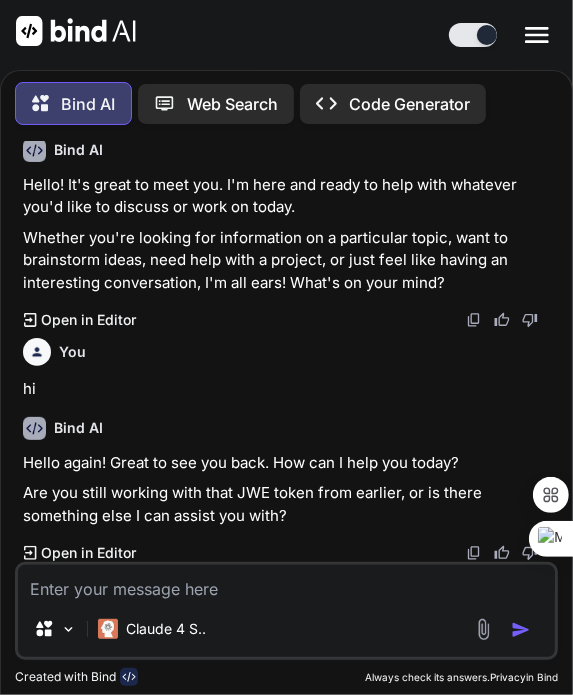click at bounding box center (286, 583) 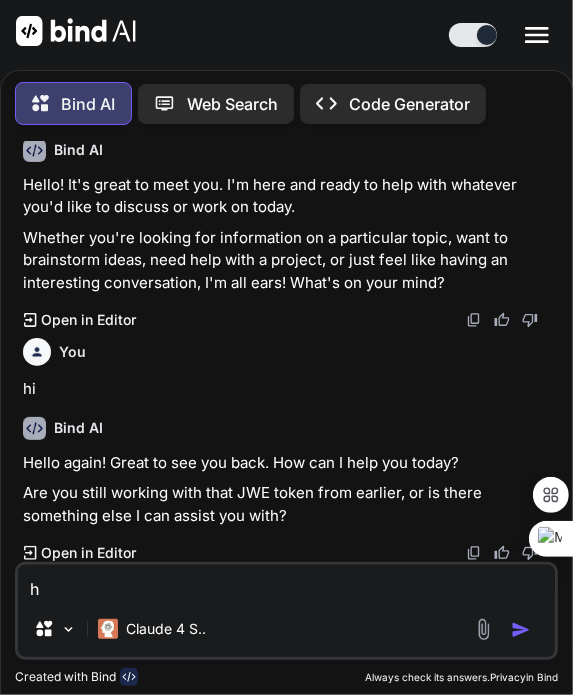 type on "hi" 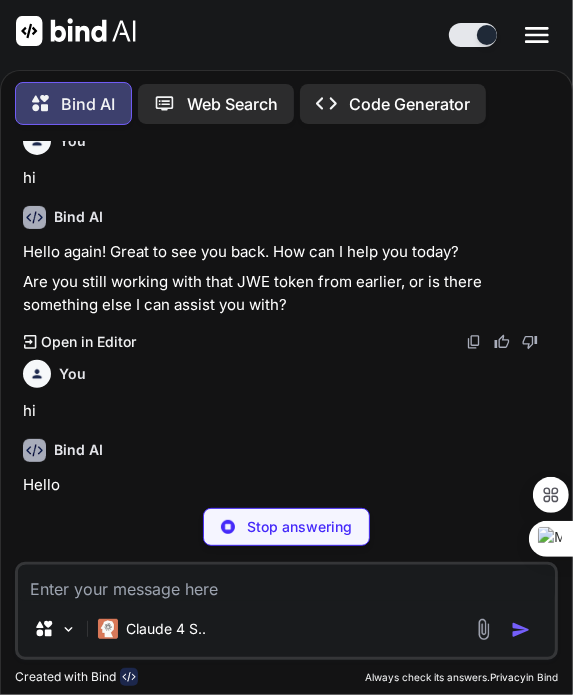 scroll, scrollTop: 300, scrollLeft: 0, axis: vertical 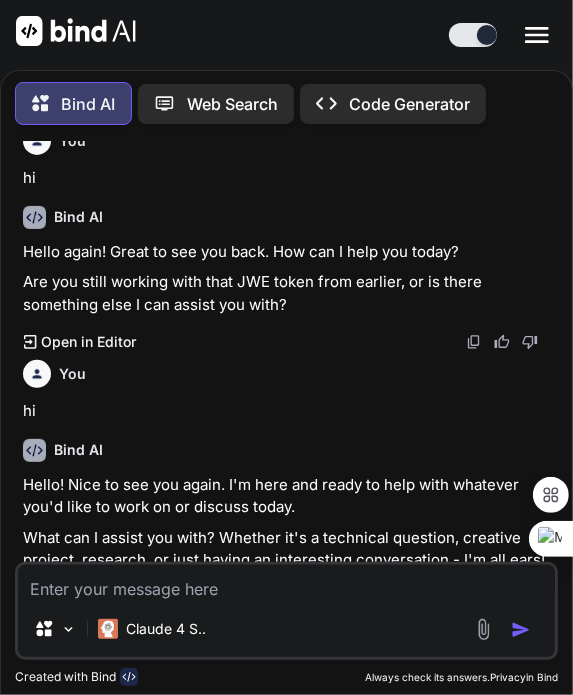 type on "u" 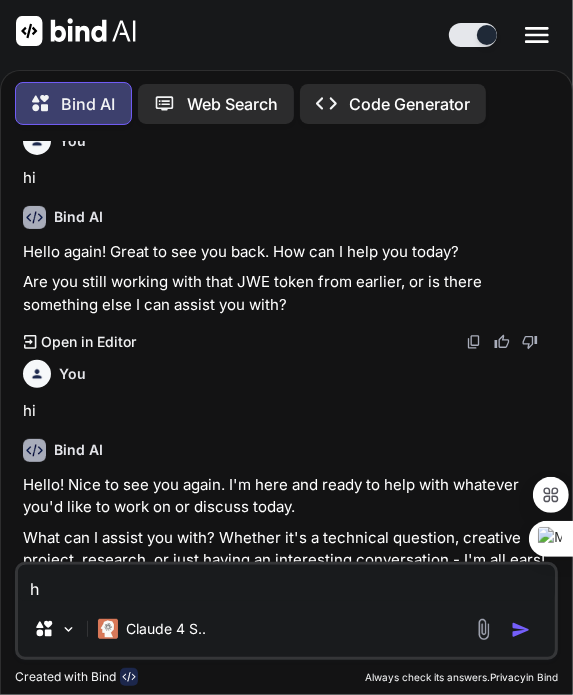 type on "hi" 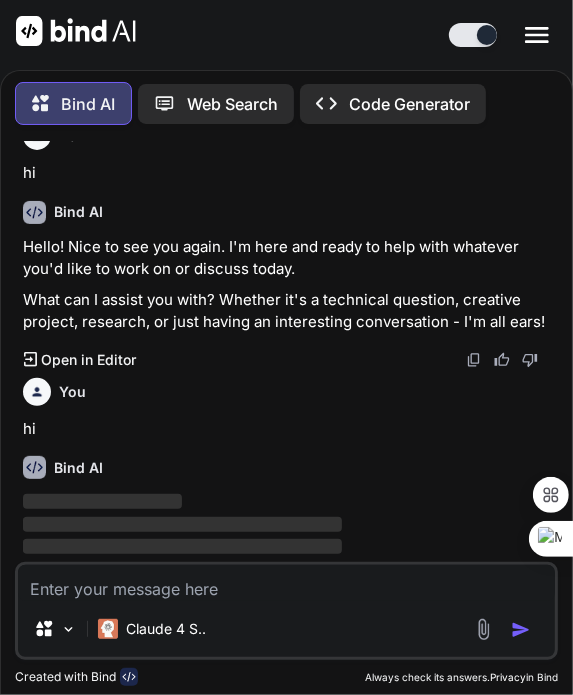 scroll, scrollTop: 556, scrollLeft: 0, axis: vertical 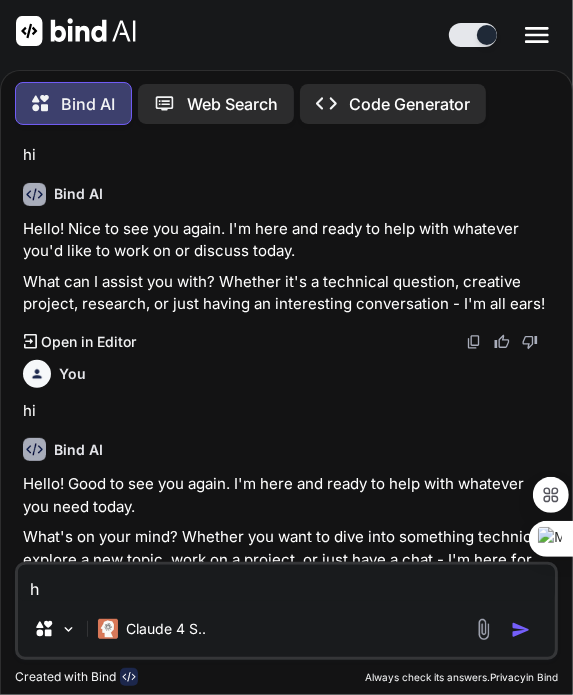 type on "hi" 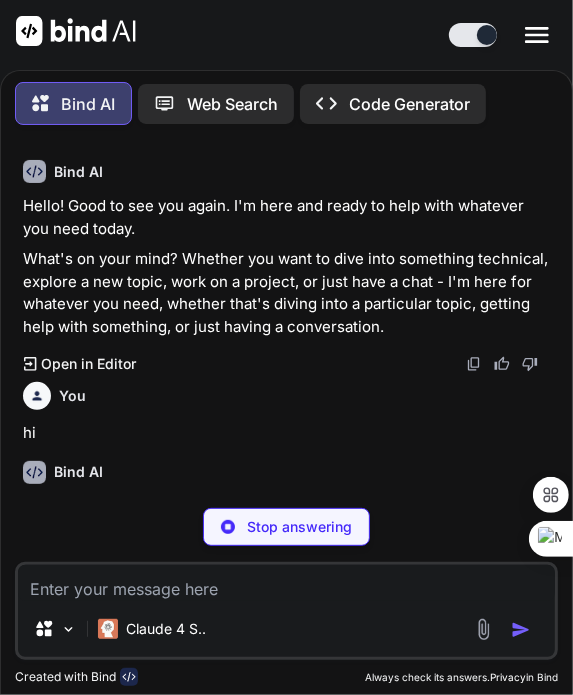 scroll, scrollTop: 834, scrollLeft: 0, axis: vertical 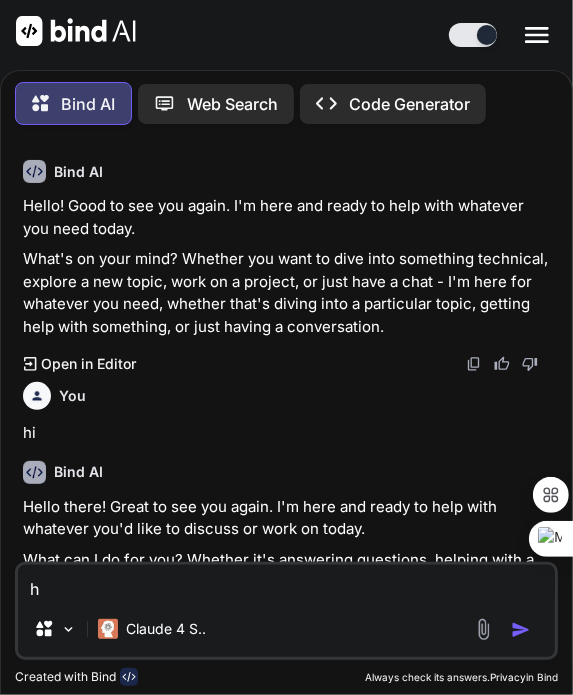 type on "hi" 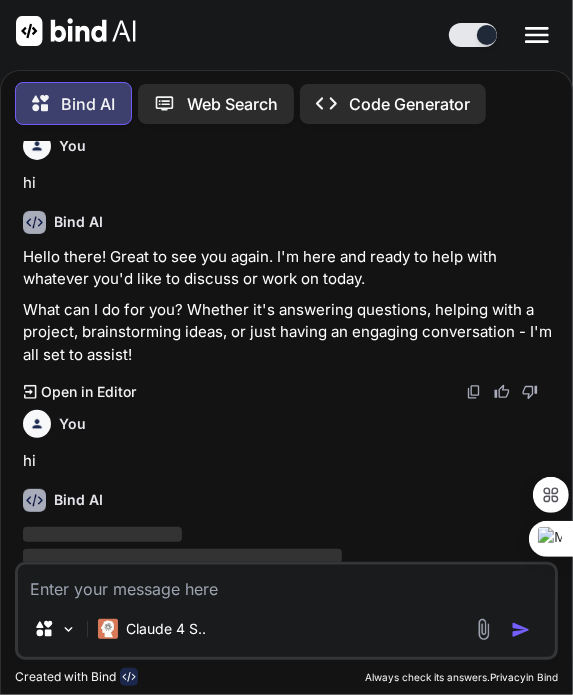 scroll, scrollTop: 1112, scrollLeft: 0, axis: vertical 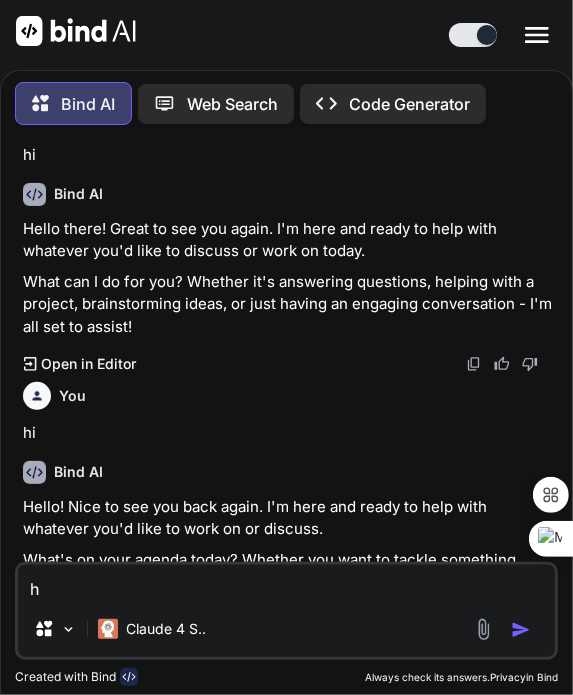 type on "hi" 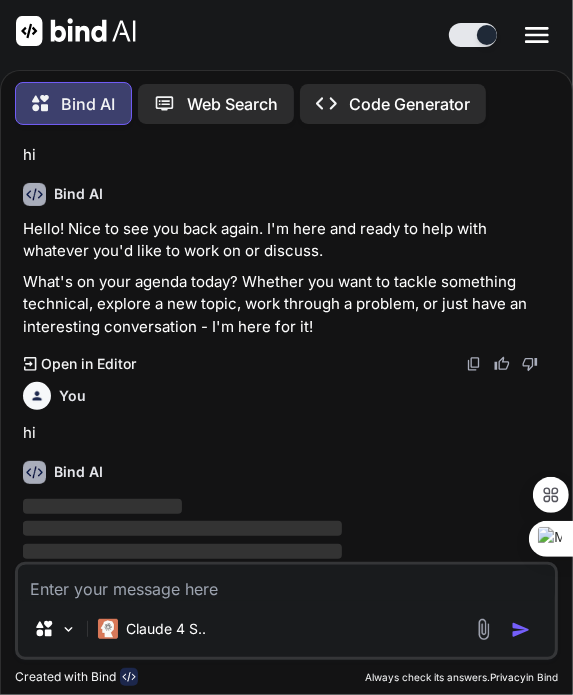 scroll, scrollTop: 1390, scrollLeft: 0, axis: vertical 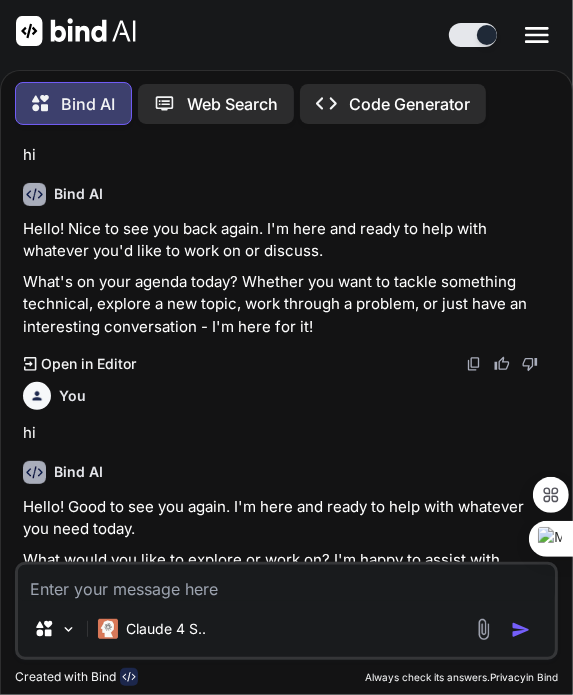 click at bounding box center [286, 583] 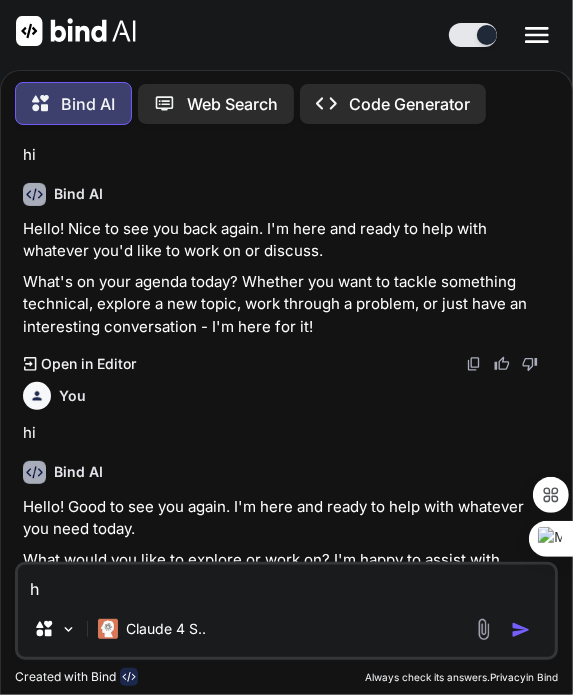 type on "hi" 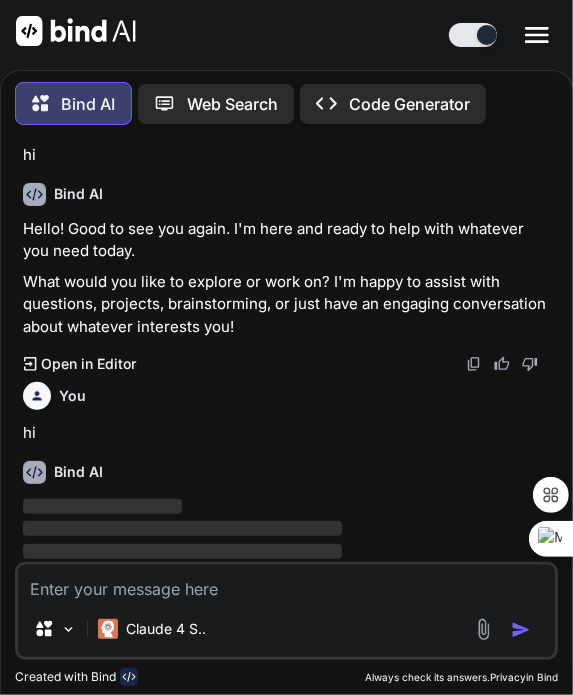 scroll, scrollTop: 1668, scrollLeft: 0, axis: vertical 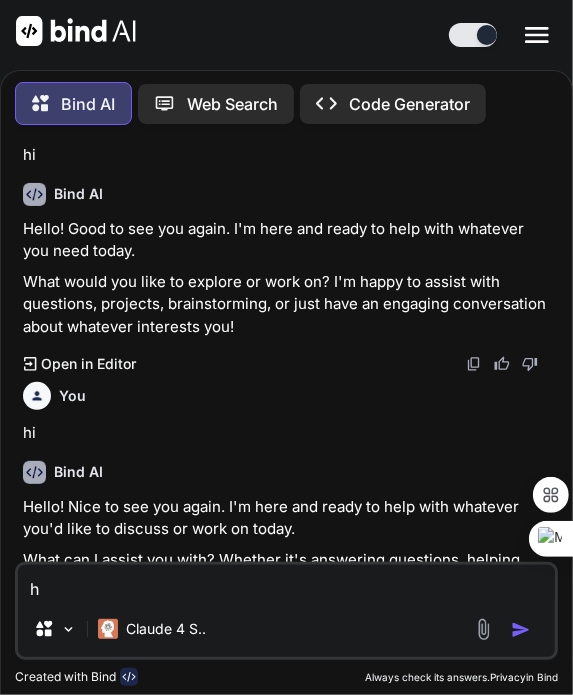 type on "hi" 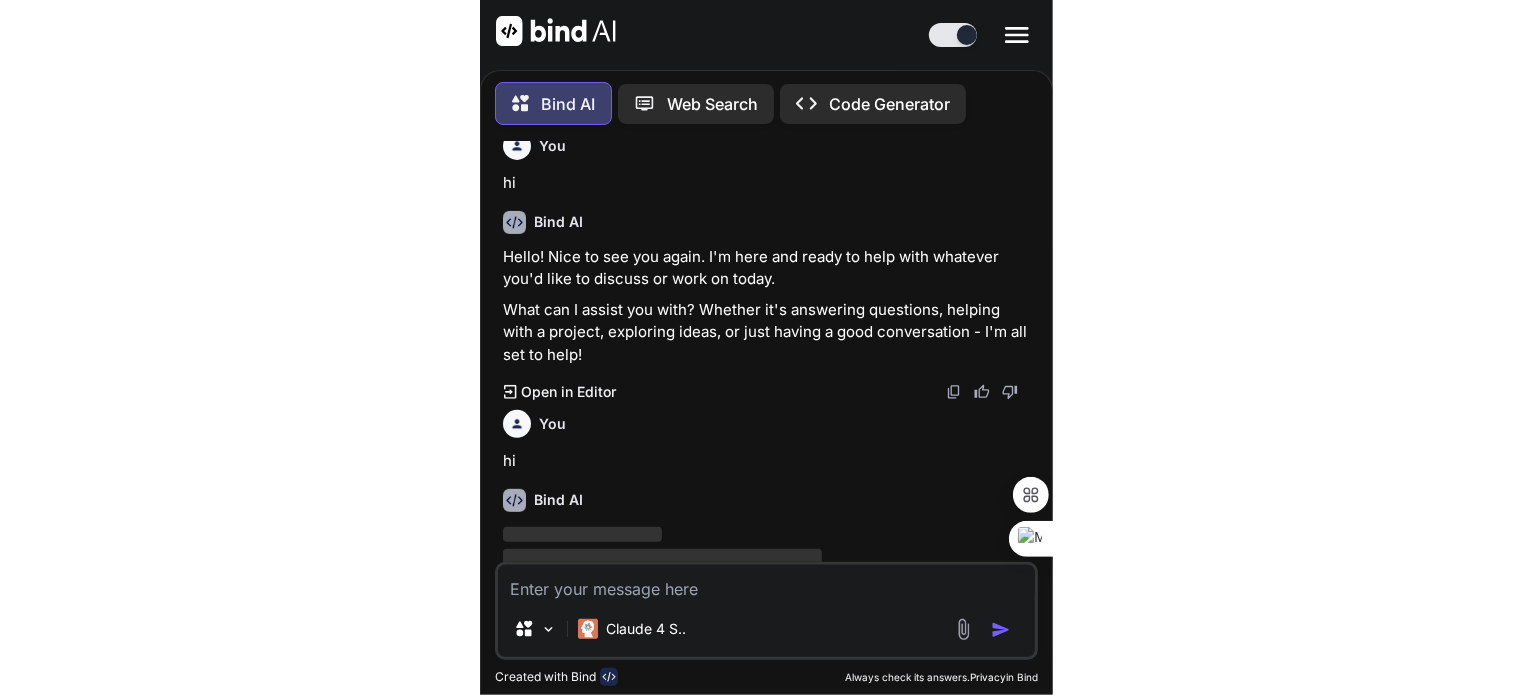 scroll, scrollTop: 1946, scrollLeft: 0, axis: vertical 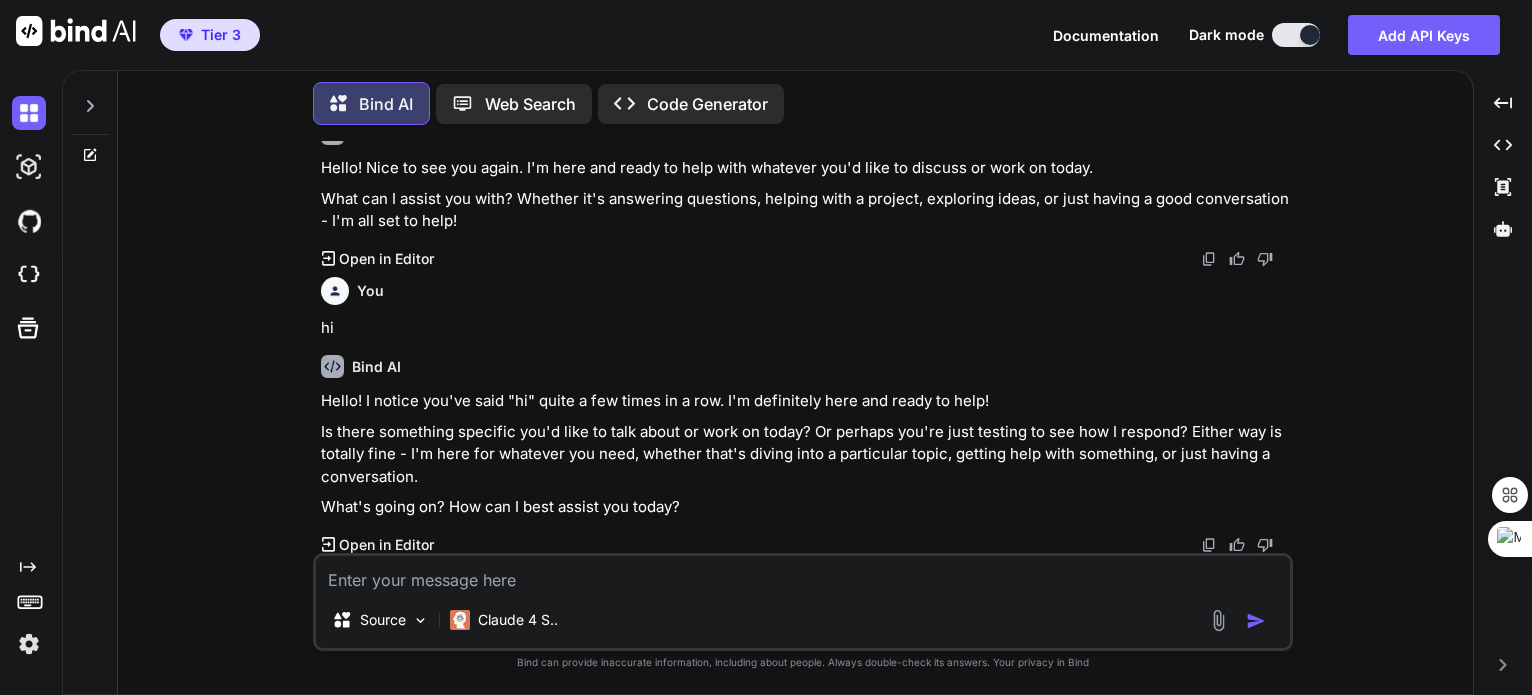 click 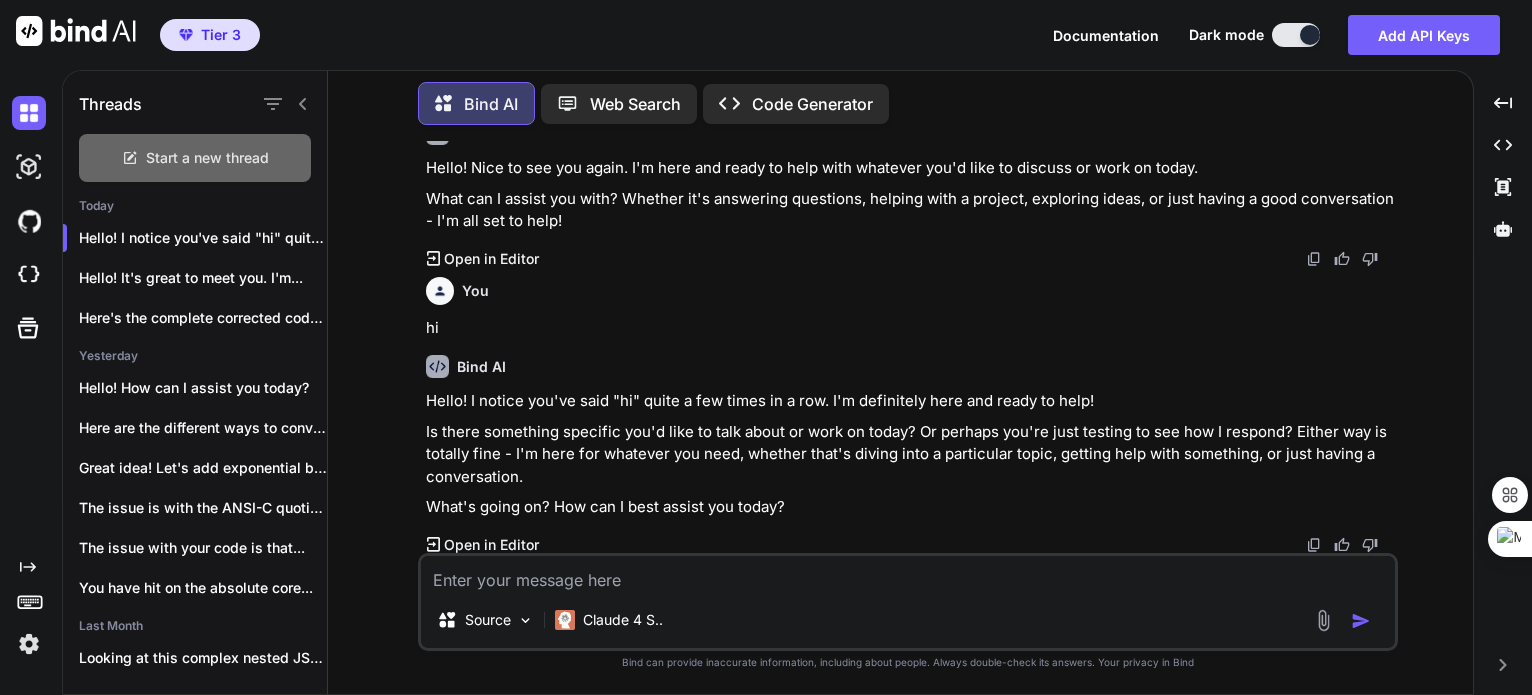 click on "Start a new thread" at bounding box center (195, 158) 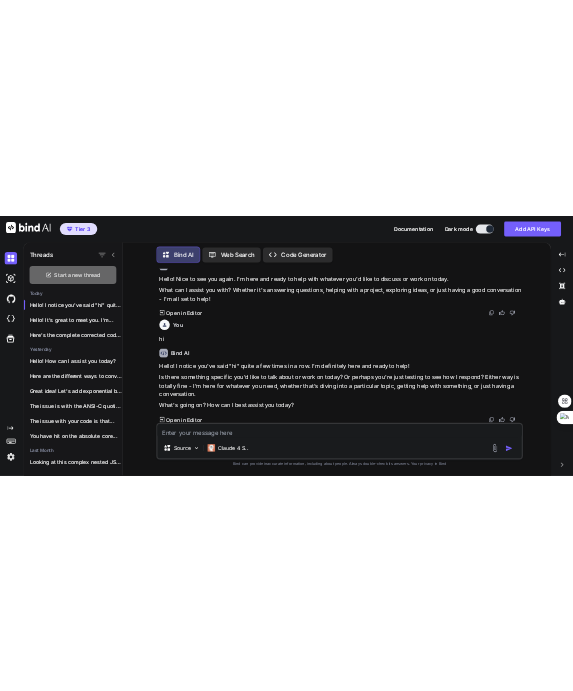 scroll, scrollTop: 0, scrollLeft: 0, axis: both 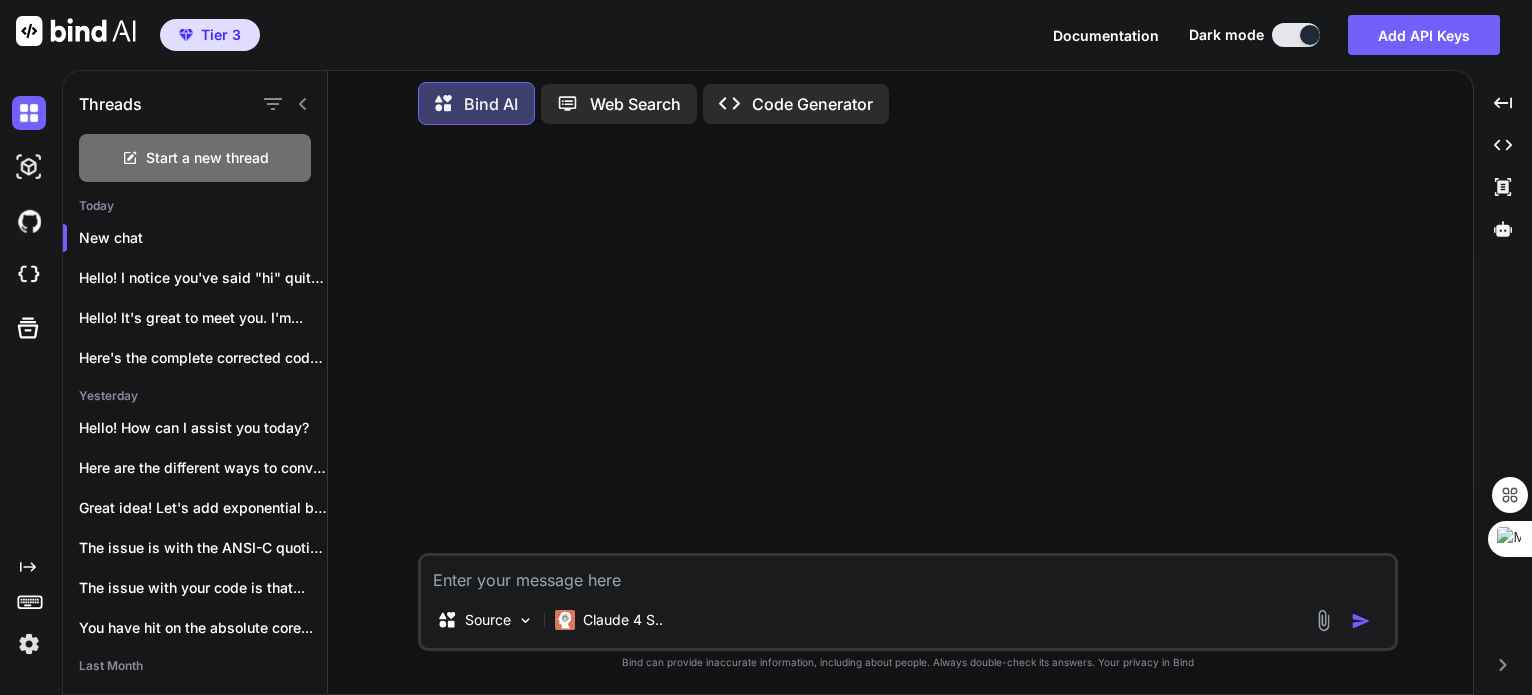 click at bounding box center (908, 574) 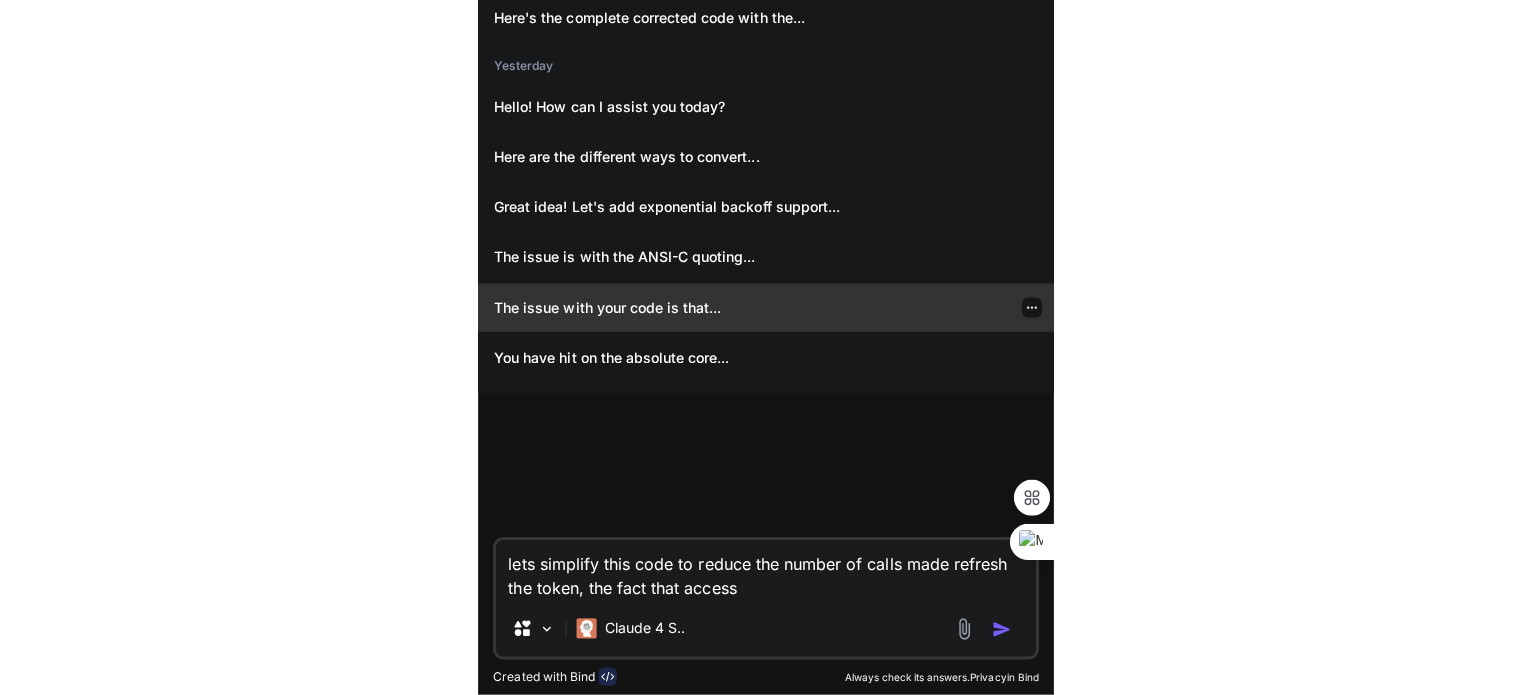 scroll, scrollTop: 0, scrollLeft: 0, axis: both 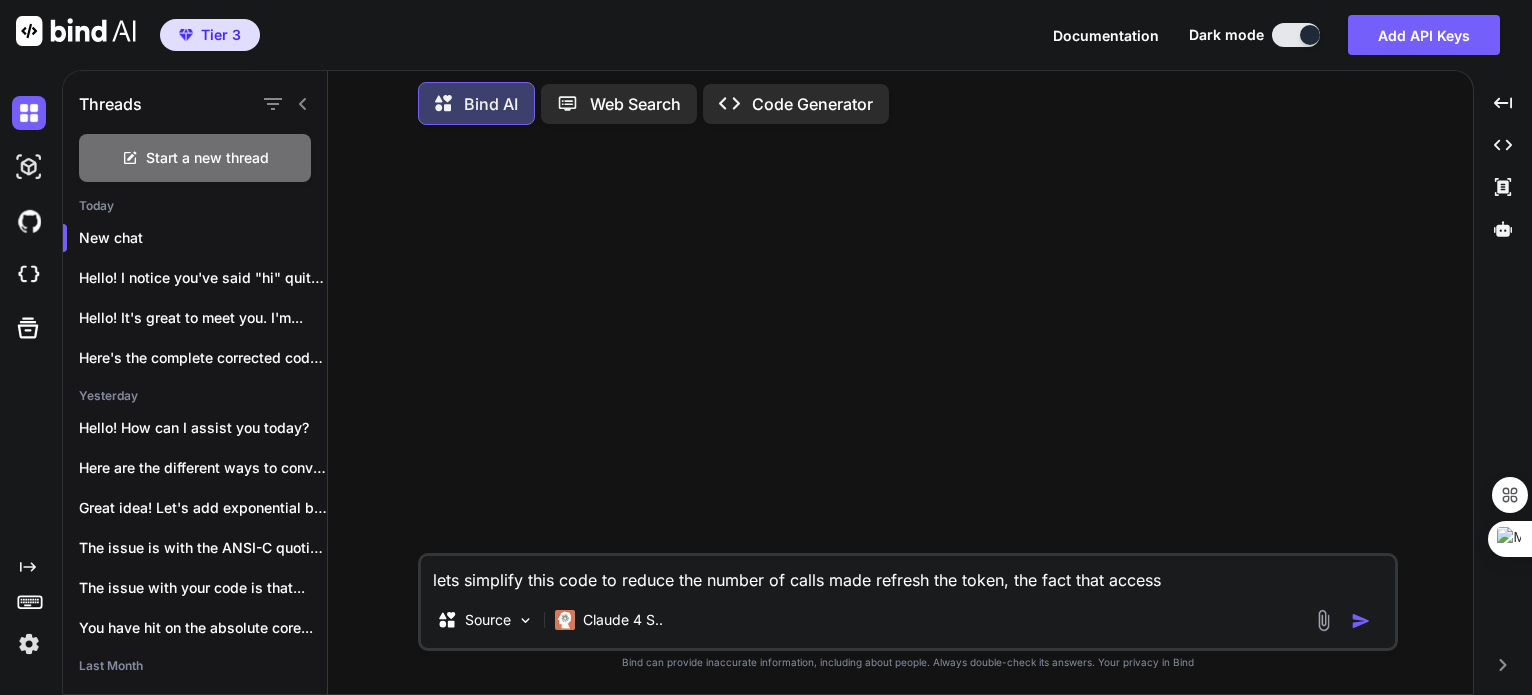 click on "lets simplify this code to reduce the number of calls made refresh the token, the fact that access" at bounding box center [908, 574] 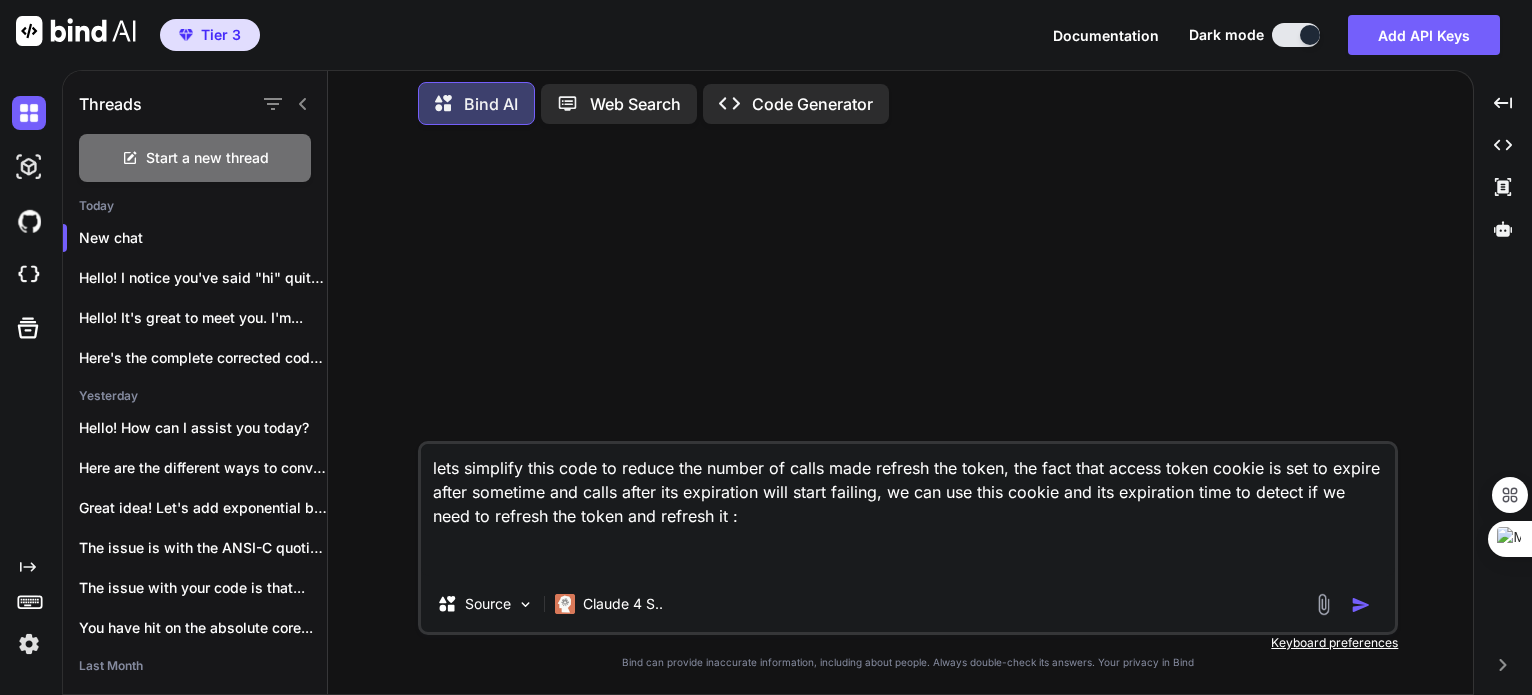 paste on "[DATE]" 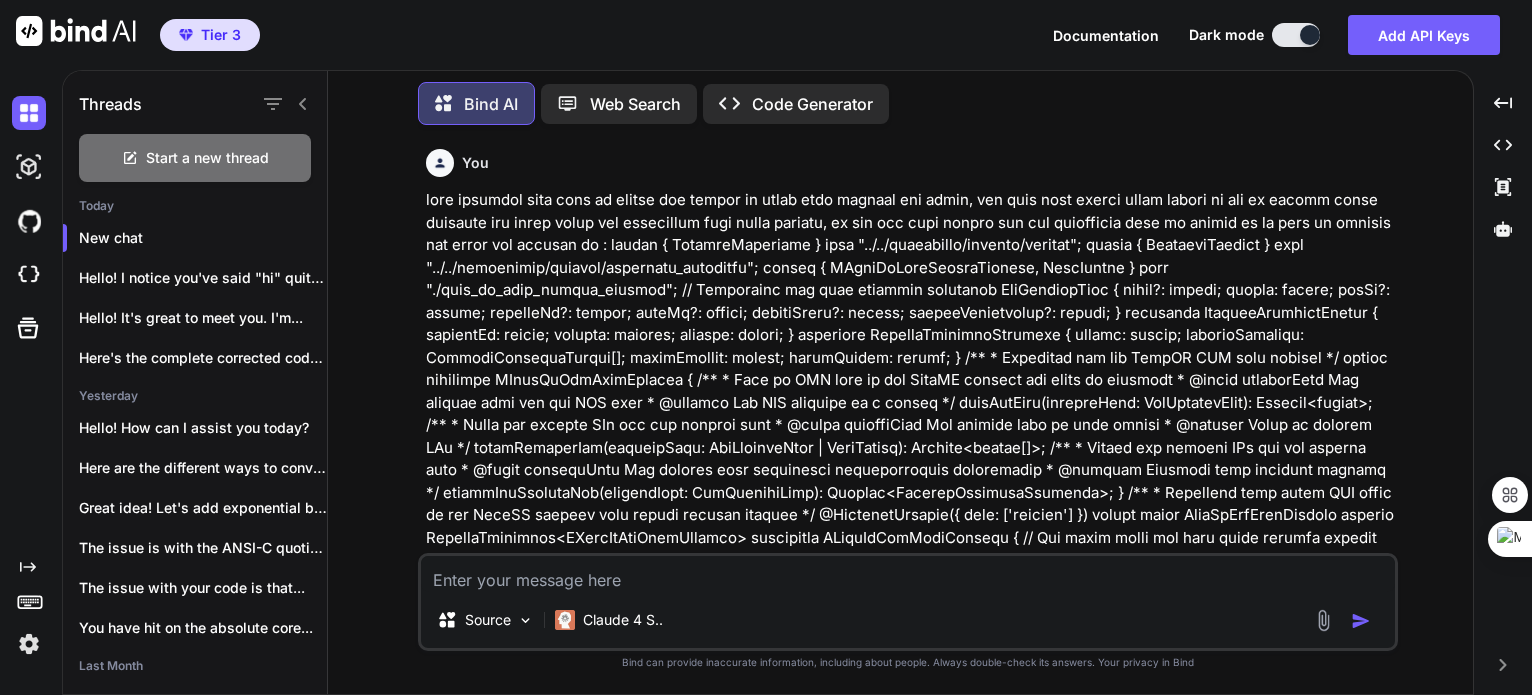 scroll, scrollTop: 0, scrollLeft: 0, axis: both 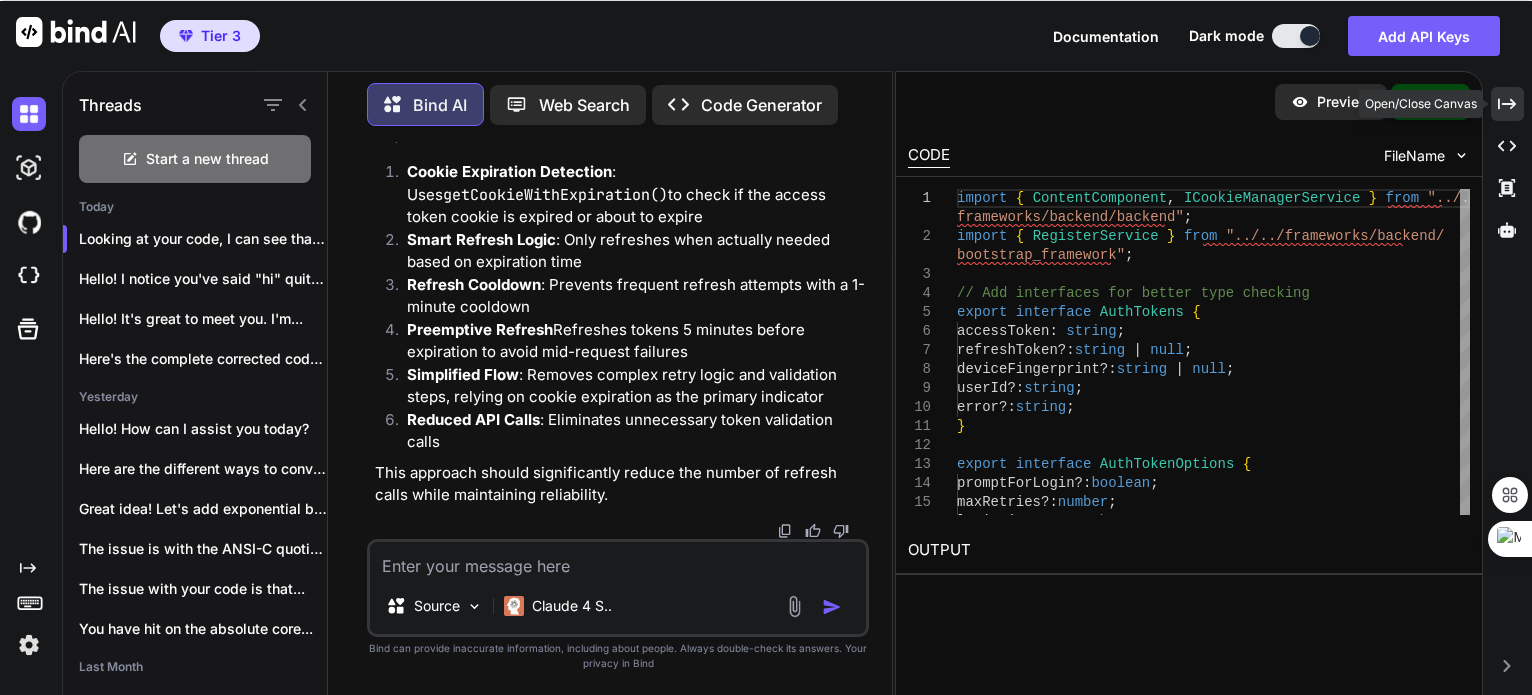 click on "Created with Pixso." 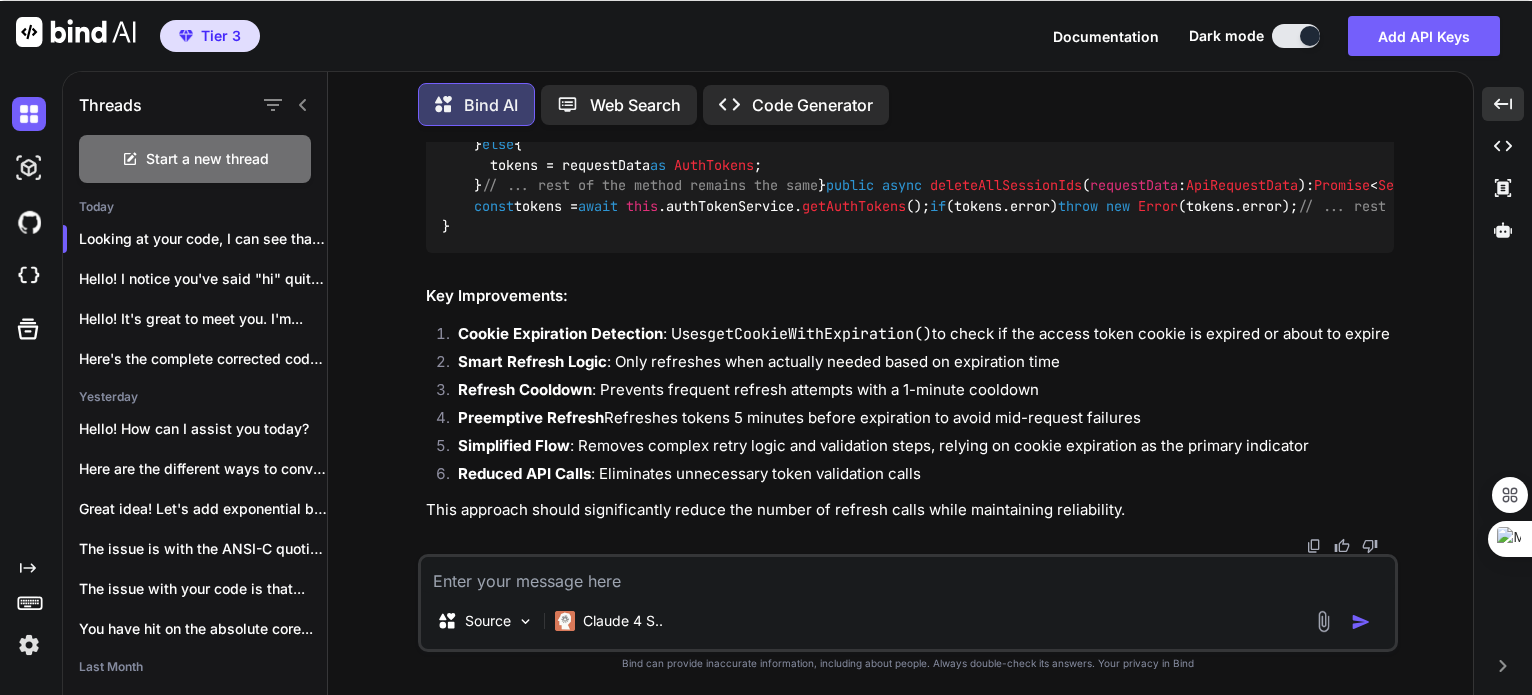 click at bounding box center (908, 575) 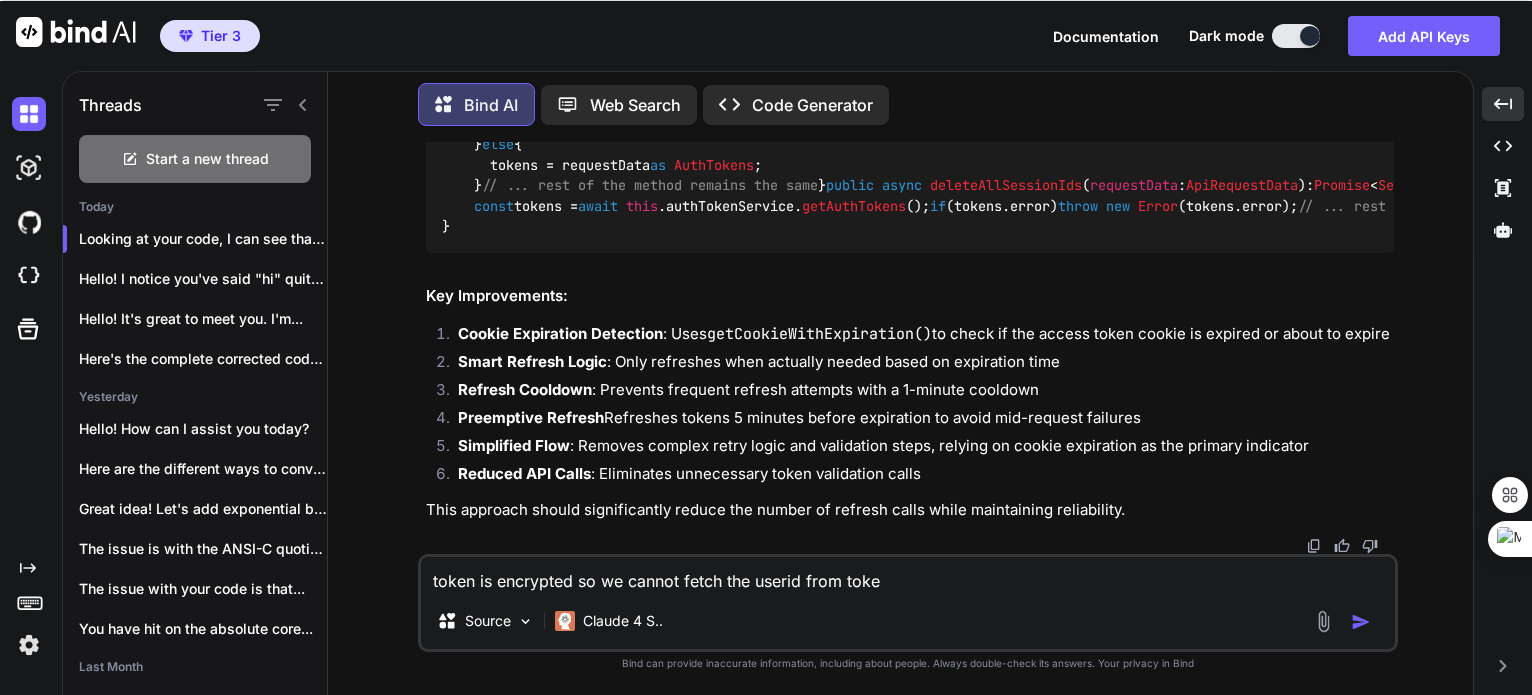 type on "token is encrypted so we cannot fetch the userid from token" 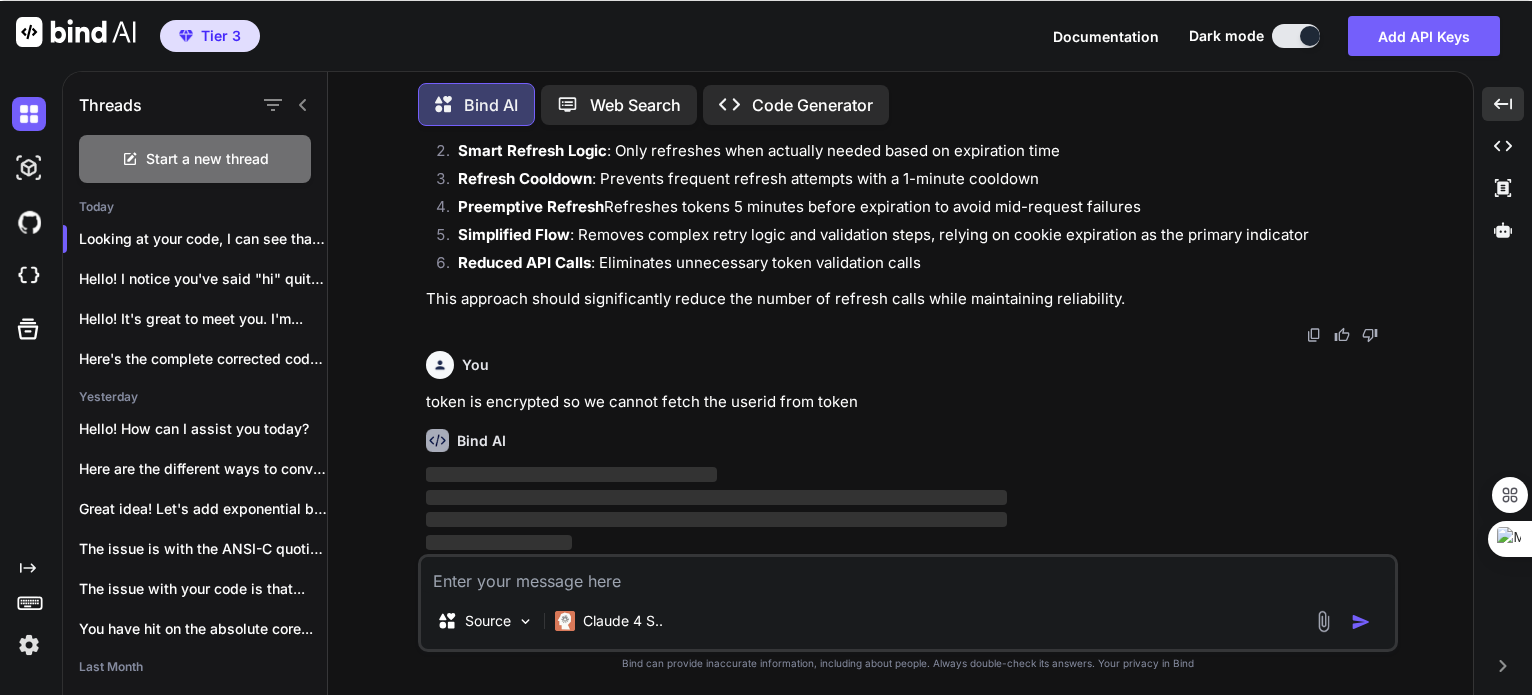 scroll, scrollTop: 14859, scrollLeft: 0, axis: vertical 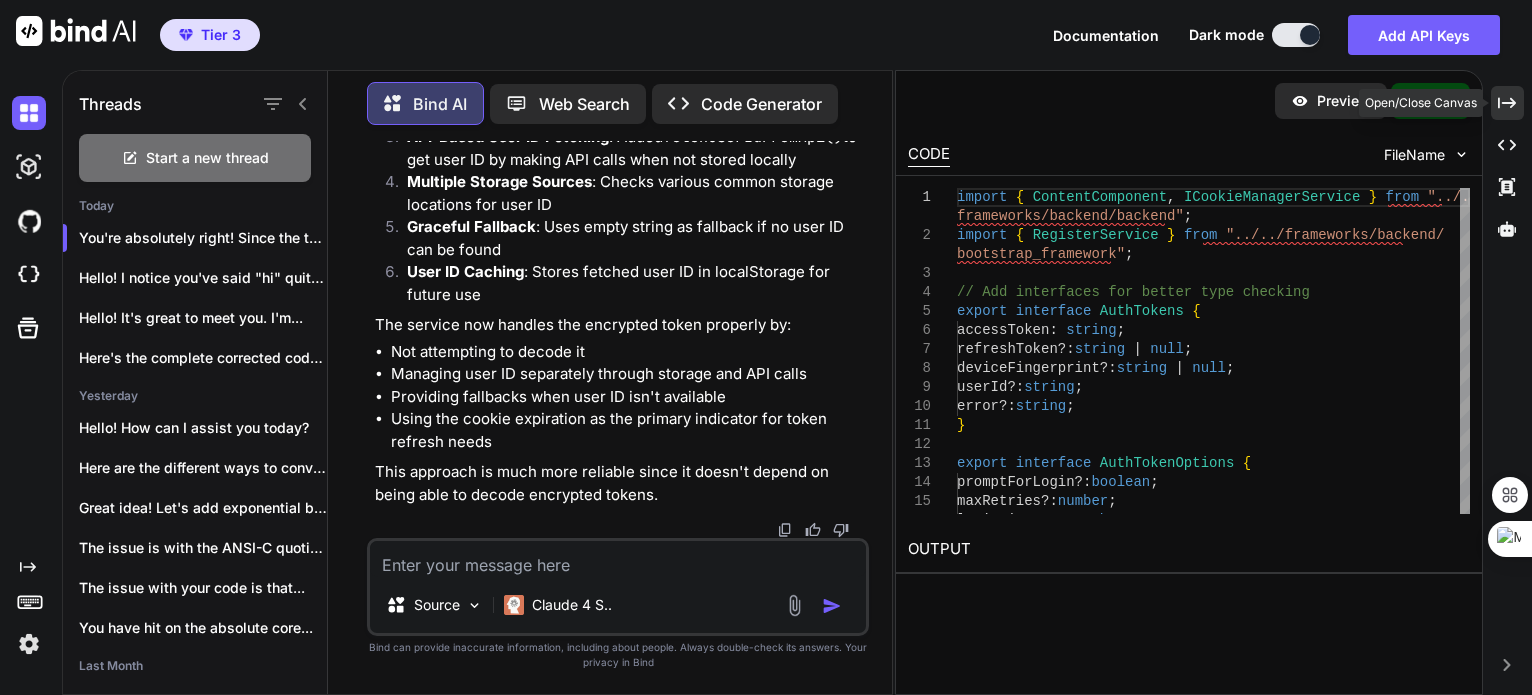 click 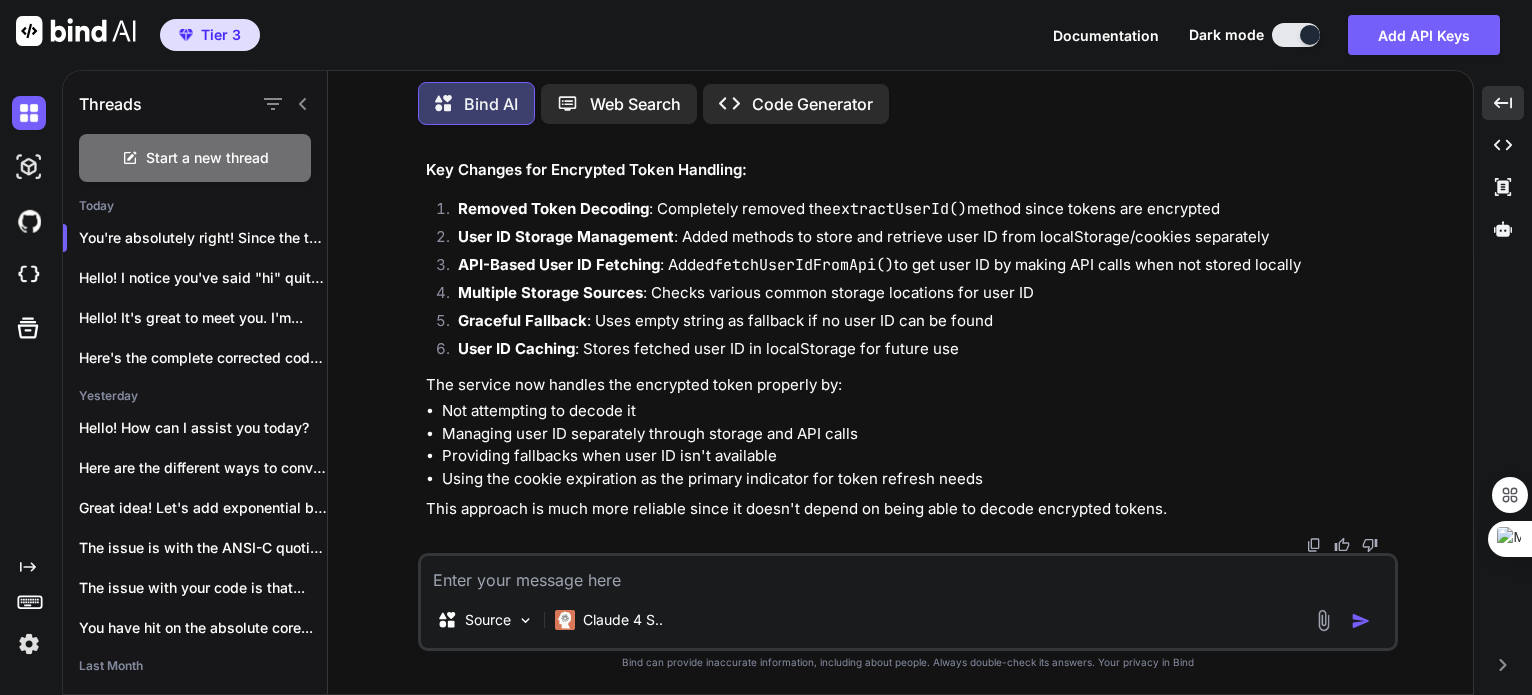scroll, scrollTop: 16018, scrollLeft: 0, axis: vertical 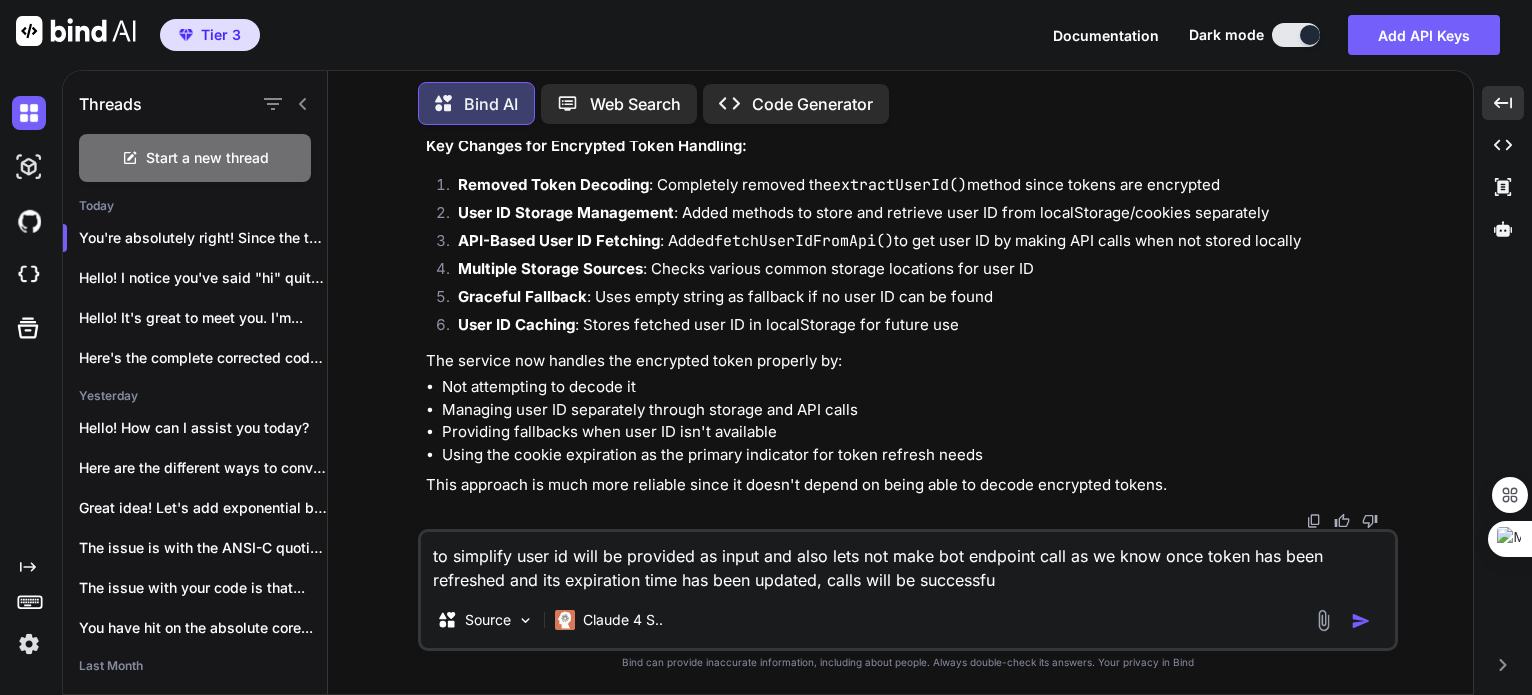 type on "to simplify user id will be provided as input and also lets not make bot endpoint call as we know once token has been refreshed and its expiration time has been updated, calls will be successful" 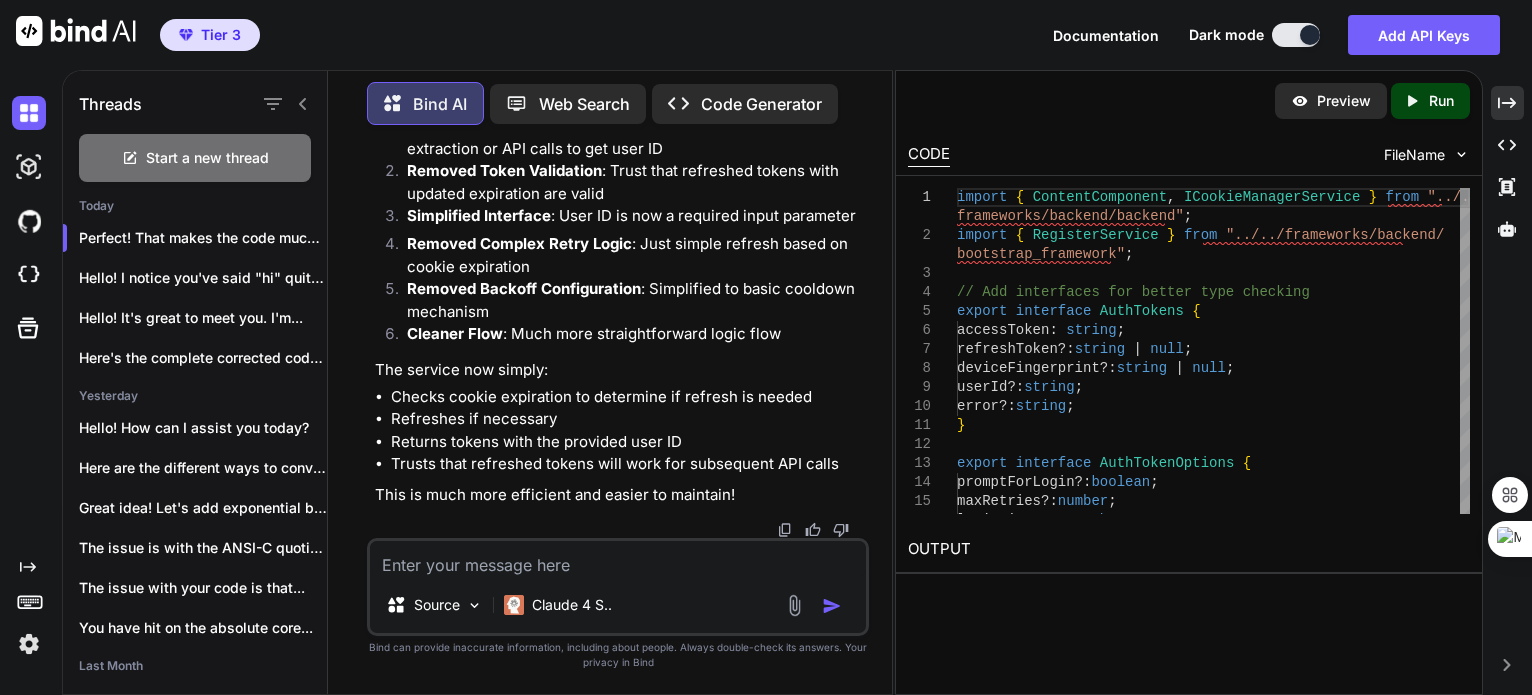 scroll, scrollTop: 42022, scrollLeft: 0, axis: vertical 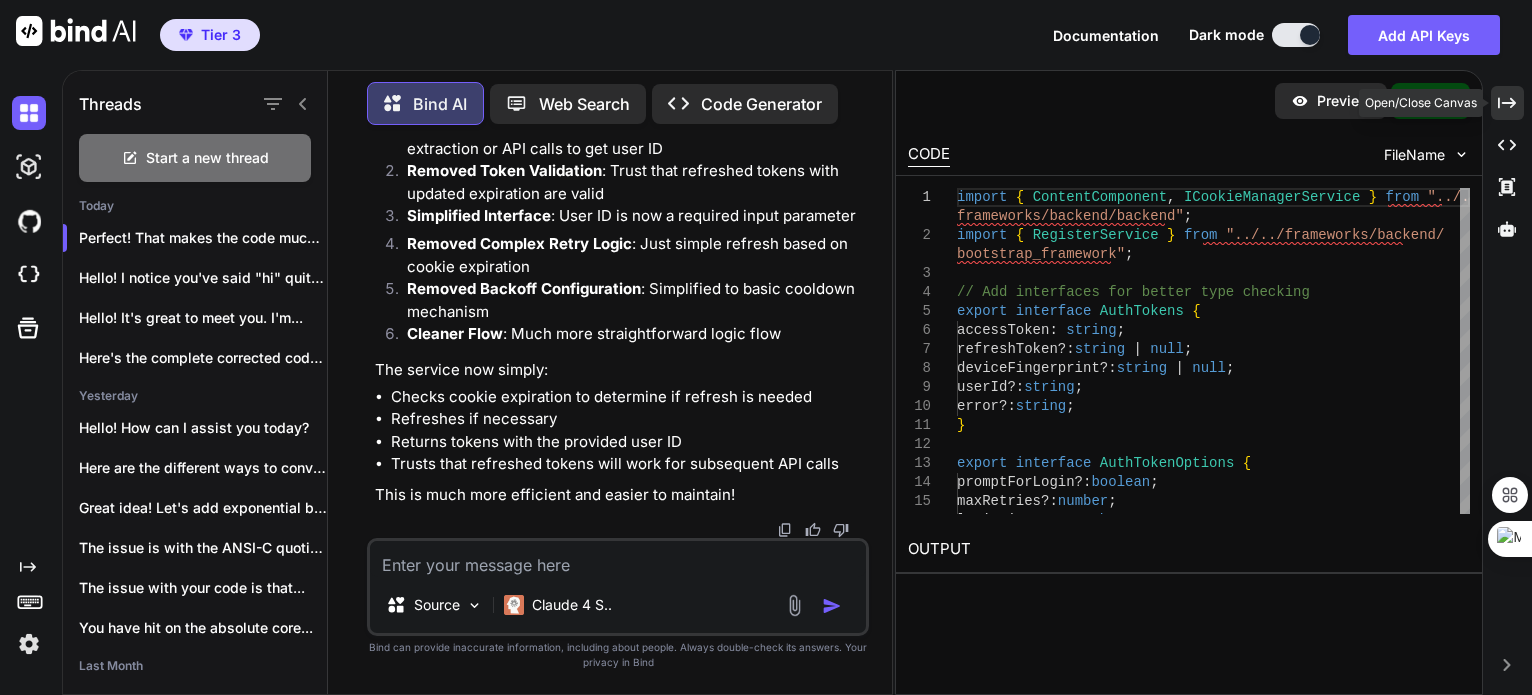 drag, startPoint x: 746, startPoint y: 323, endPoint x: 1500, endPoint y: 105, distance: 784.88214 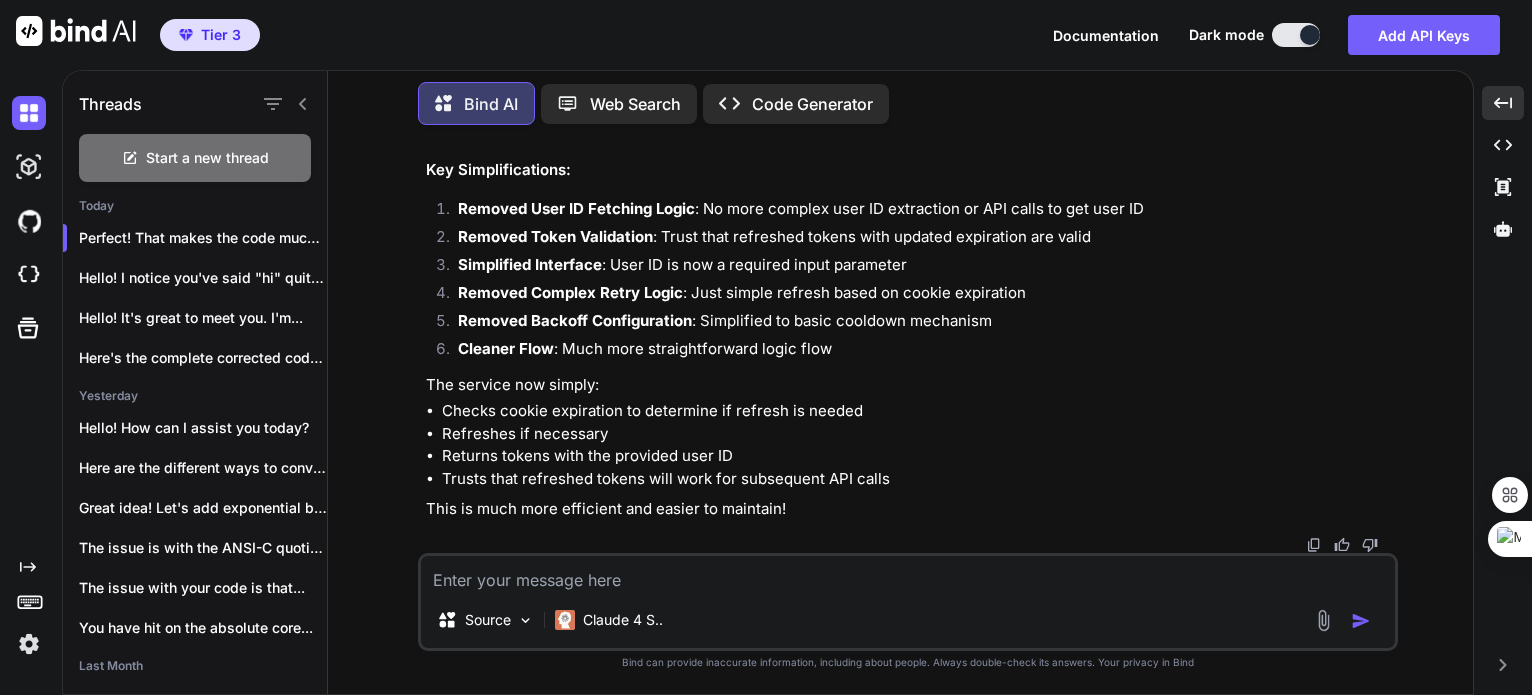click at bounding box center [908, 574] 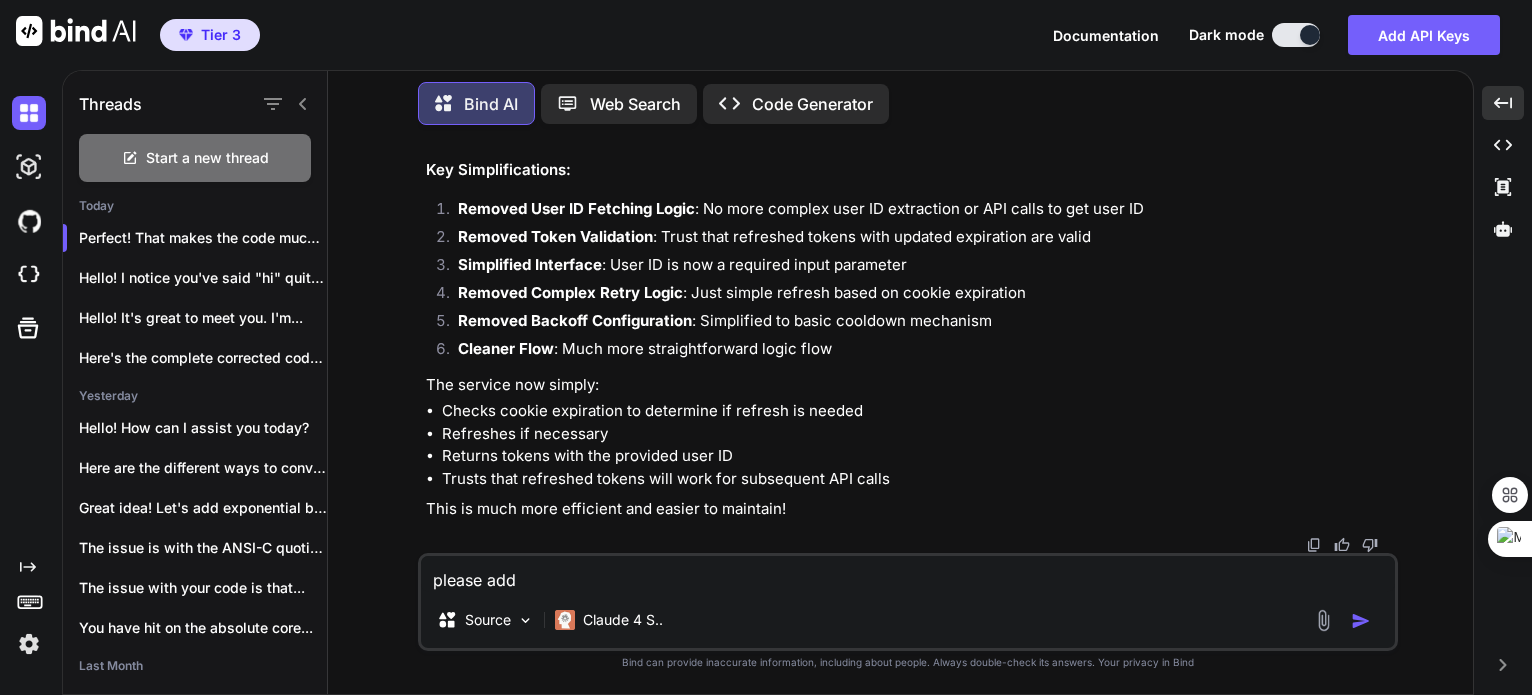 type on "please add" 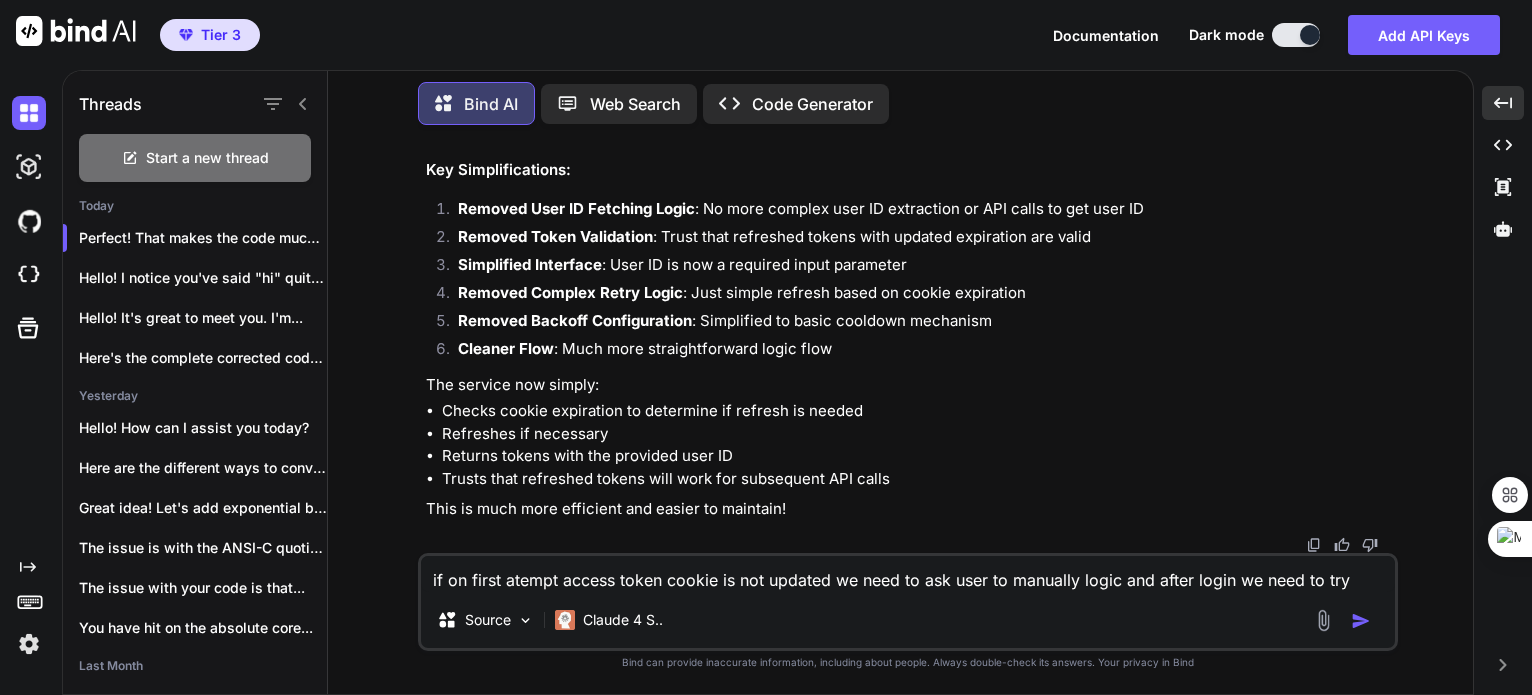 type on "if on first atempt access token cookie is not updated we need to ask user to manually logic and after login we need to try again" 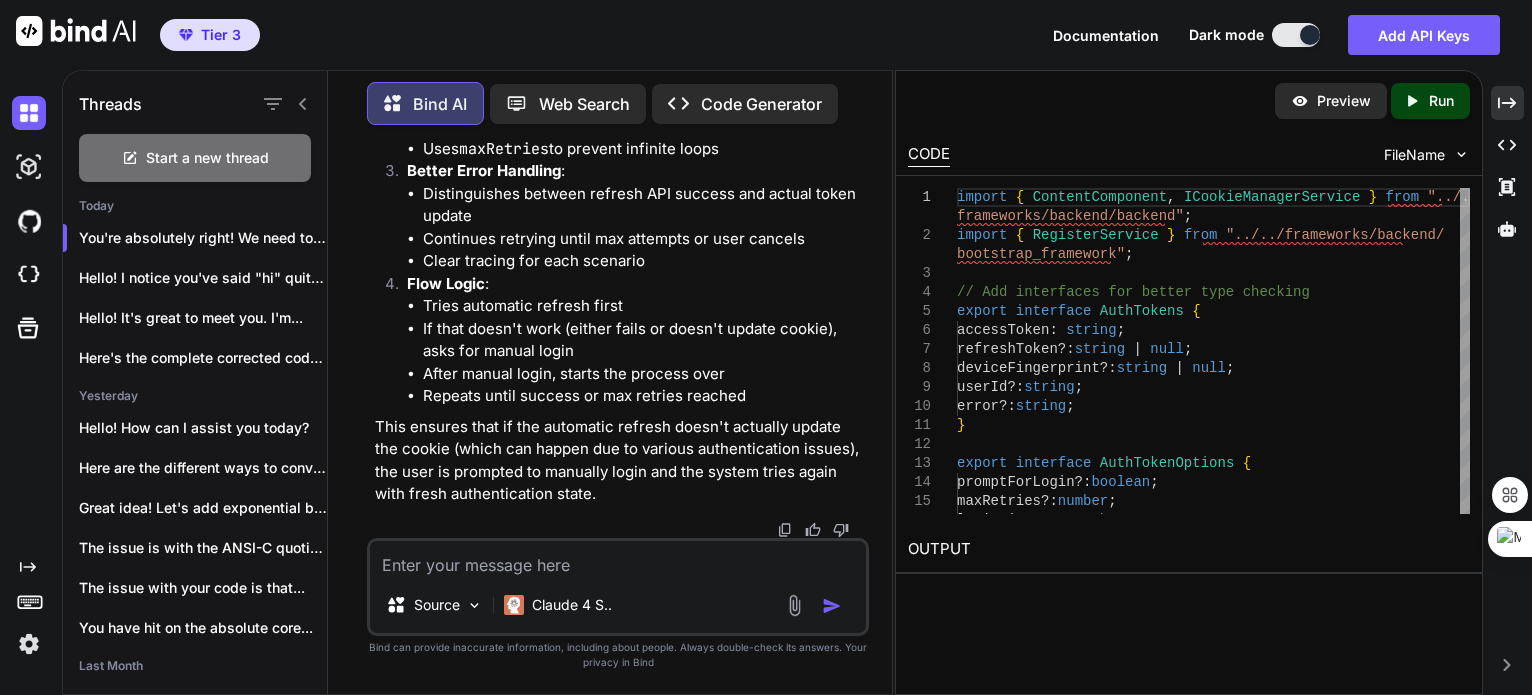 scroll, scrollTop: 47120, scrollLeft: 0, axis: vertical 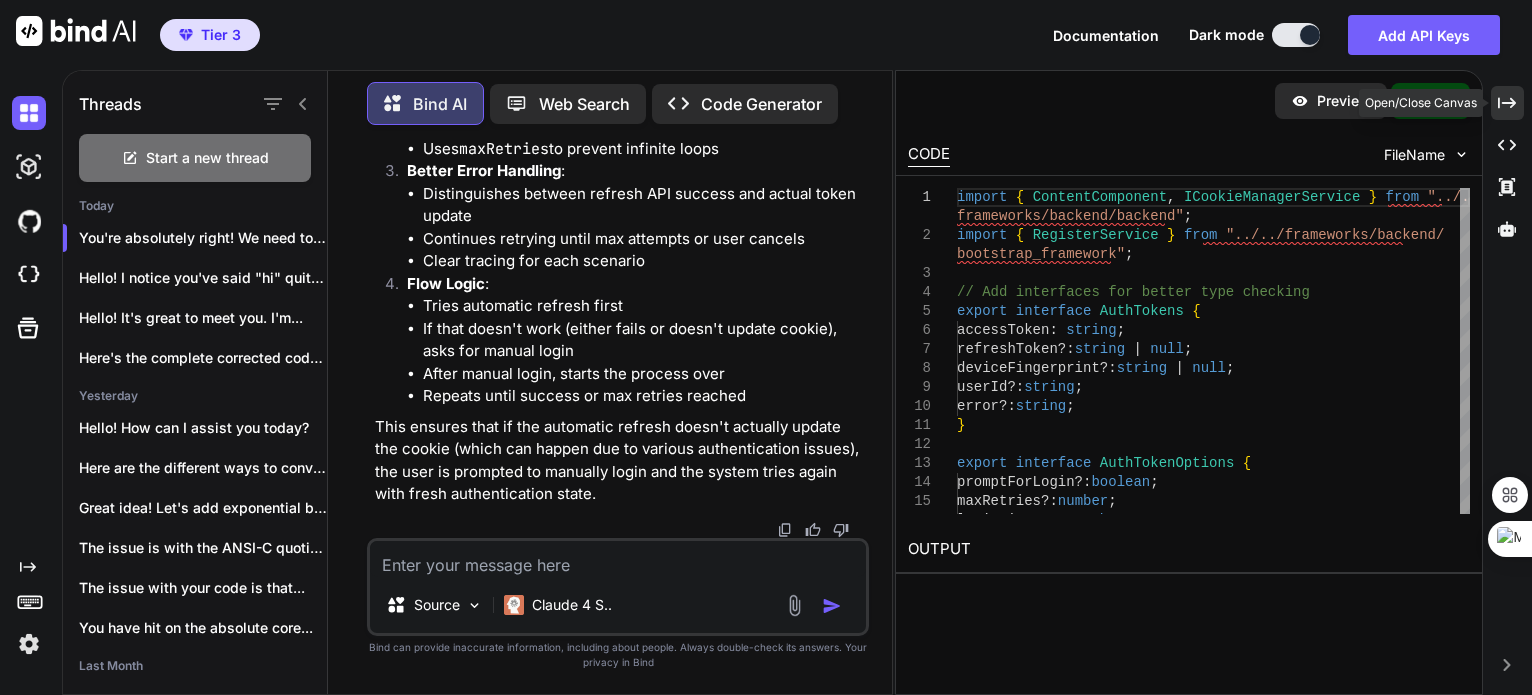 click on "Created with Pixso." 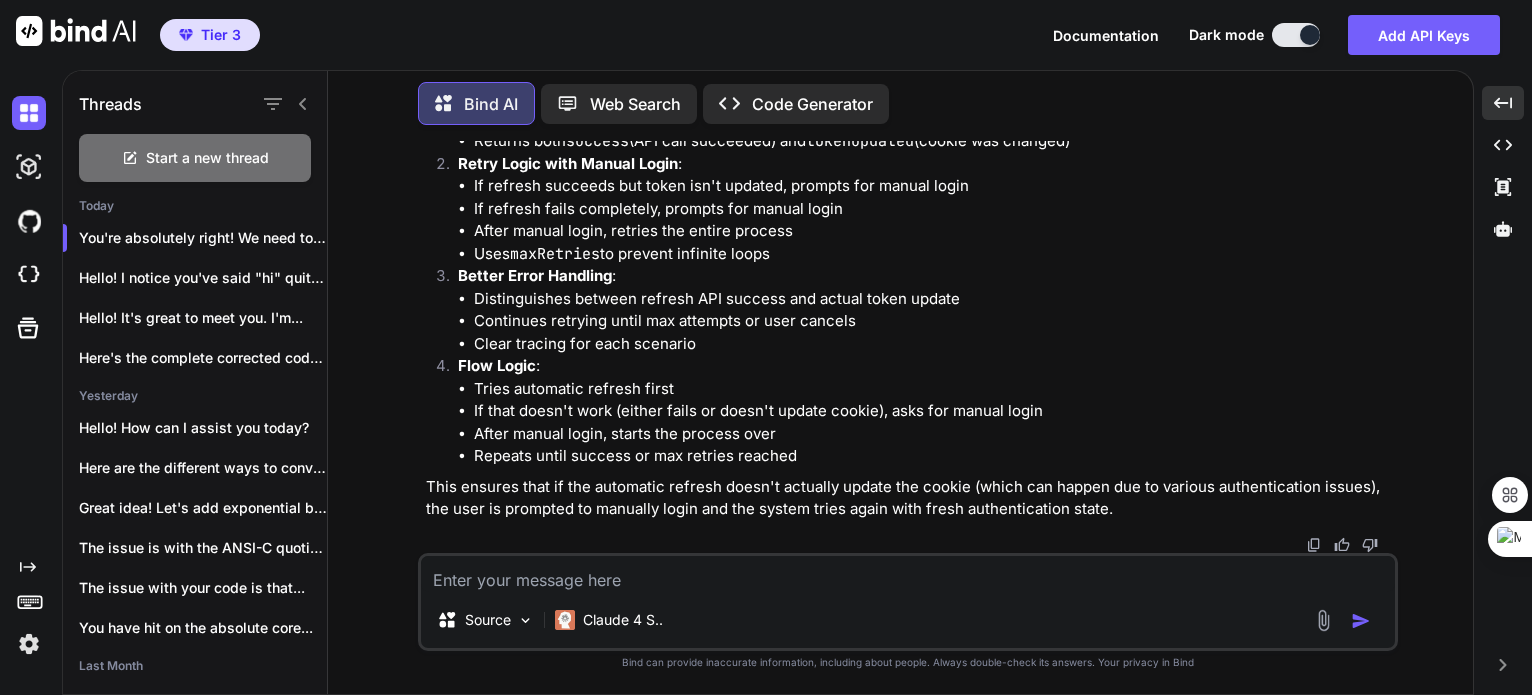 scroll, scrollTop: 35984, scrollLeft: 0, axis: vertical 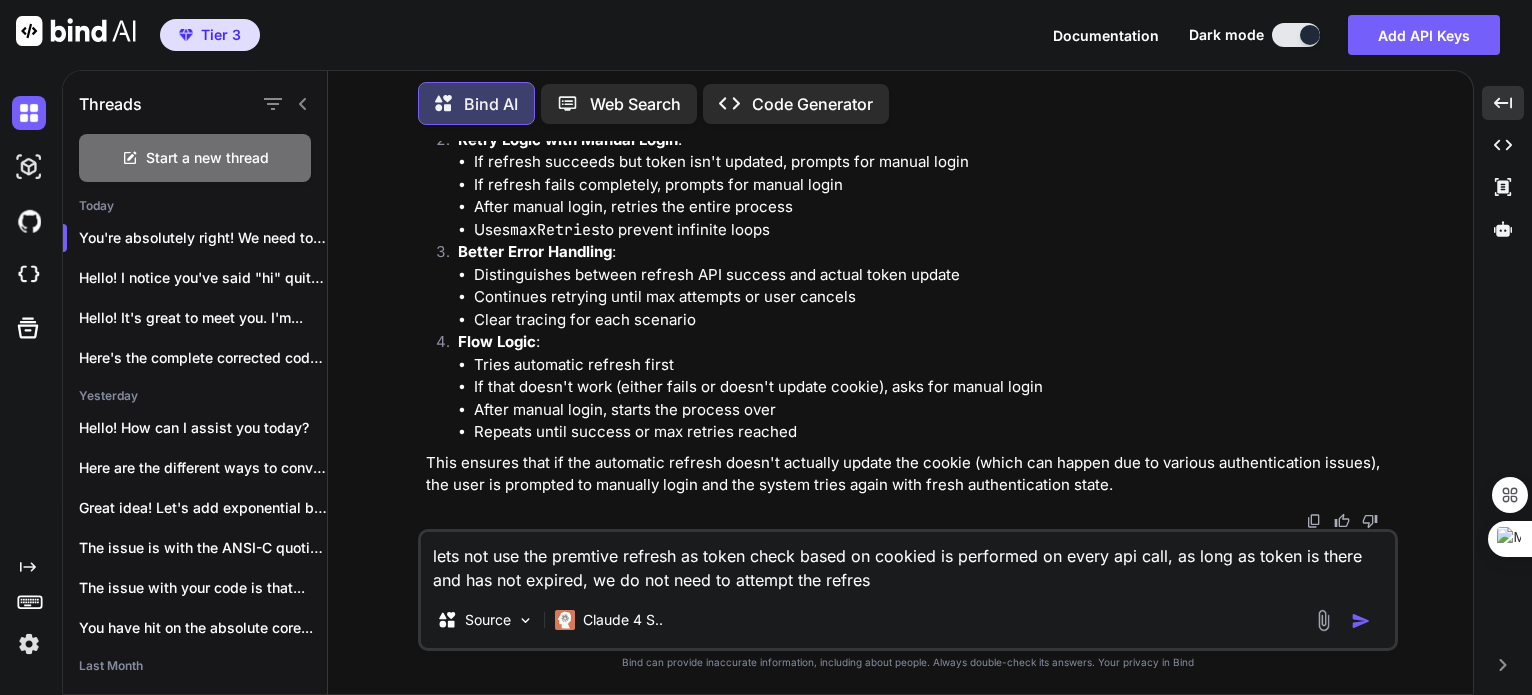 type on "lets not use the premtive refresh as token check based on cookied is performed on every api call, as long as token is there and has not expired, we do not need to attempt the refresh" 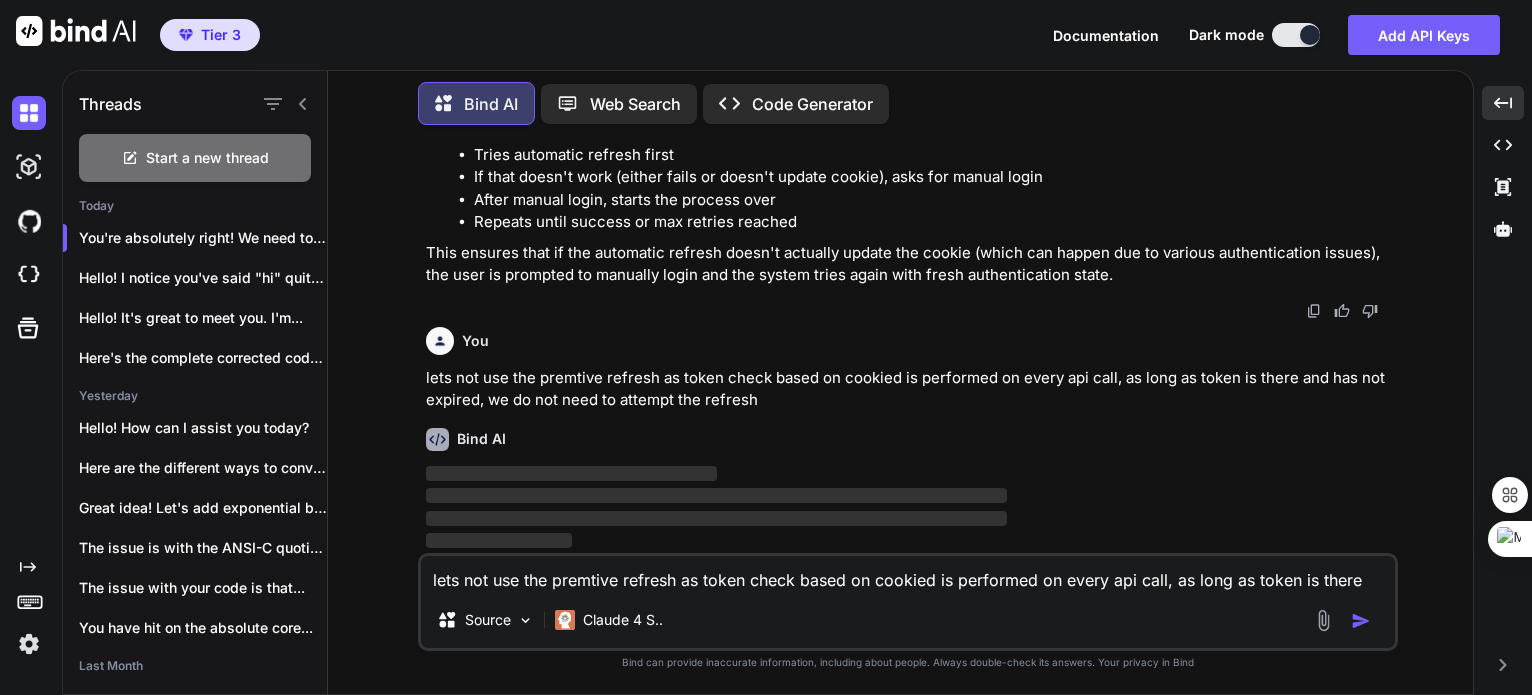 type 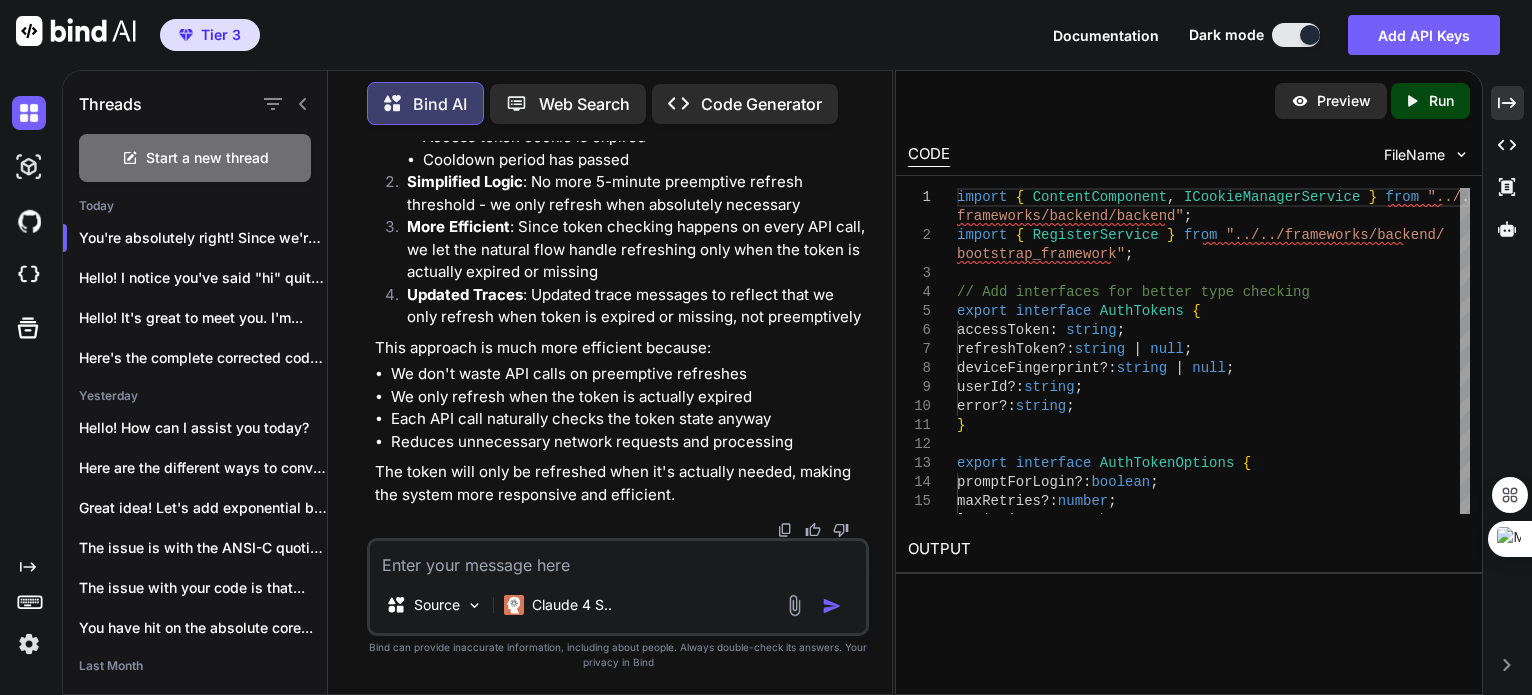 scroll, scrollTop: 58207, scrollLeft: 0, axis: vertical 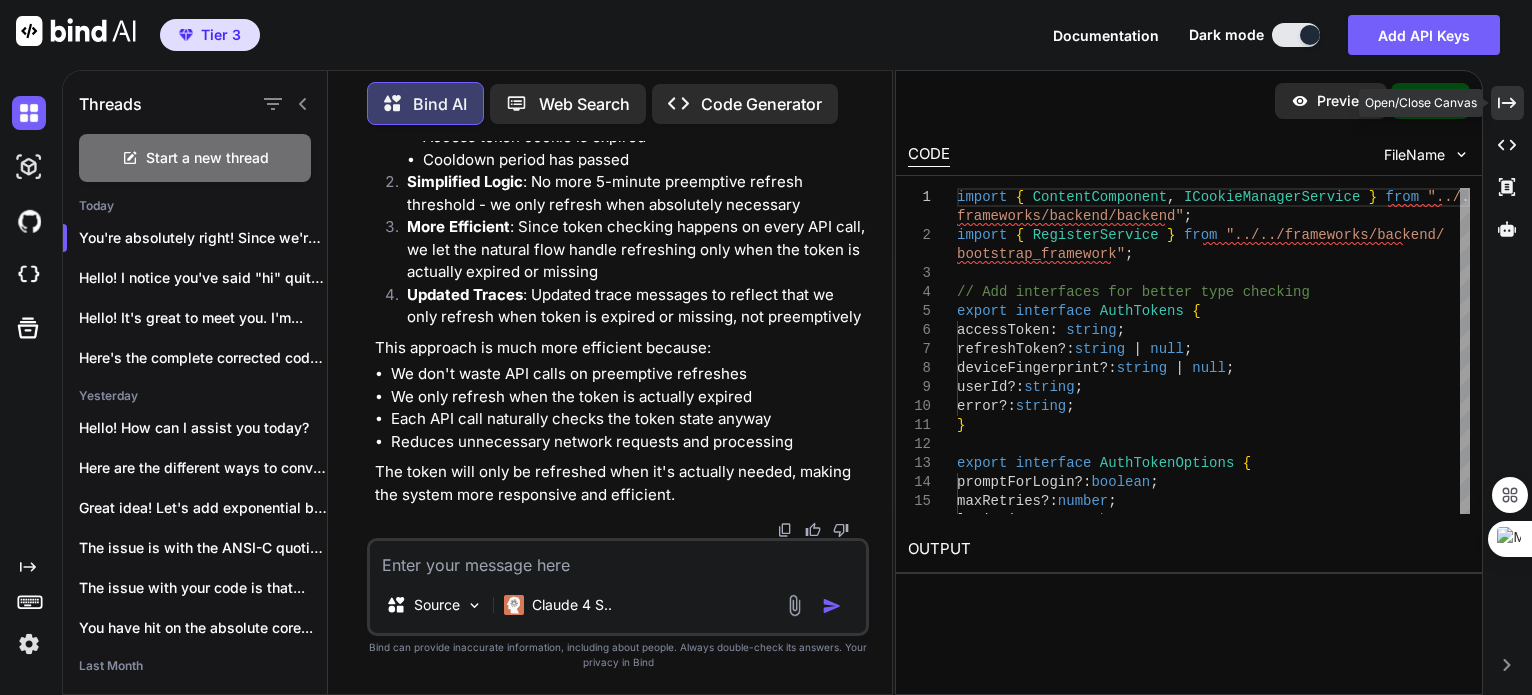click on "Created with Pixso." at bounding box center [1507, 103] 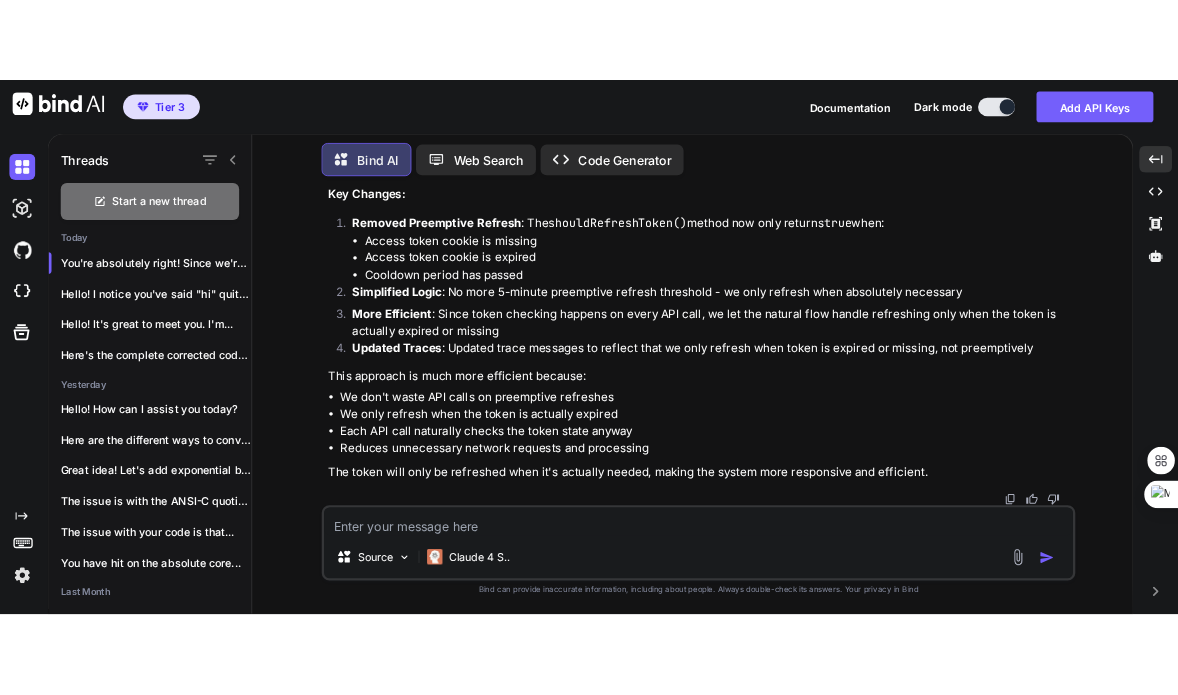 scroll, scrollTop: 44508, scrollLeft: 0, axis: vertical 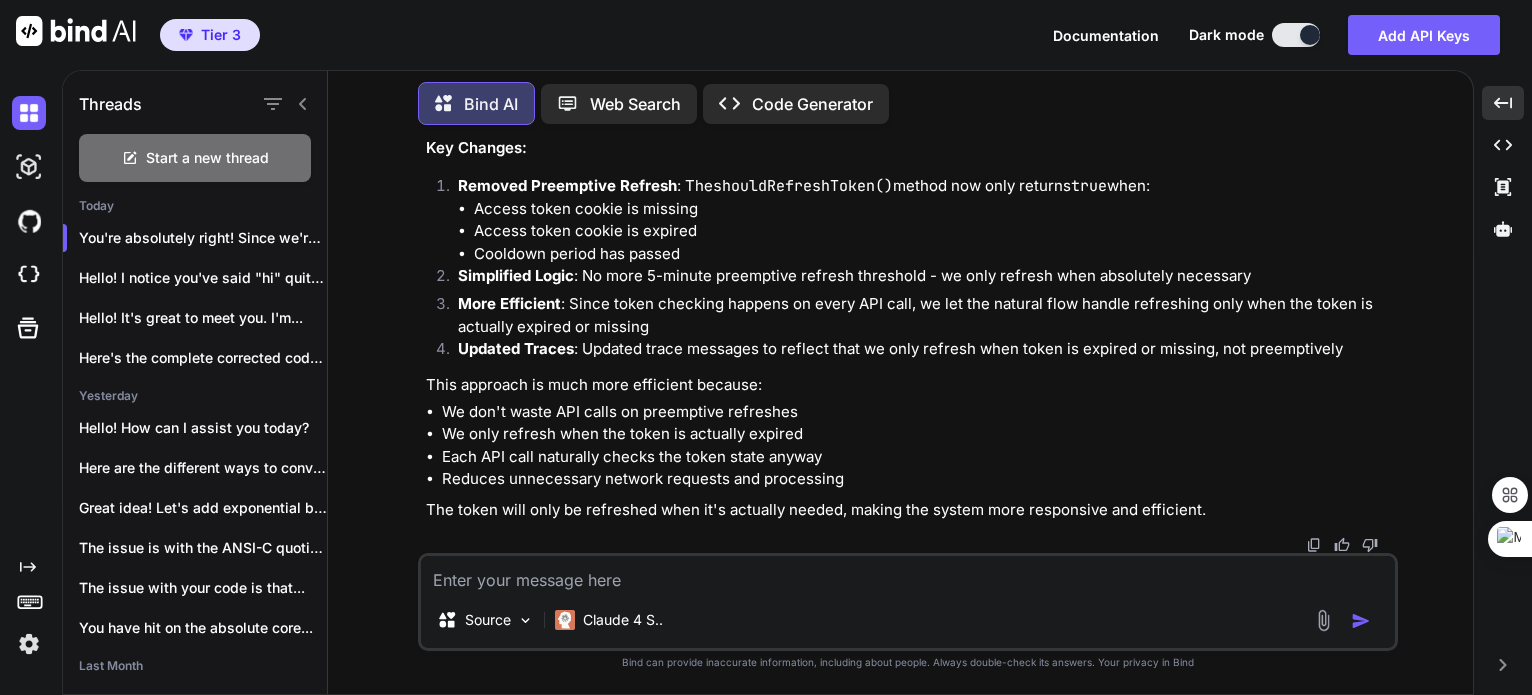 click at bounding box center (1344, -2513) 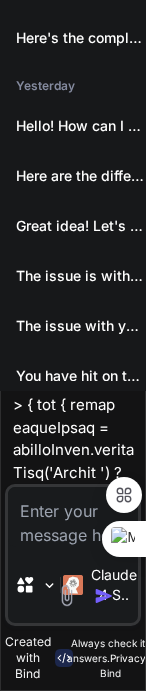 scroll, scrollTop: 96012, scrollLeft: 0, axis: vertical 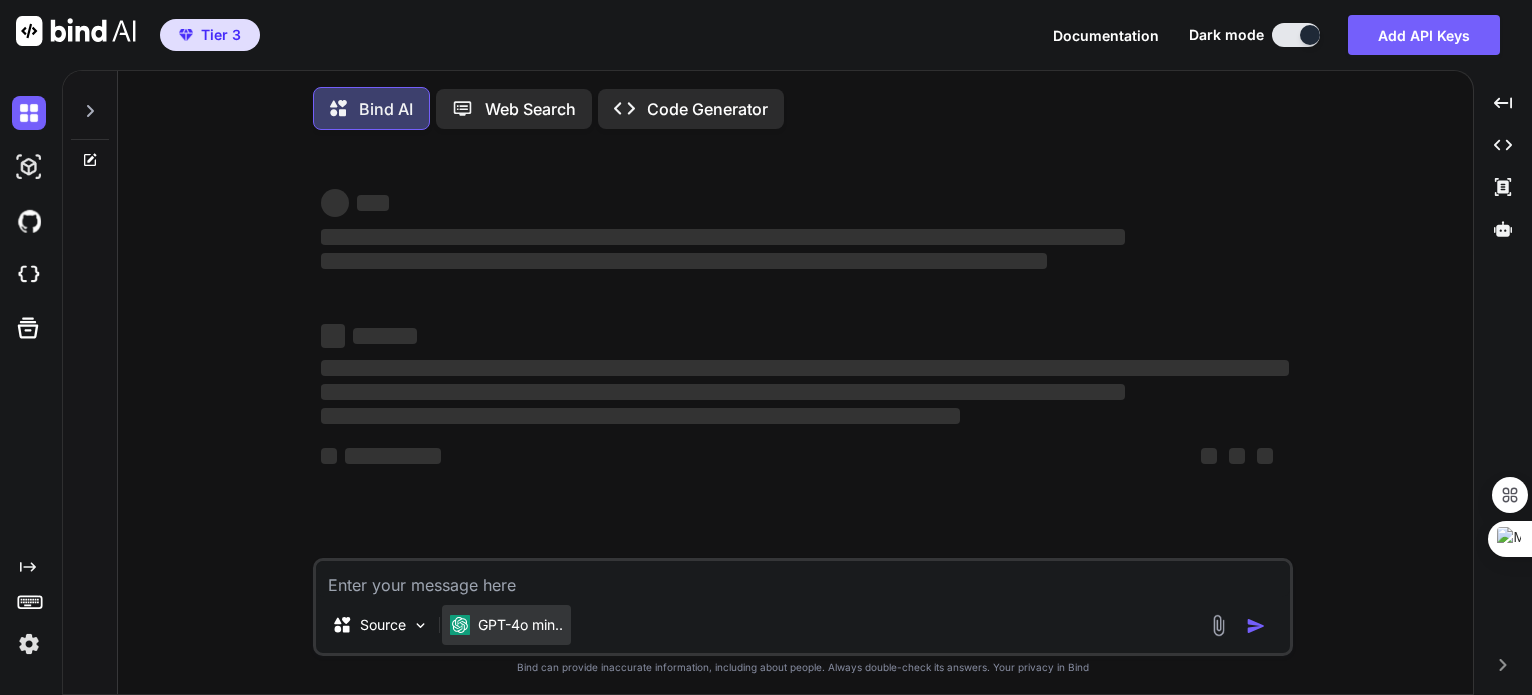 click on "GPT-4o min.." at bounding box center (506, 625) 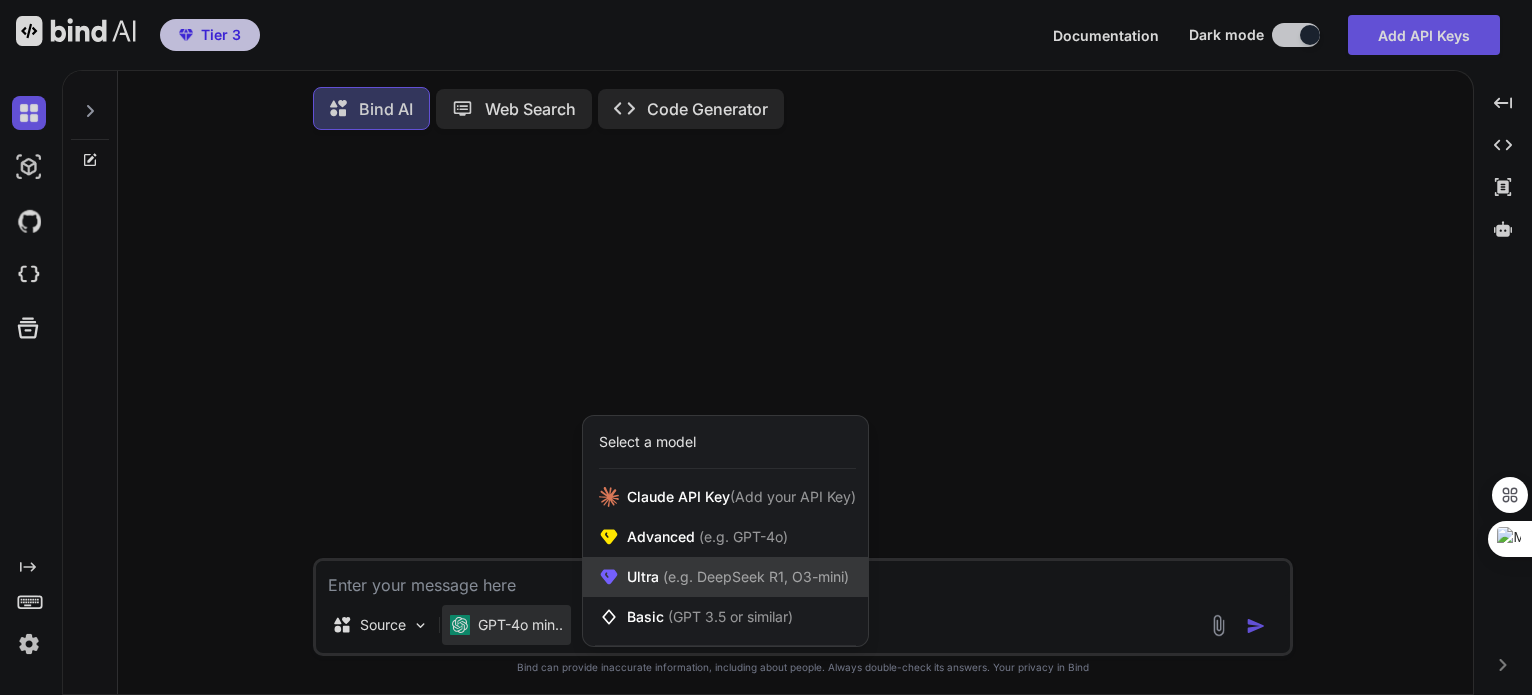 click 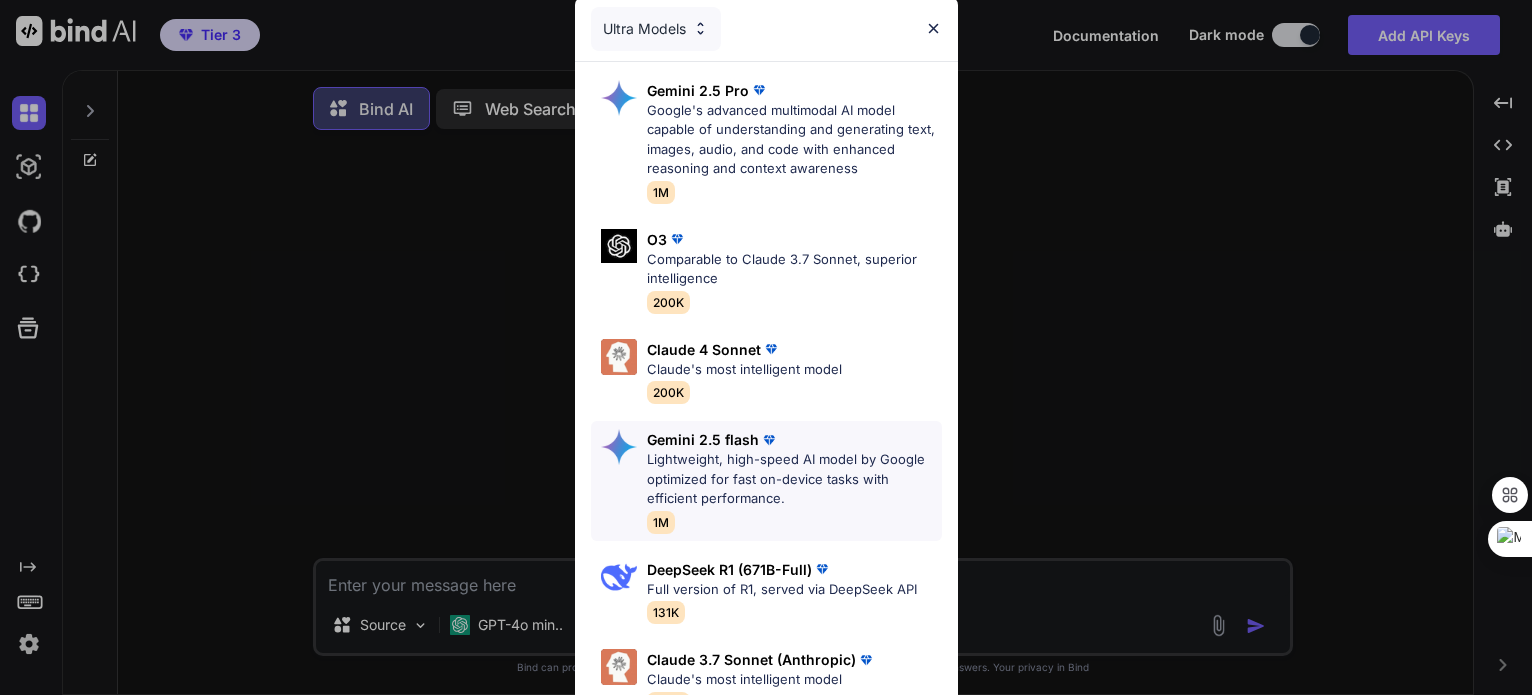 scroll, scrollTop: 2, scrollLeft: 0, axis: vertical 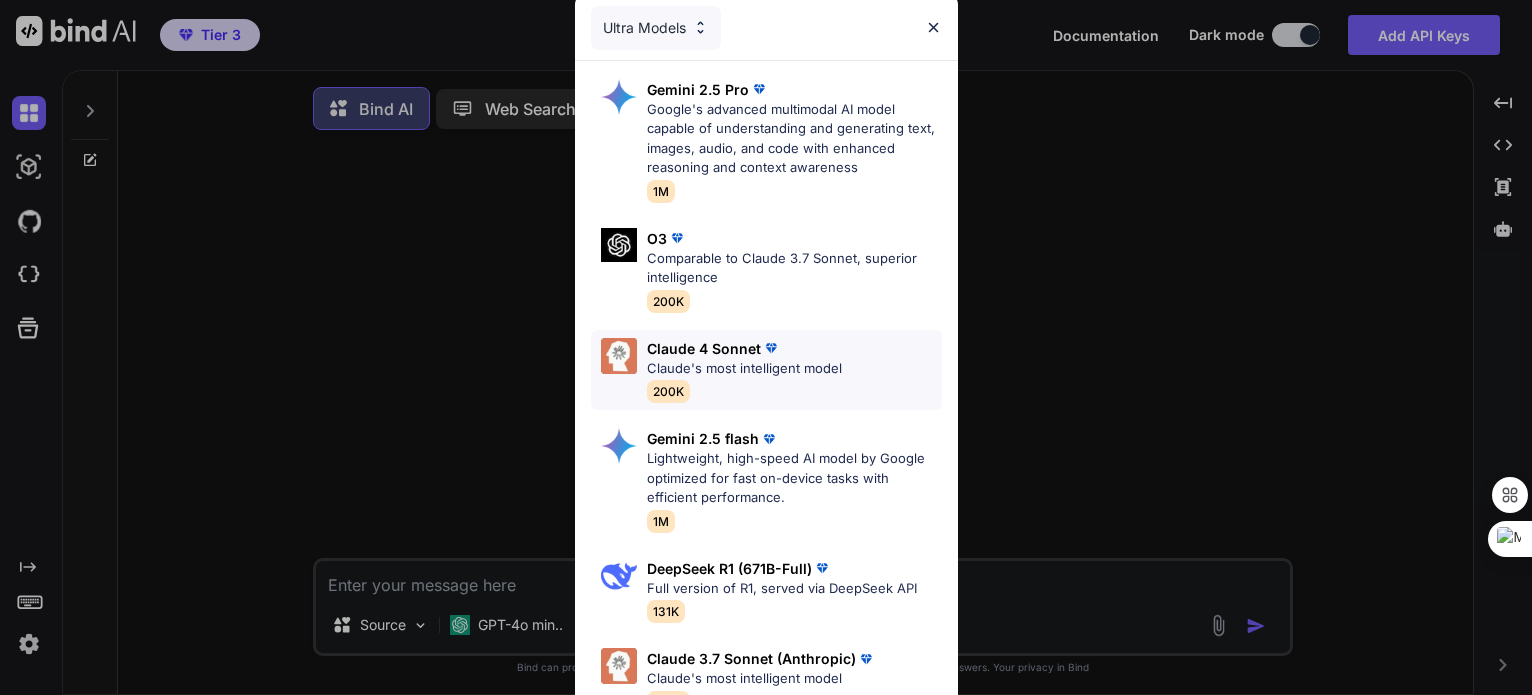 click on "Claude 4 Sonnet Claude's most intelligent model 200K" at bounding box center (744, 370) 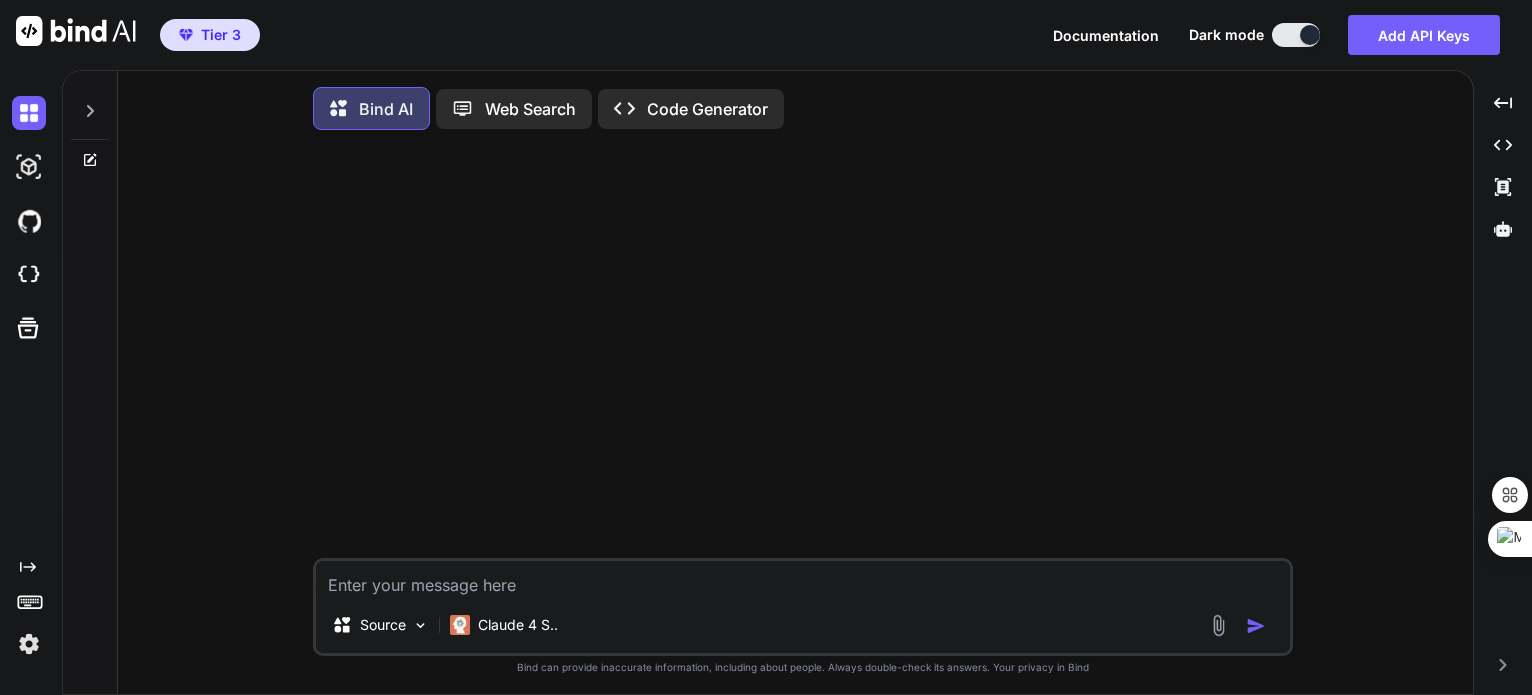 click at bounding box center (803, 579) 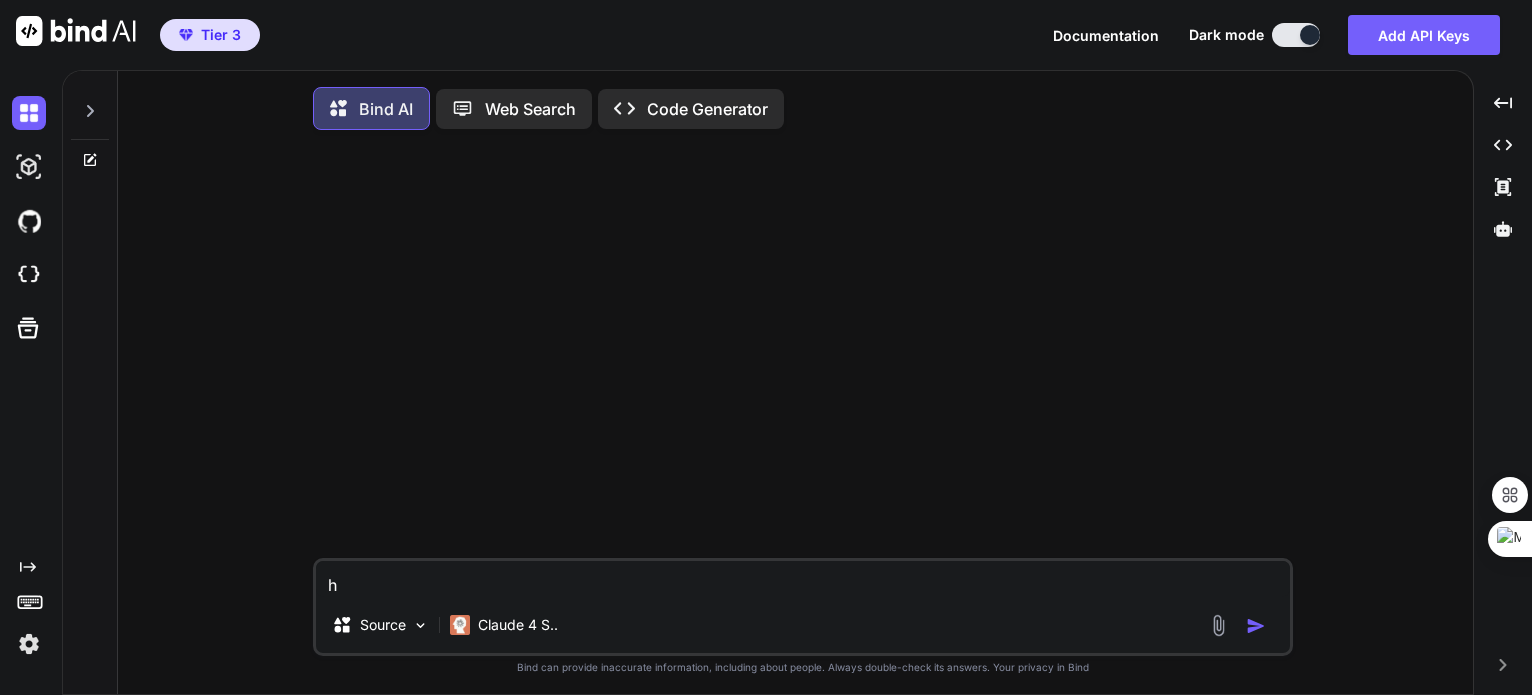 type on "ho" 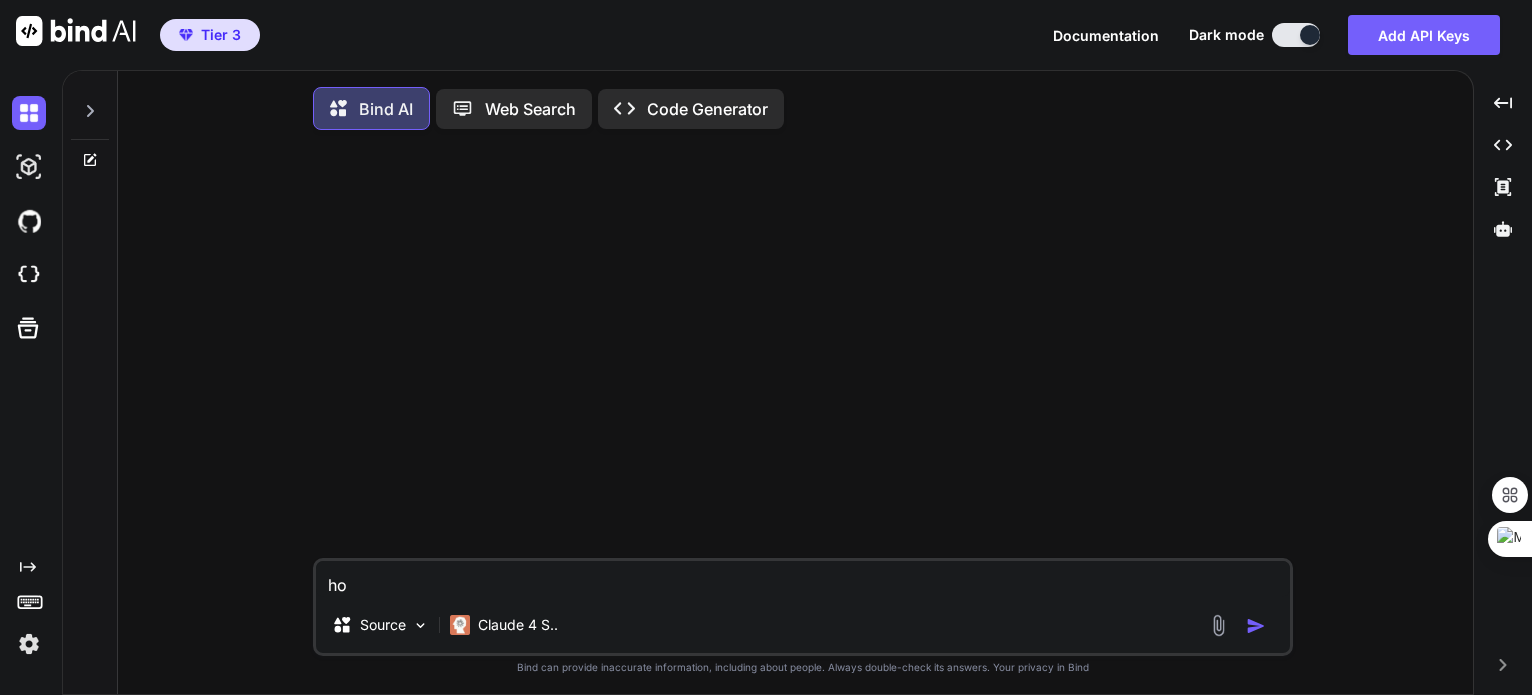 type on "how" 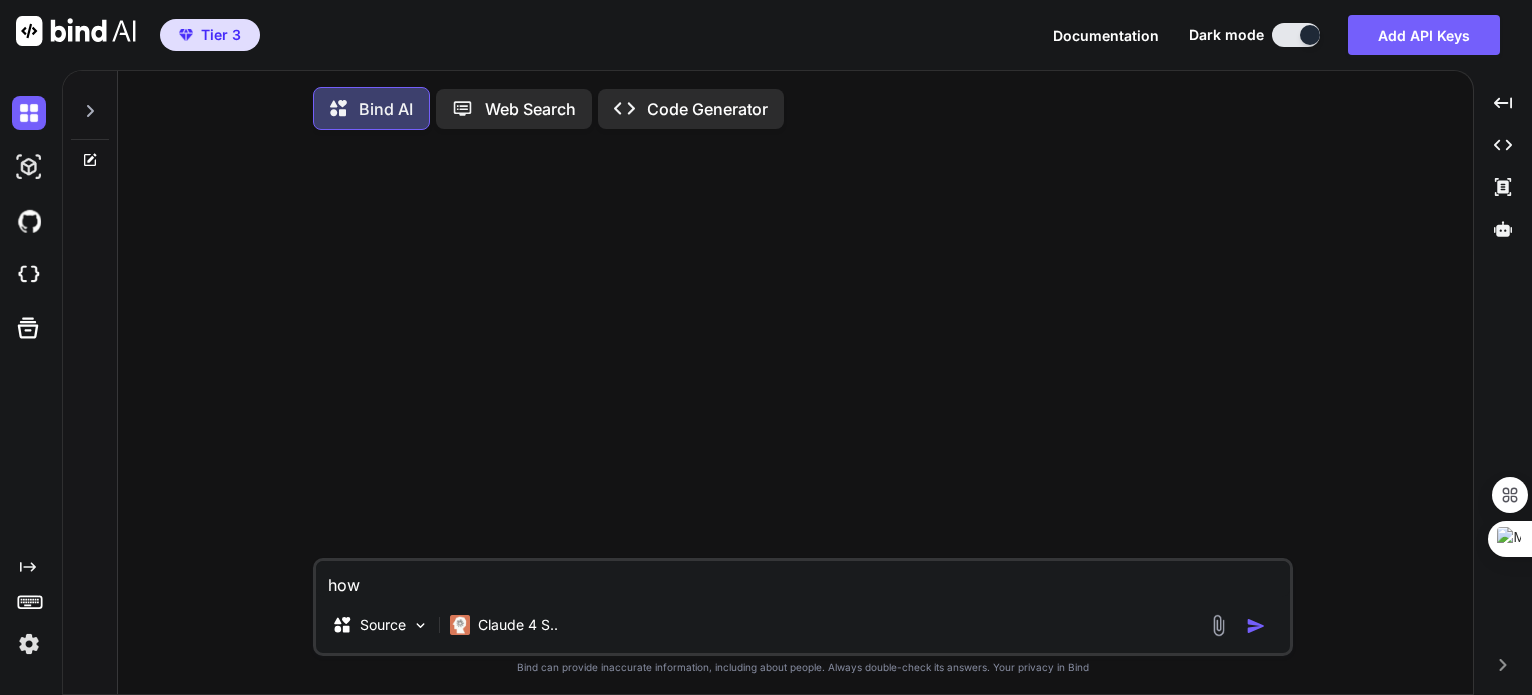 type on "x" 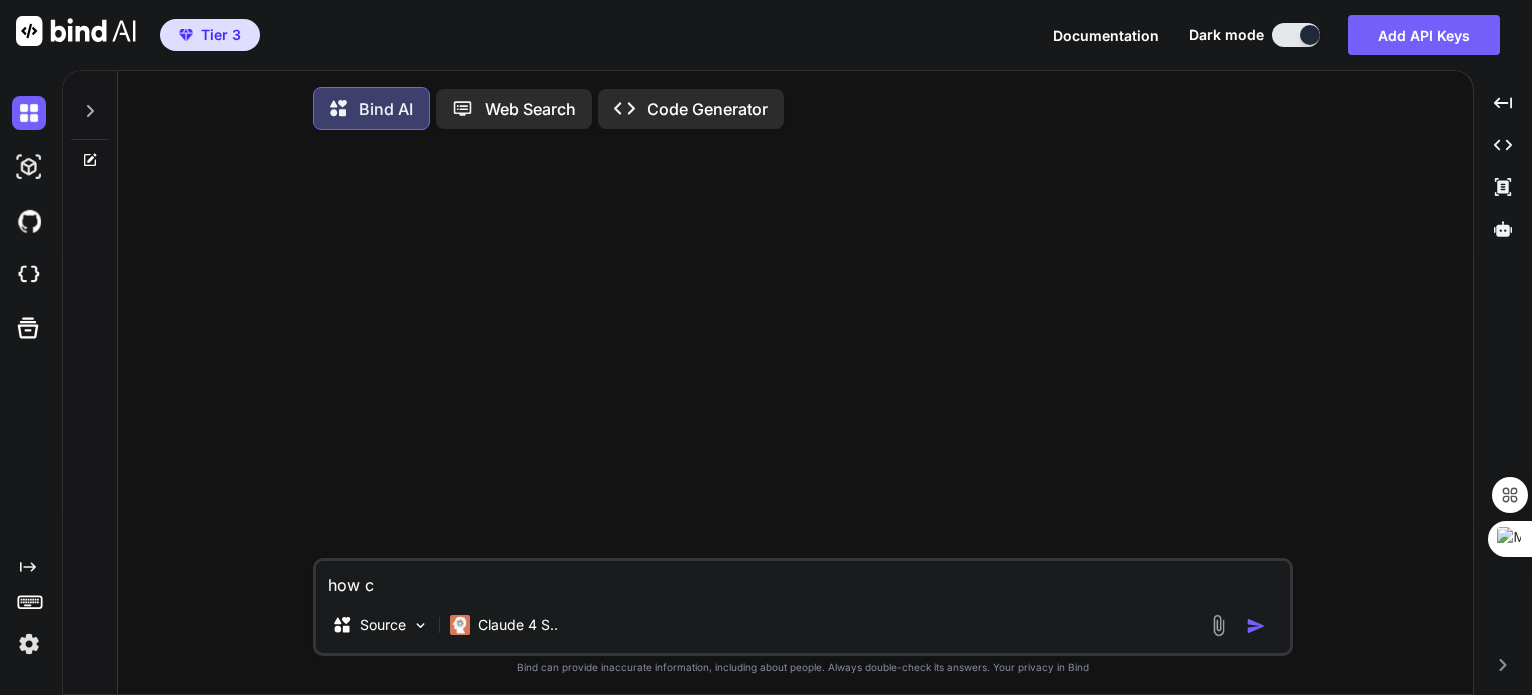 type on "how ca" 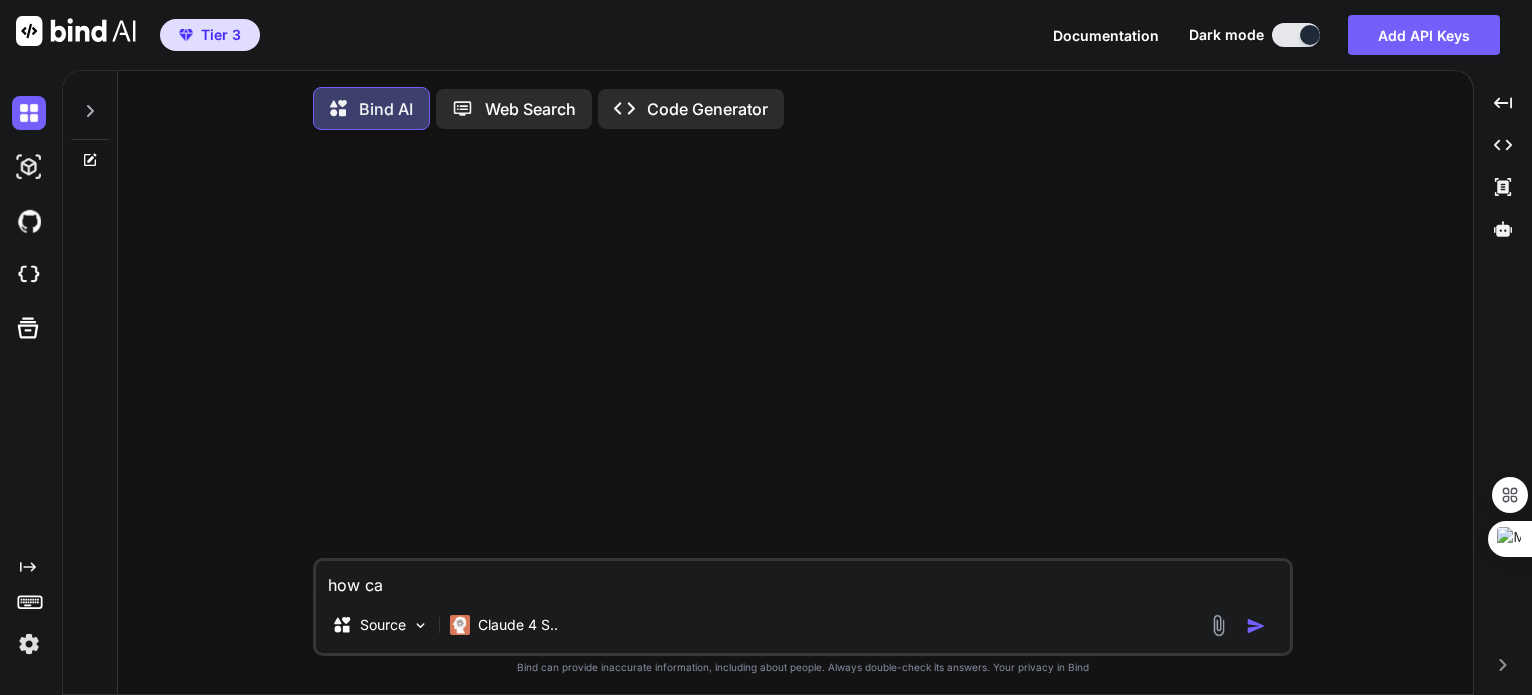 type on "how can" 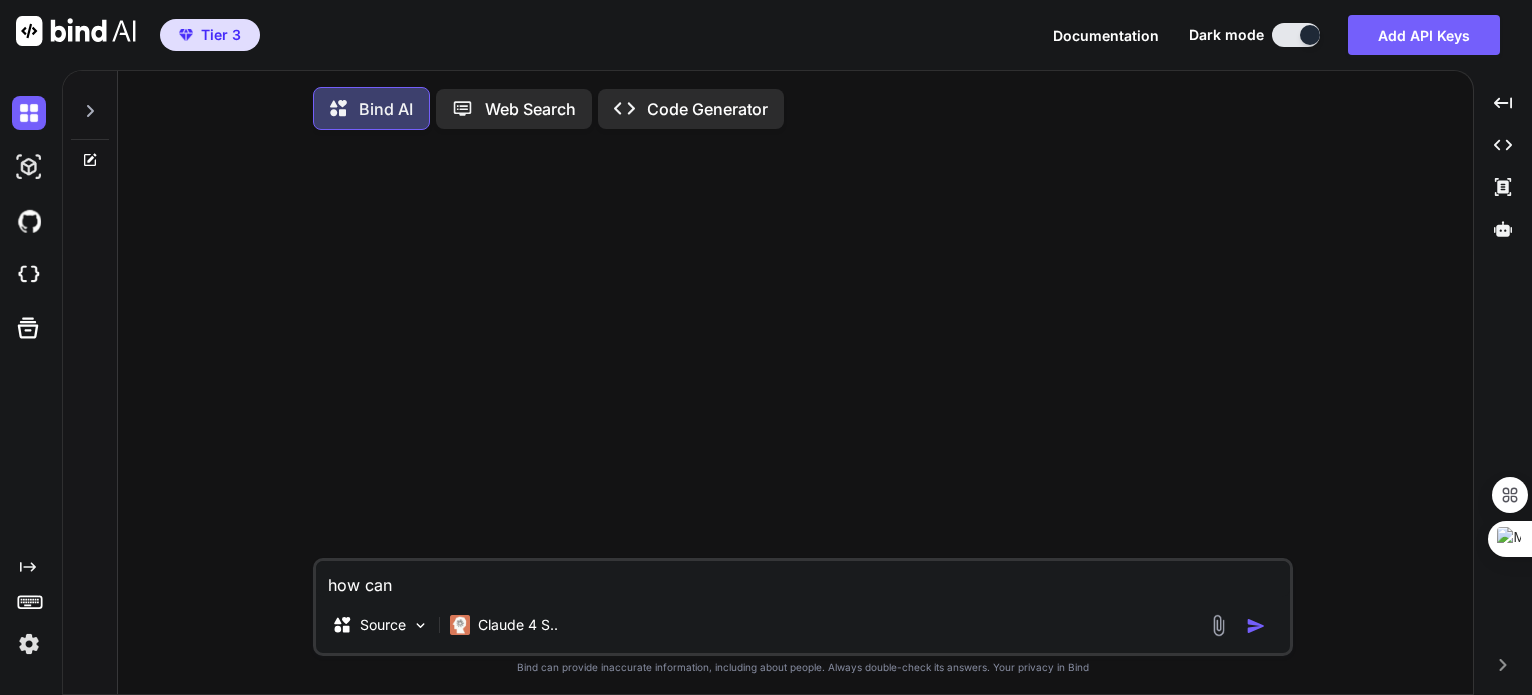 type on "how can" 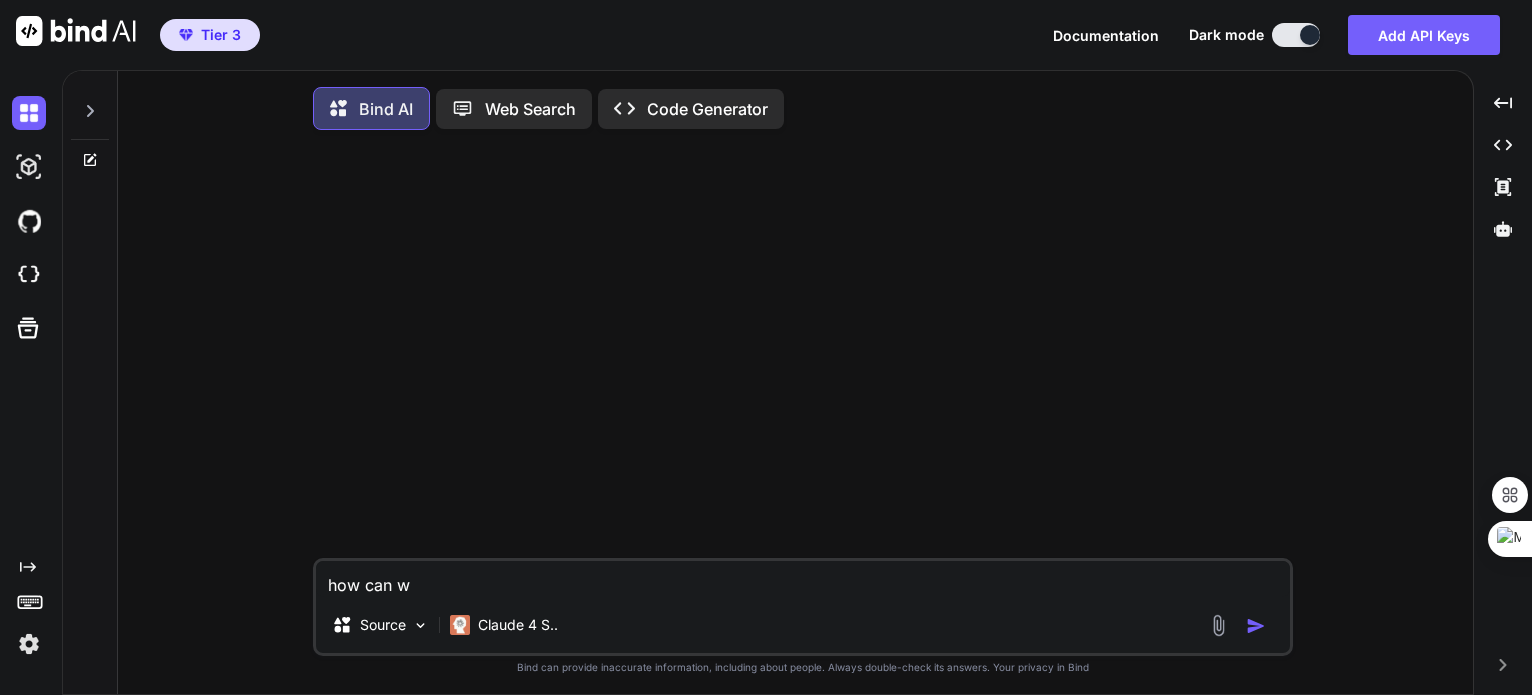 type on "how can we" 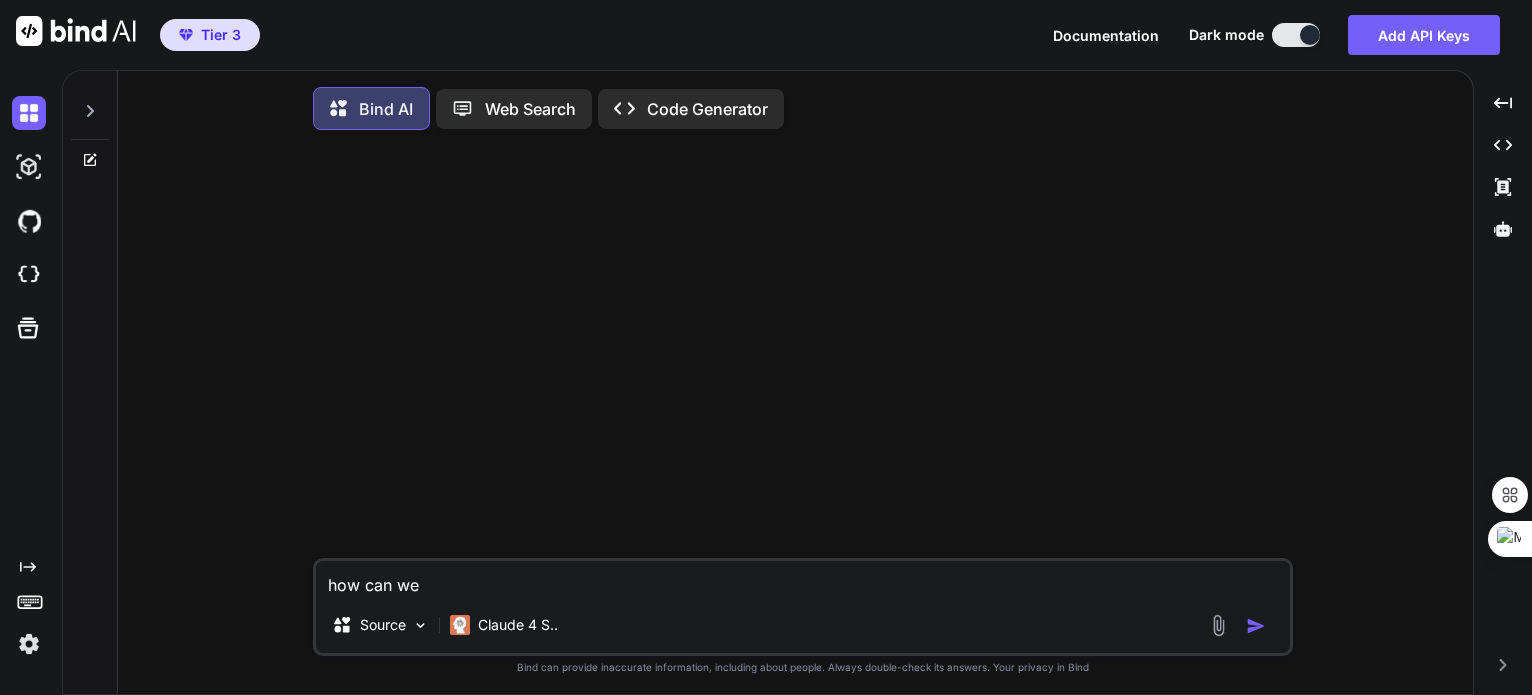 type on "how can we" 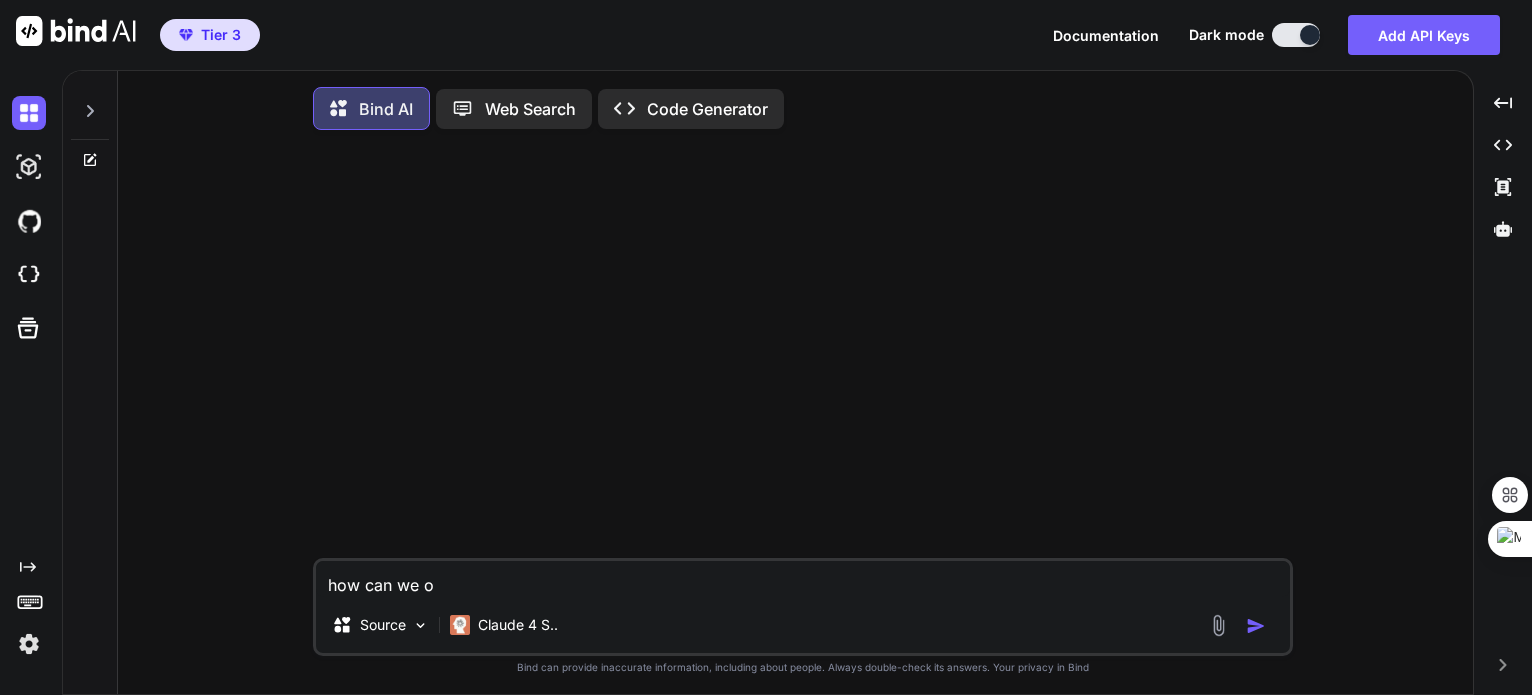 type on "how can we op" 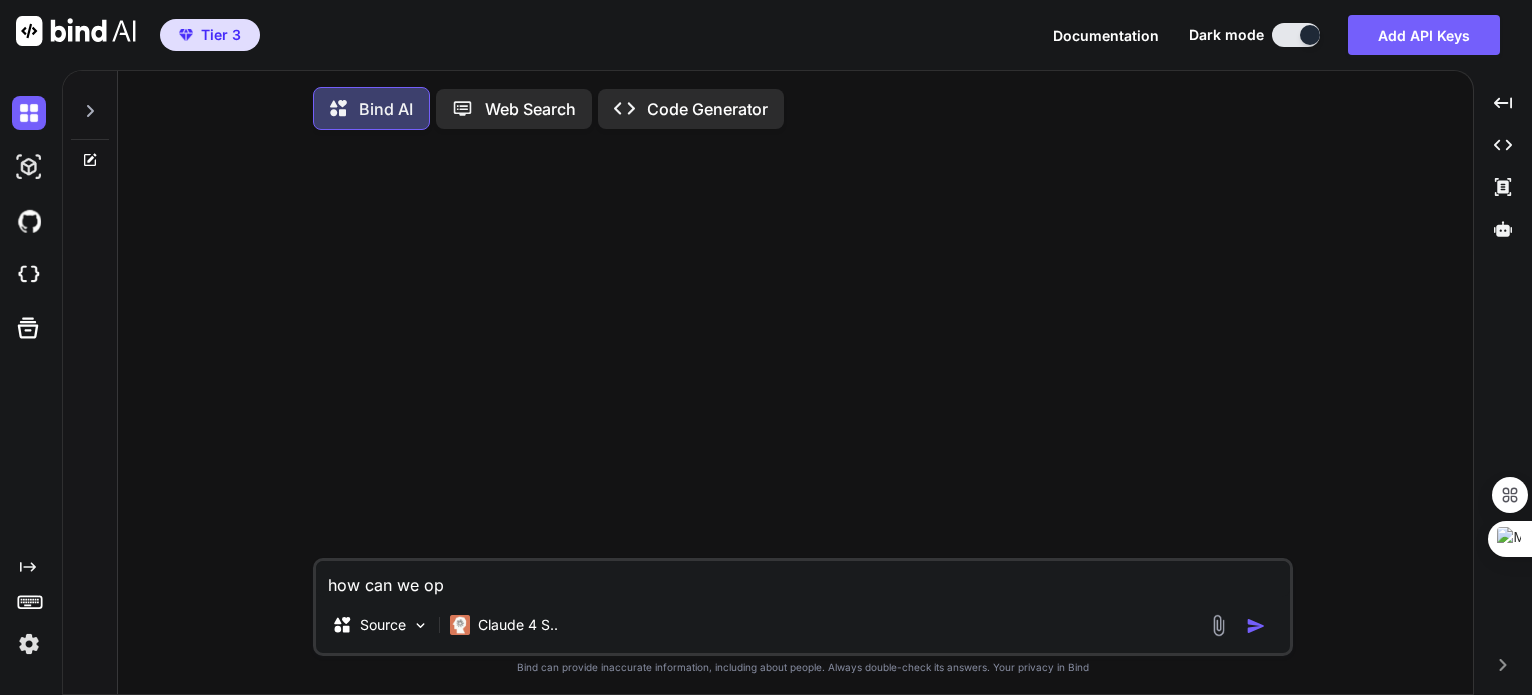 type on "how can we opt" 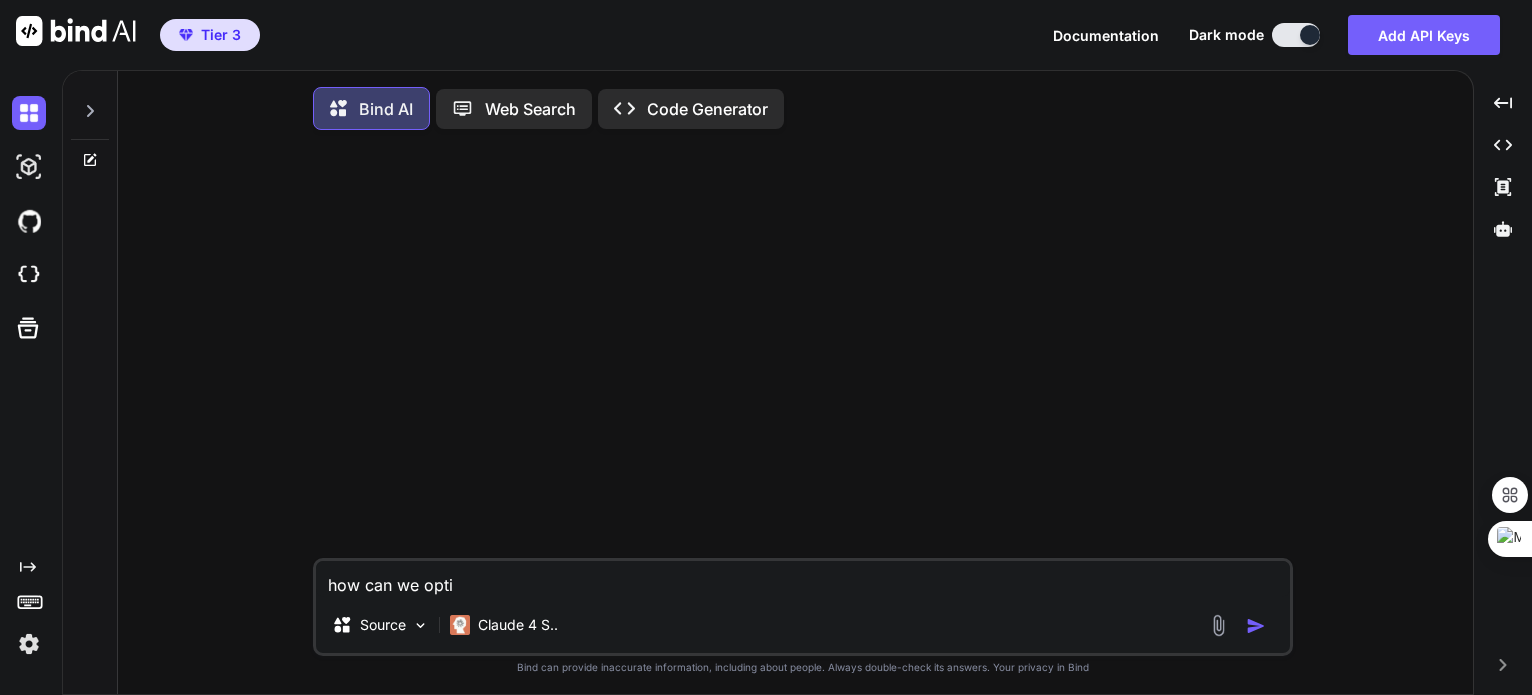 type on "how can we opti" 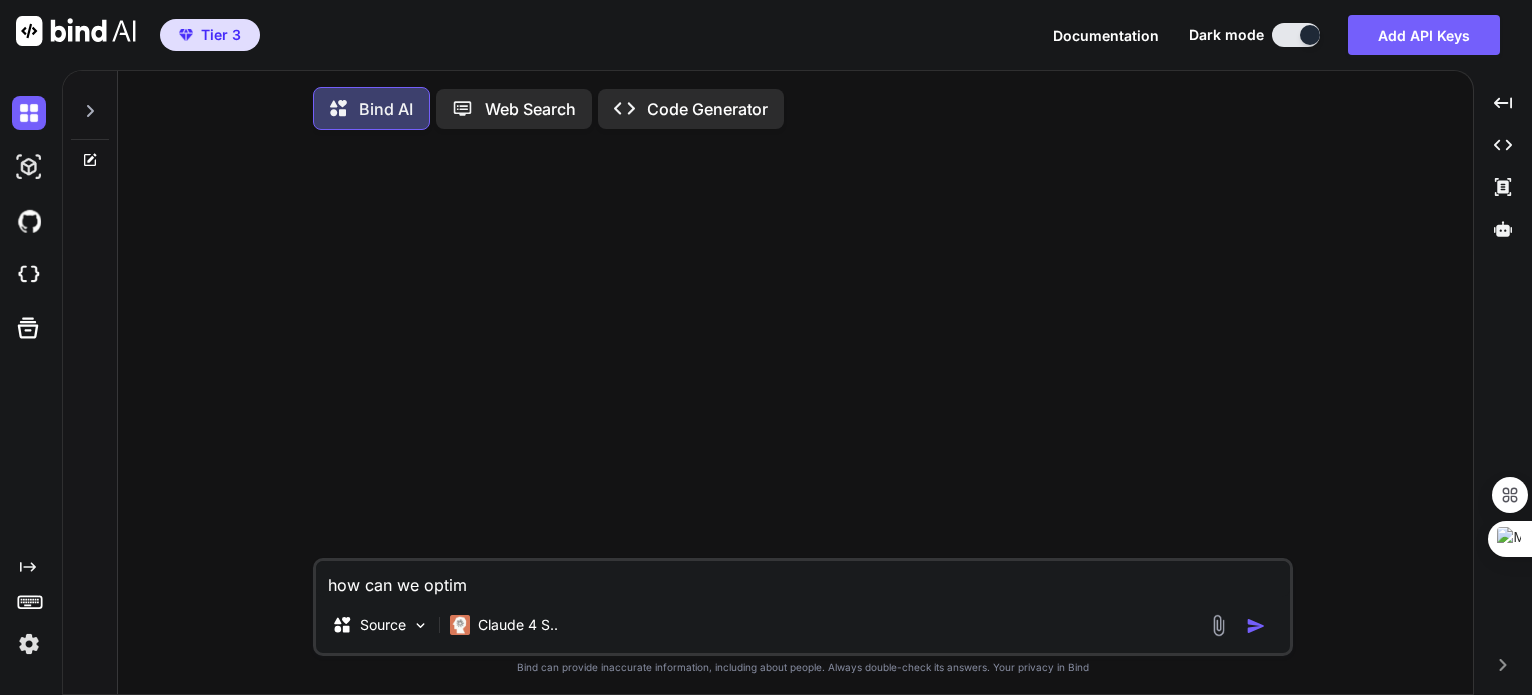type on "how can we optimi" 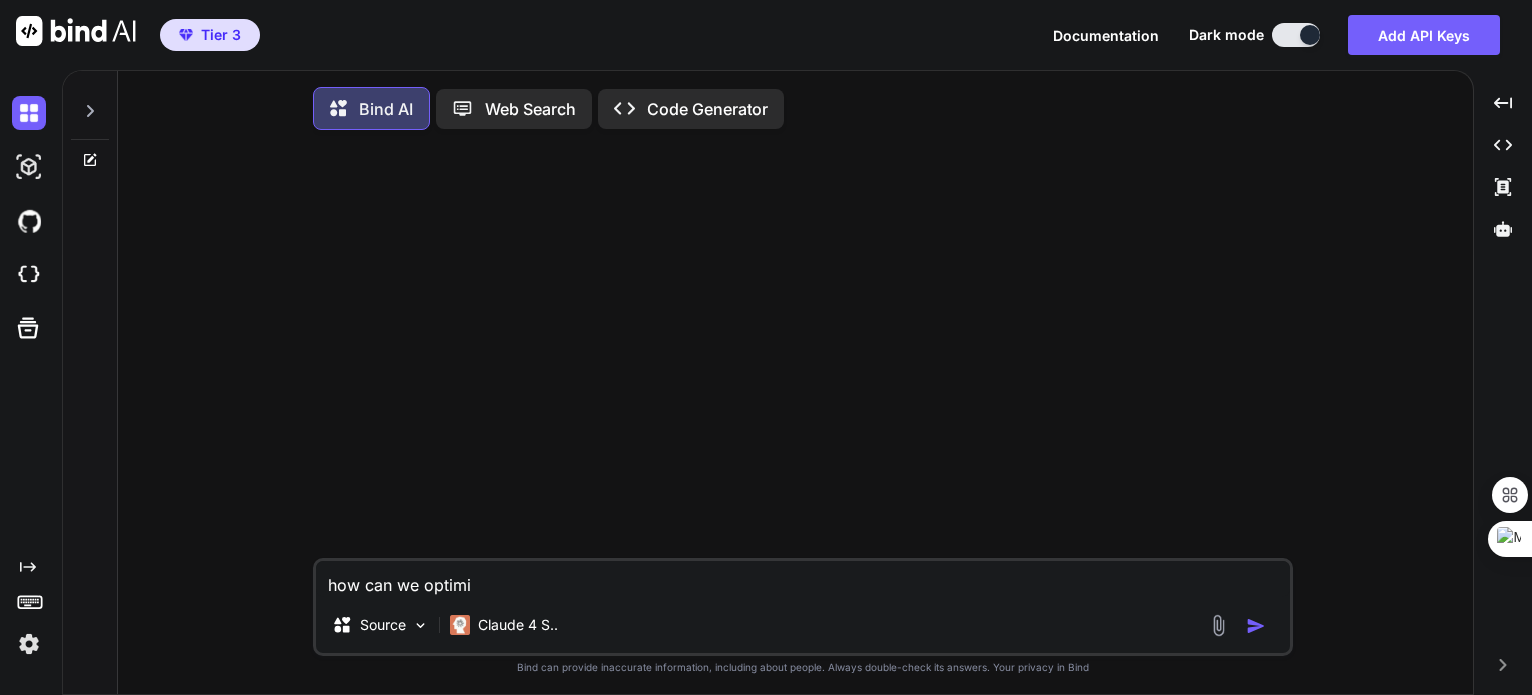 type on "how can we optimiz" 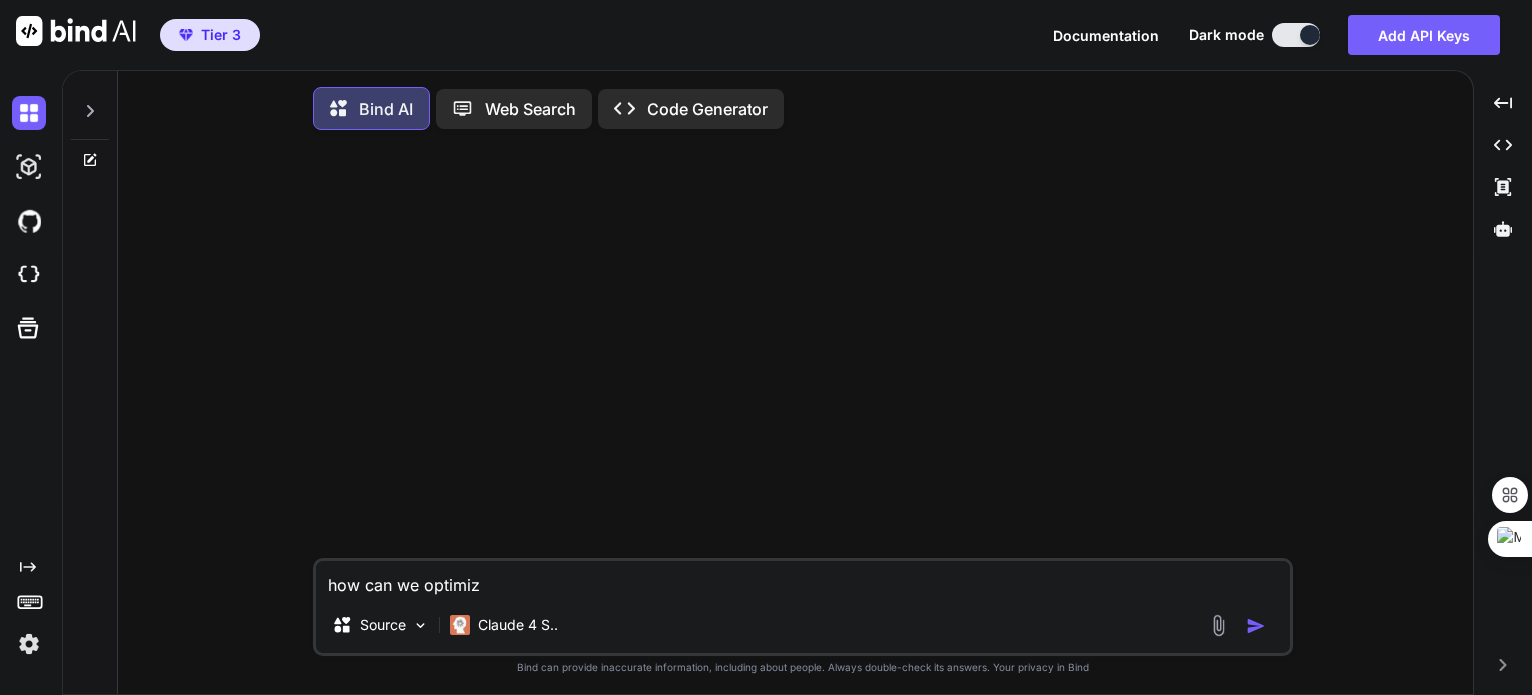 type on "how can we optimize" 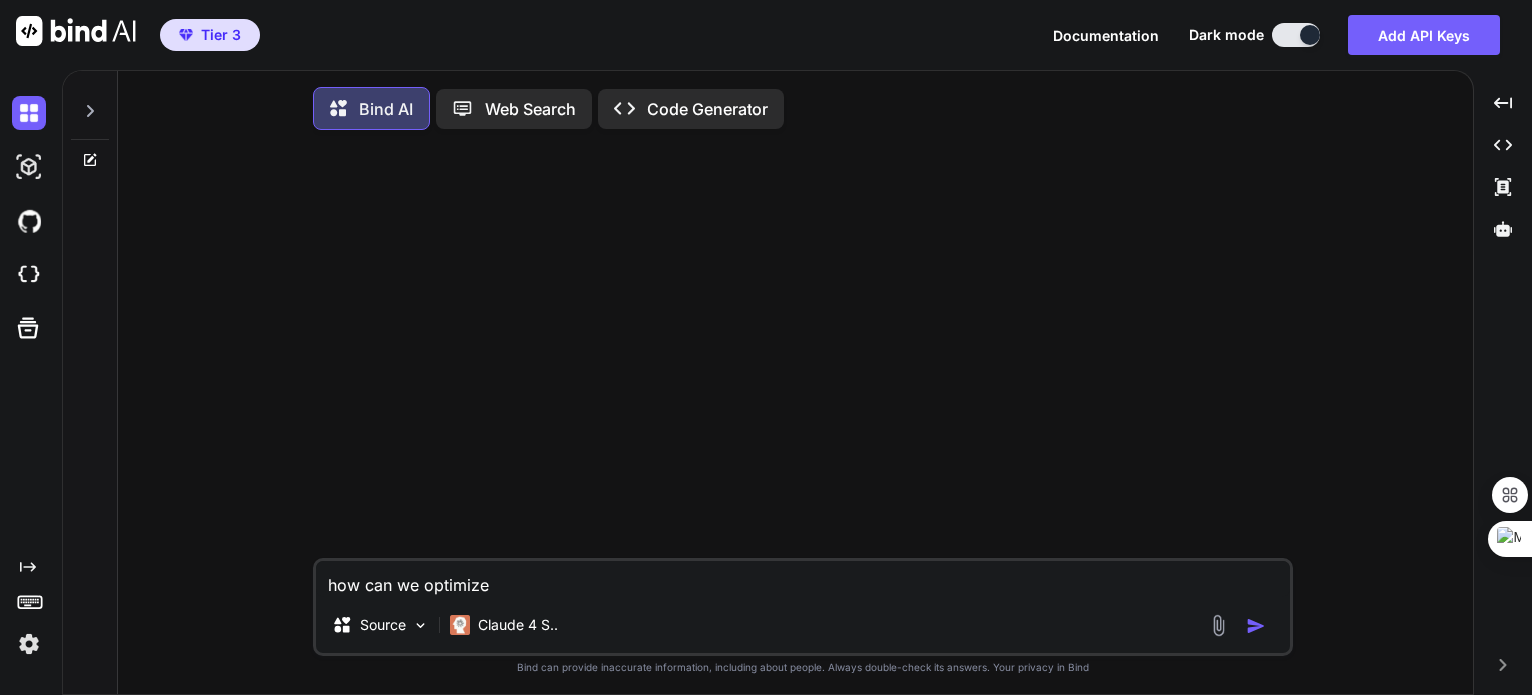 type on "how can we optimize" 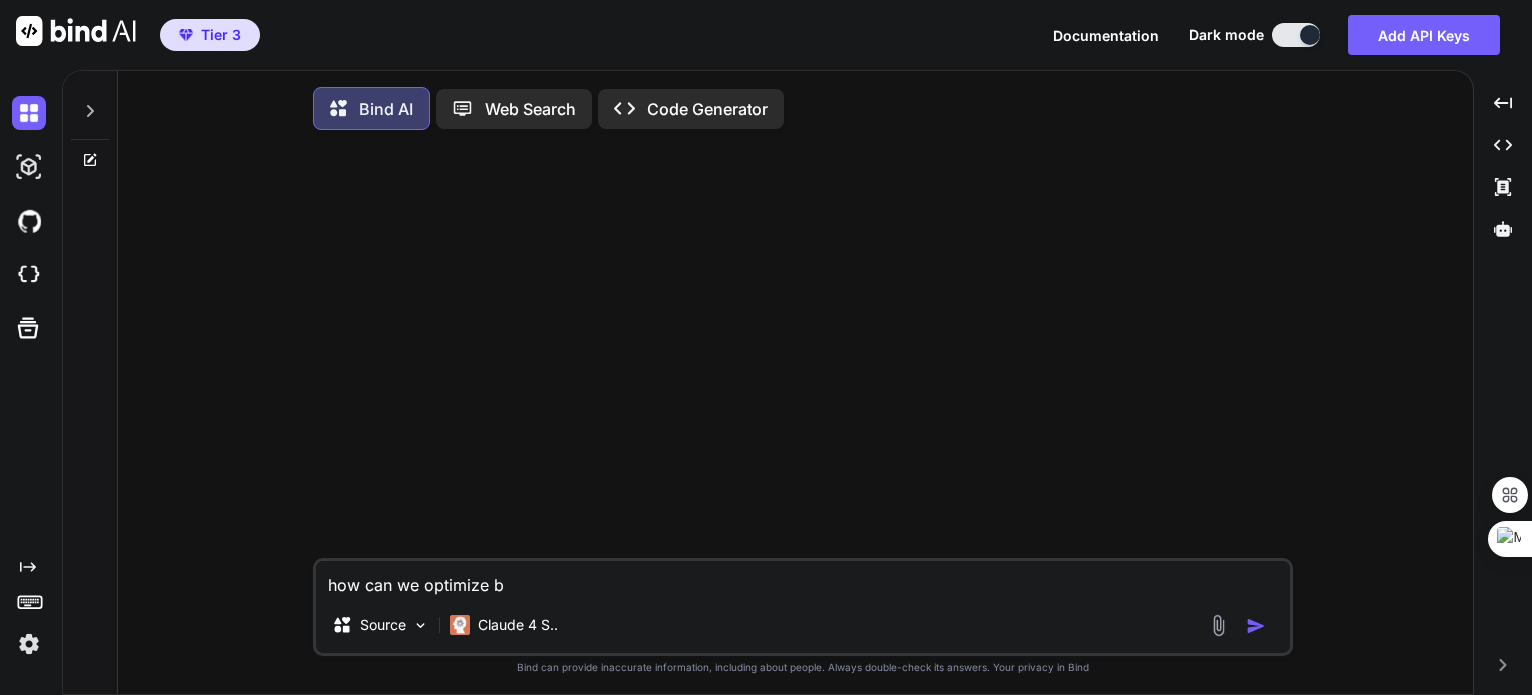 type on "how can we optimize be" 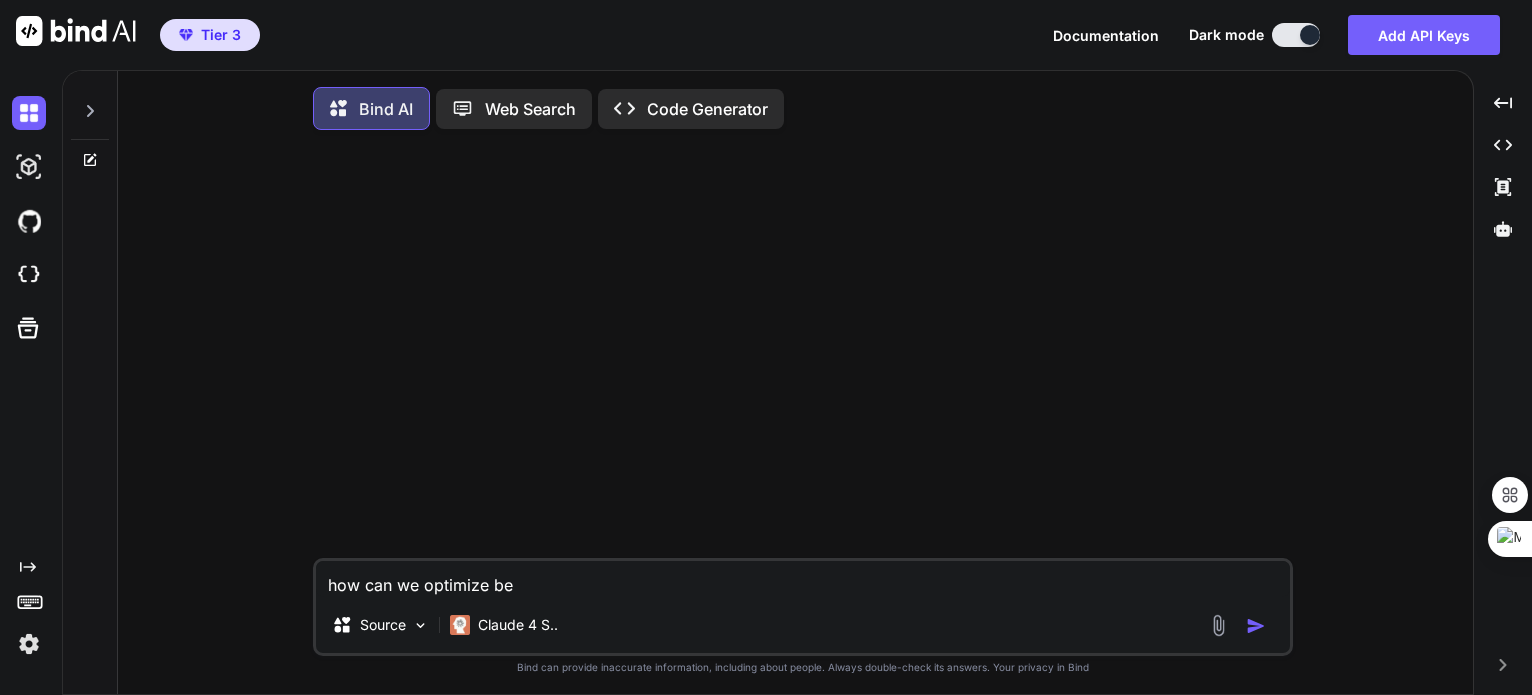 type on "how can we optimize bel" 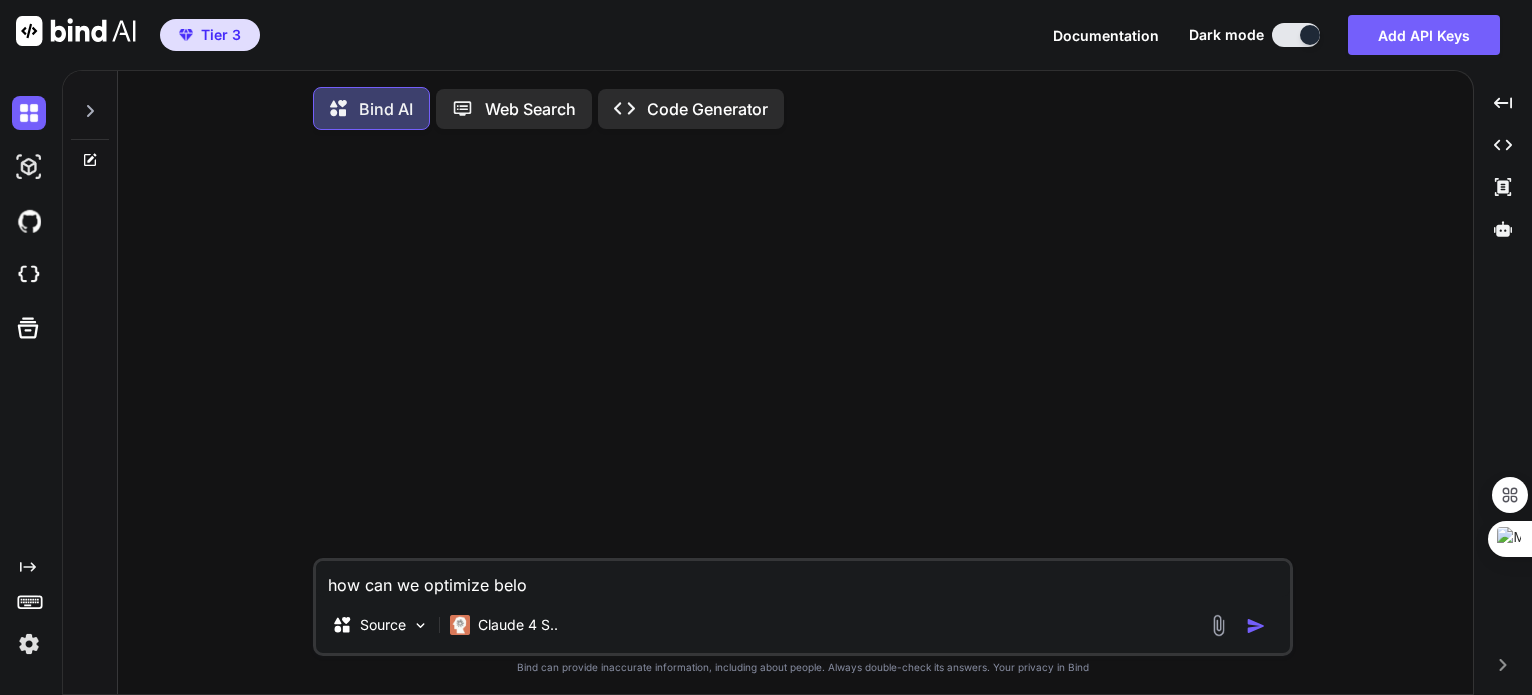 type on "how can we optimize belo" 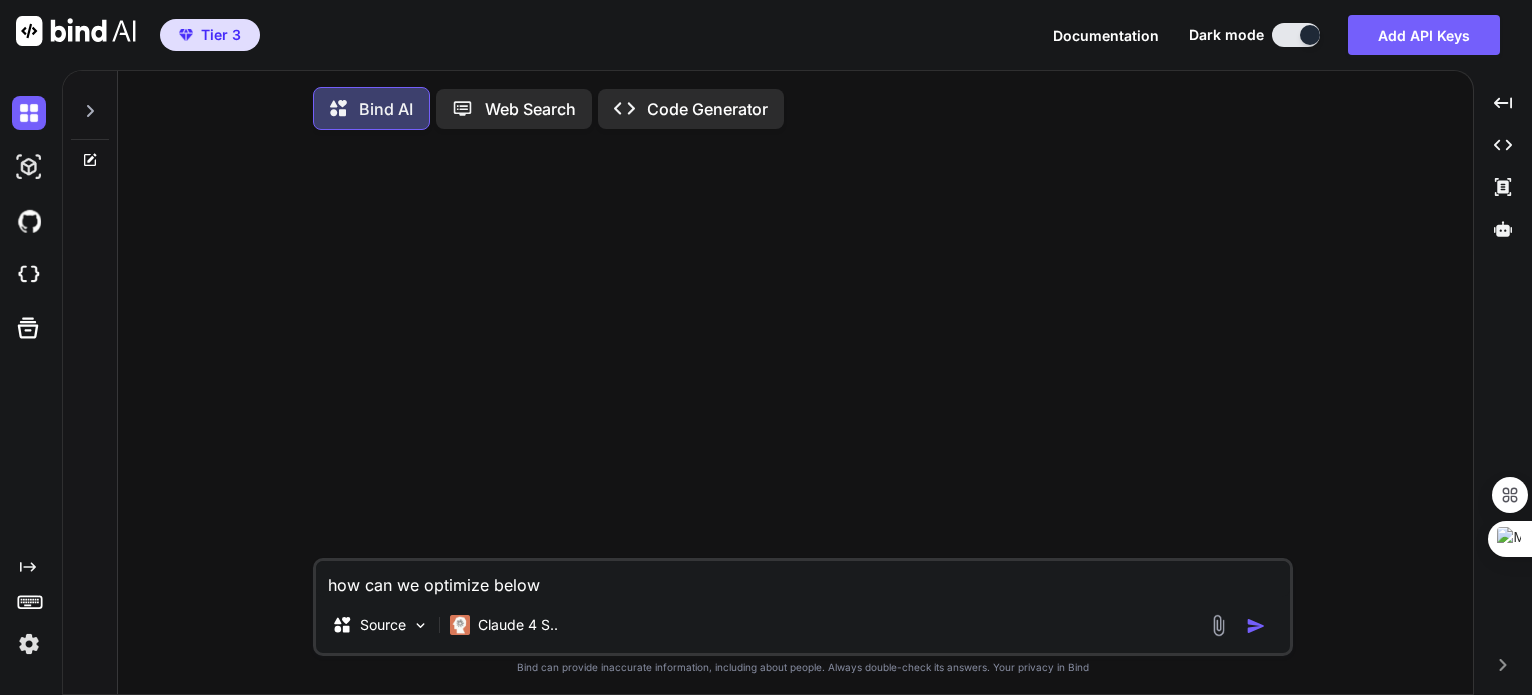 type on "how can we optimize below" 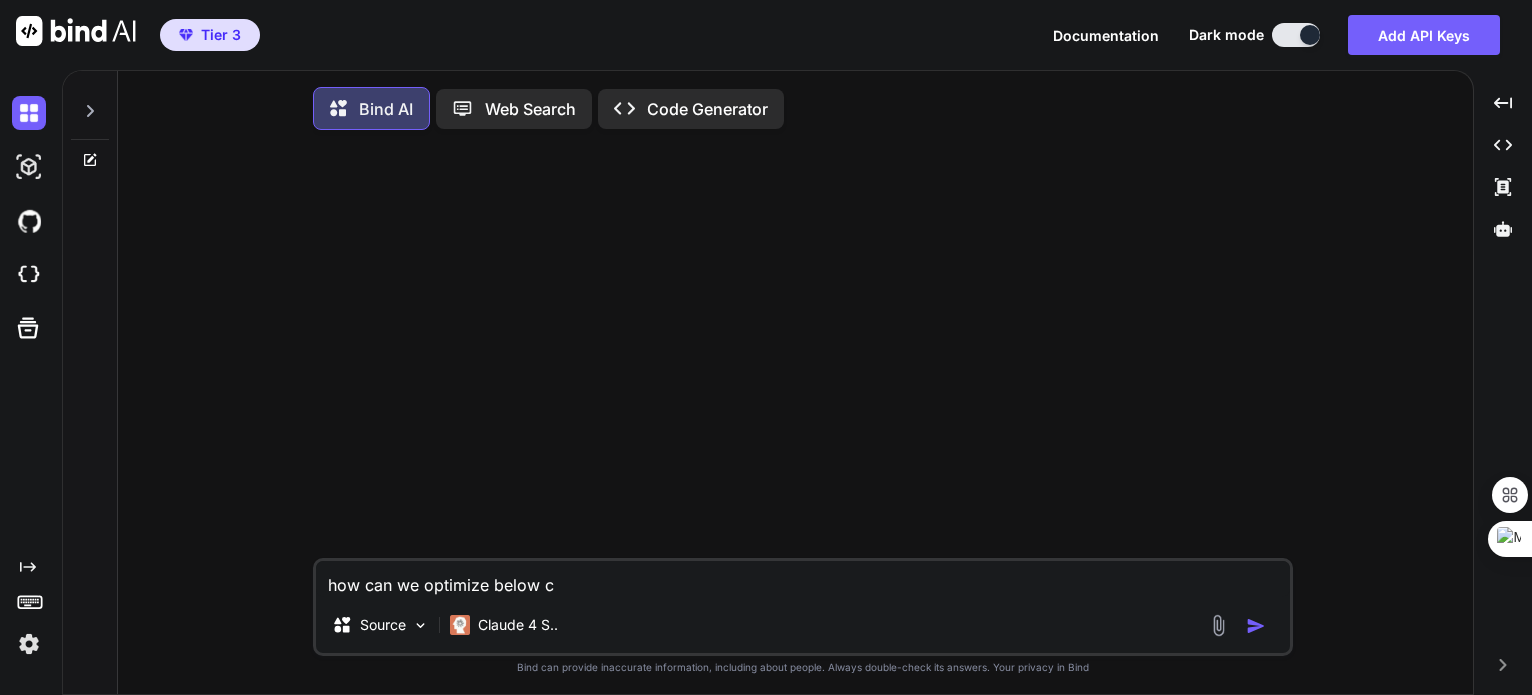 type on "how can we optimize below co" 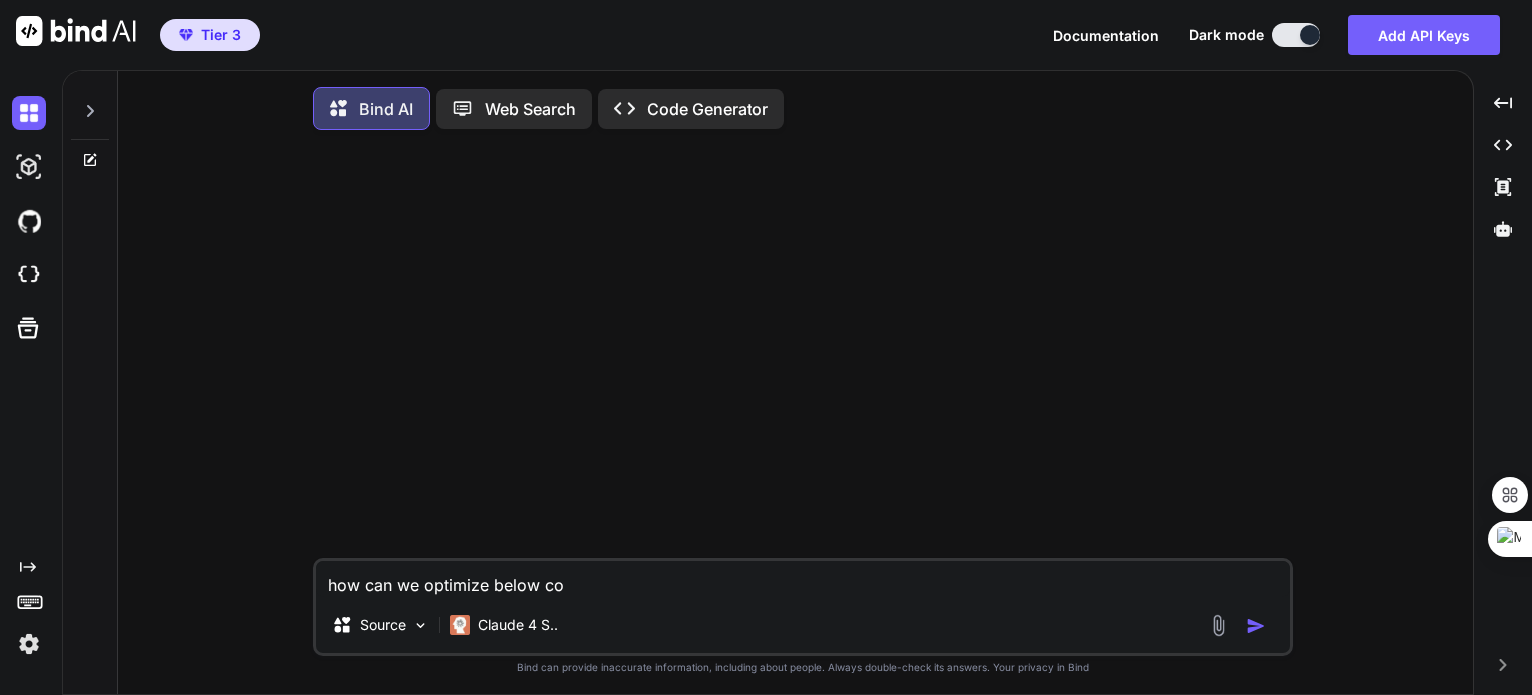 type on "how can we optimize below cod" 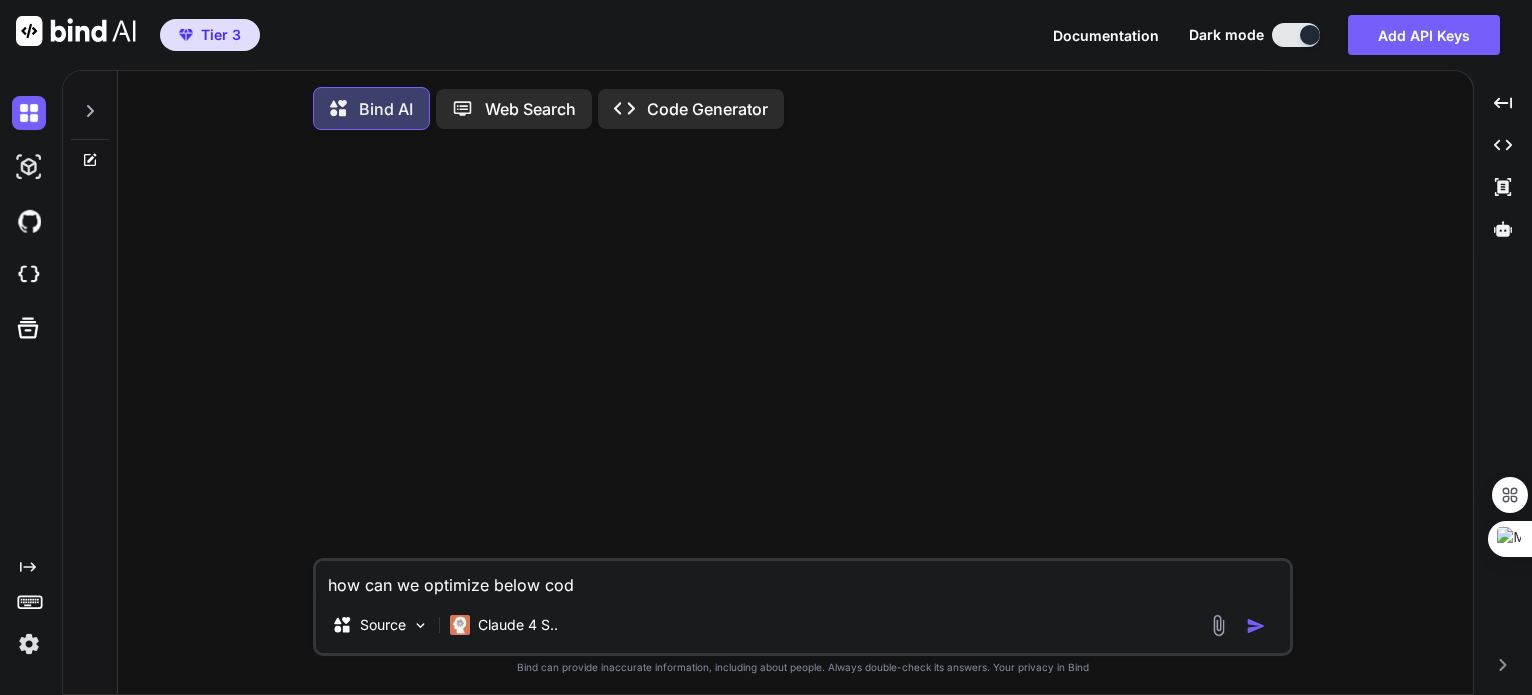 type on "x" 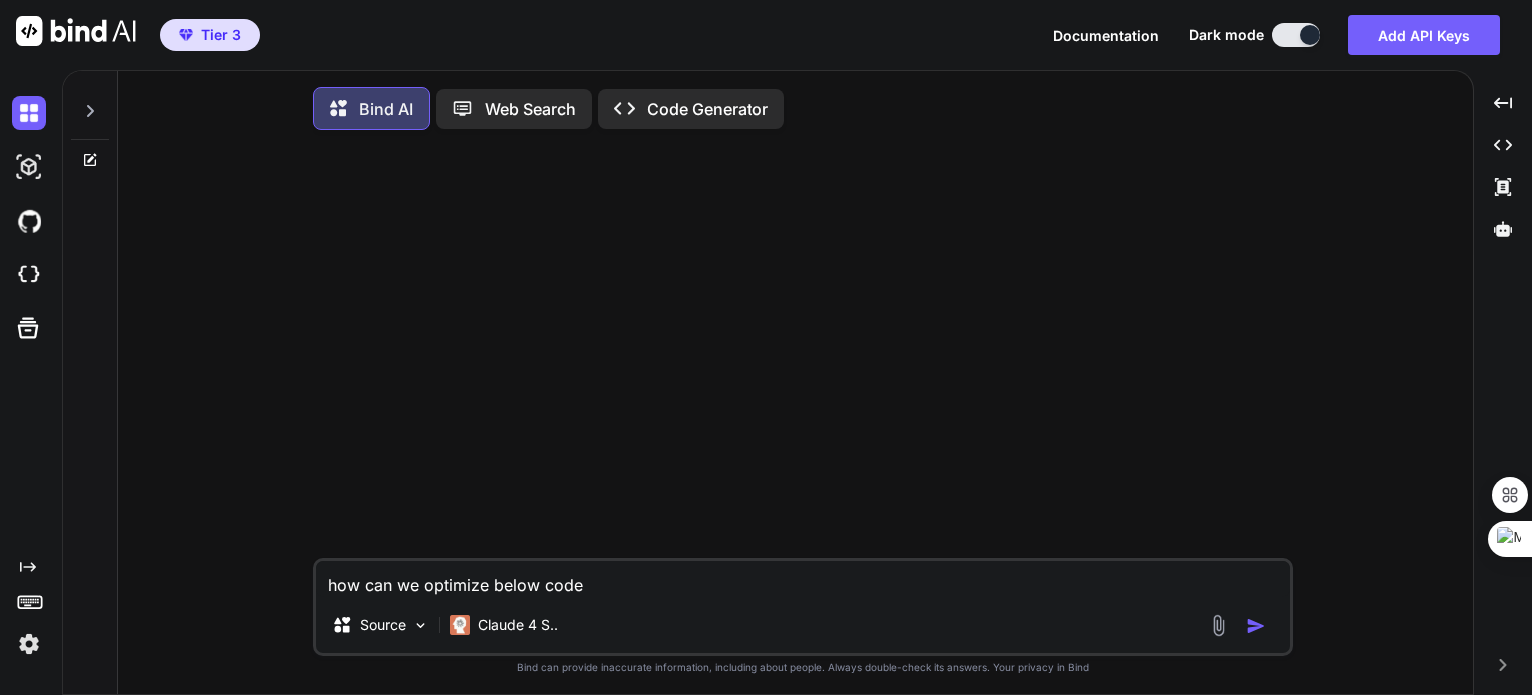 type on "how can we optimize below code" 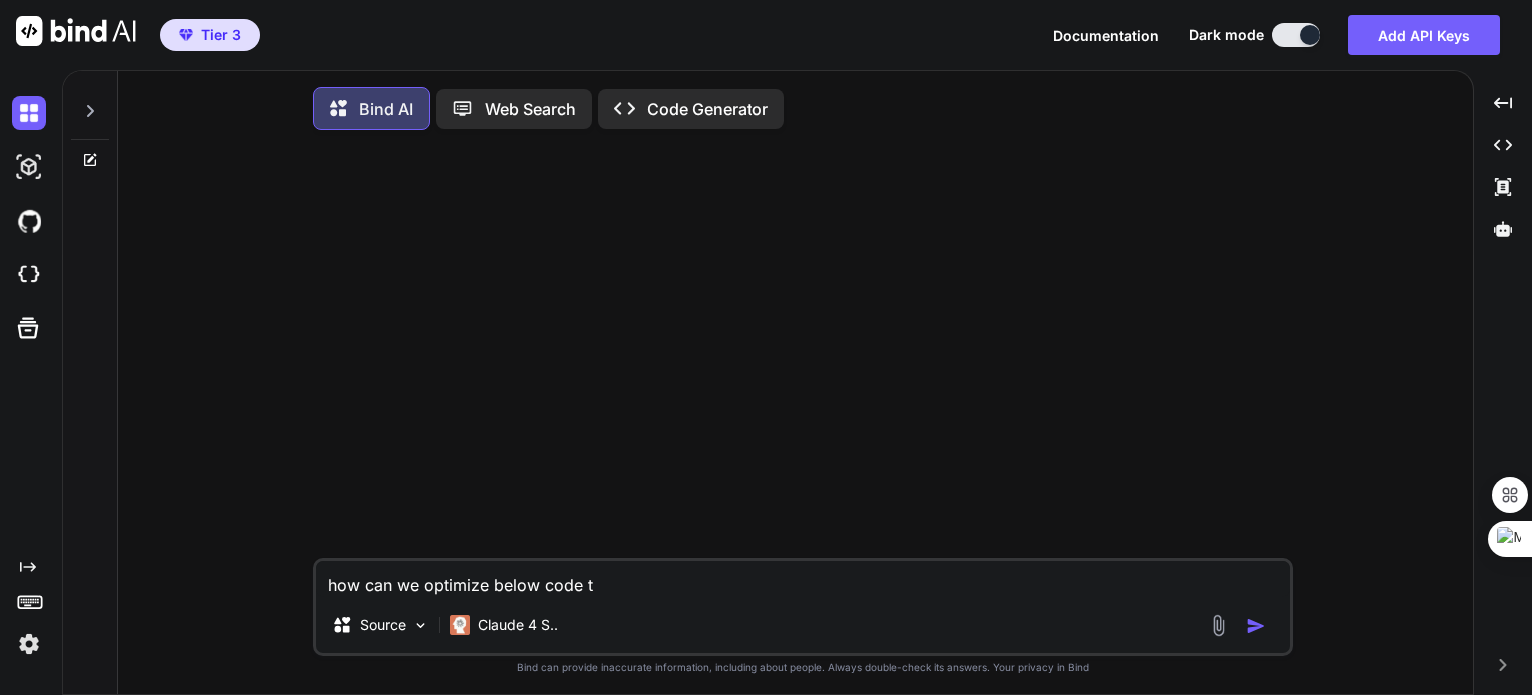 type on "how can we optimize below code to" 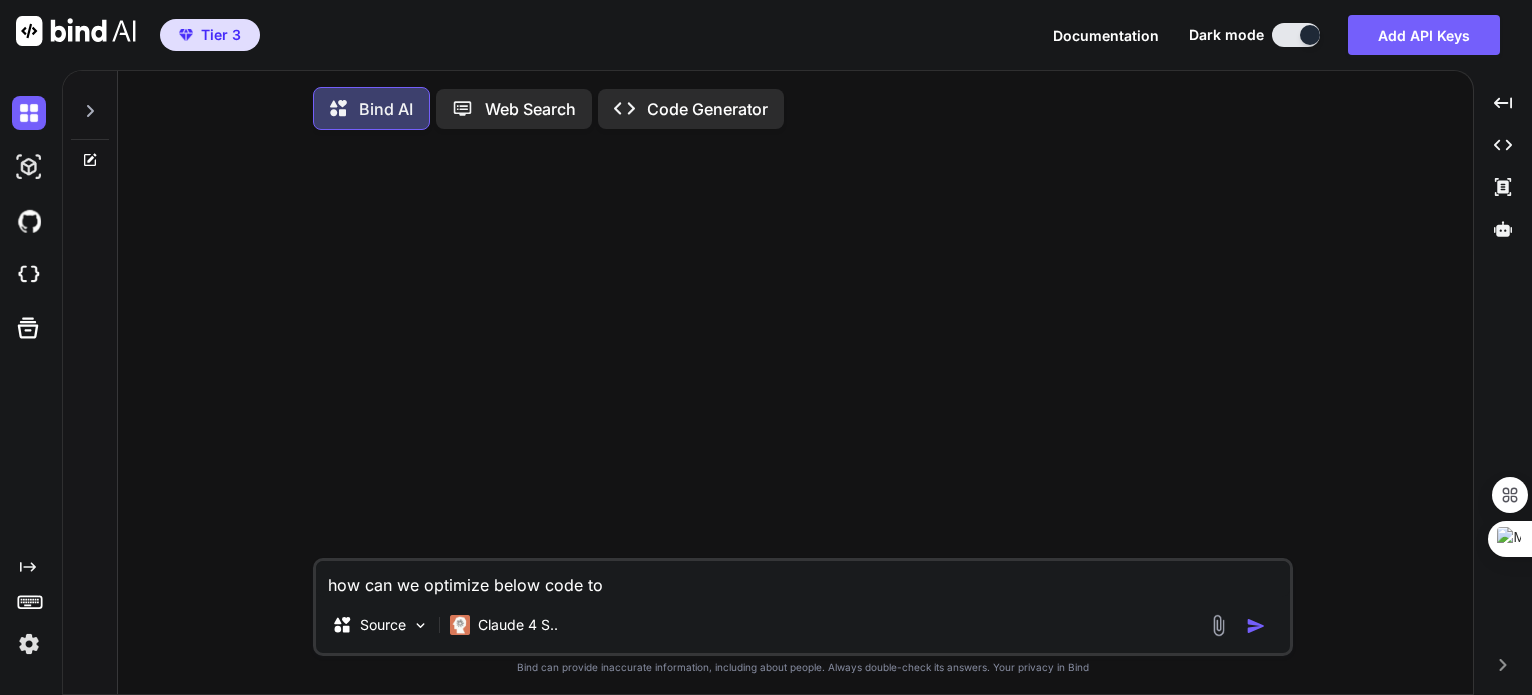 type on "how can we optimize below code to" 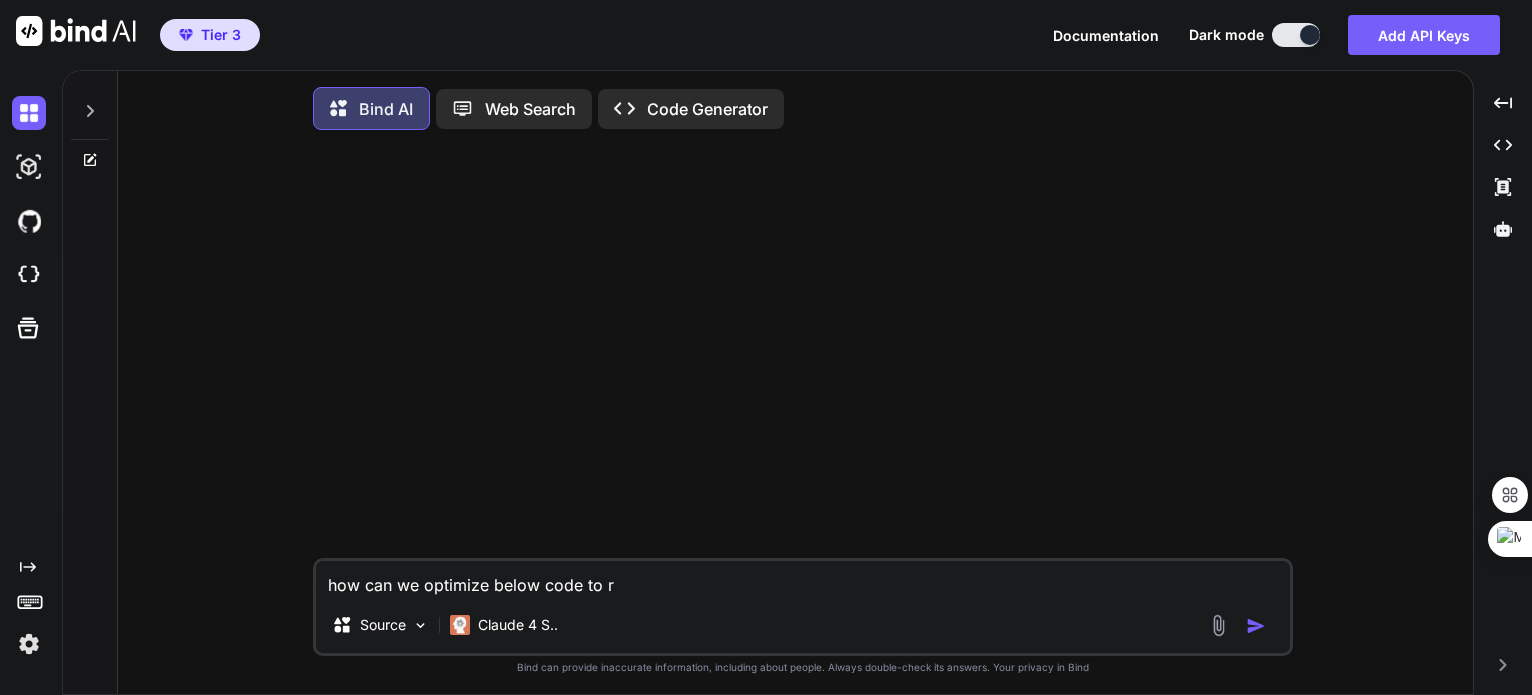 type on "how can we optimize below code to re" 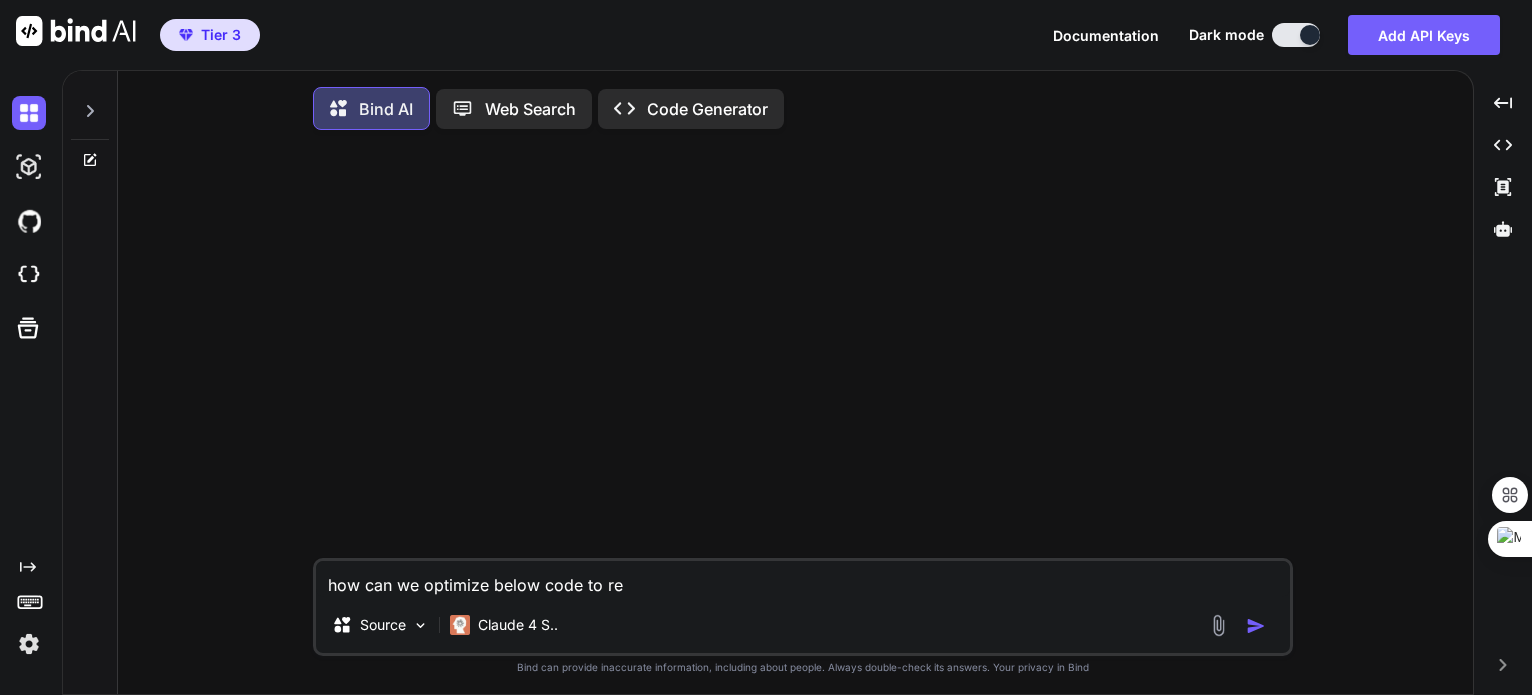 type on "how can we optimize below code to red" 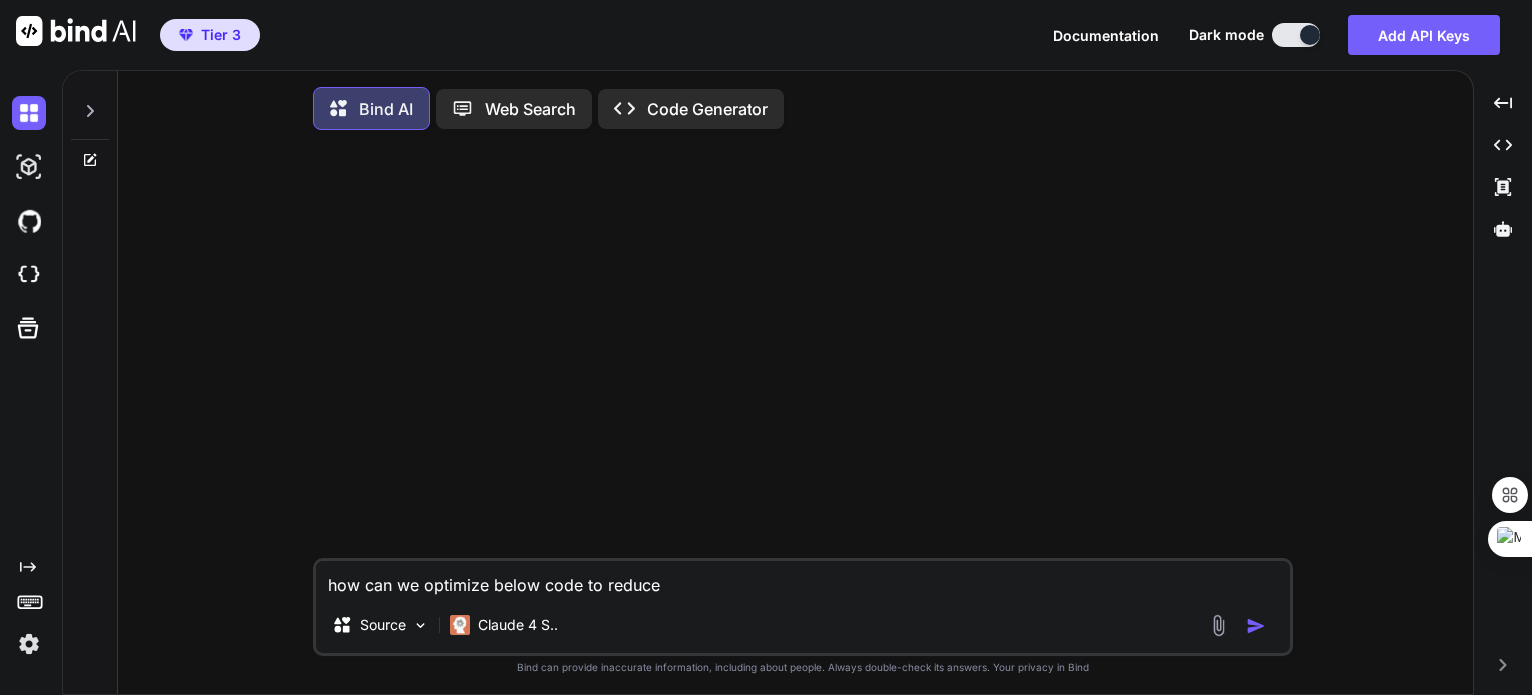 type on "how can we optimize below code to redu" 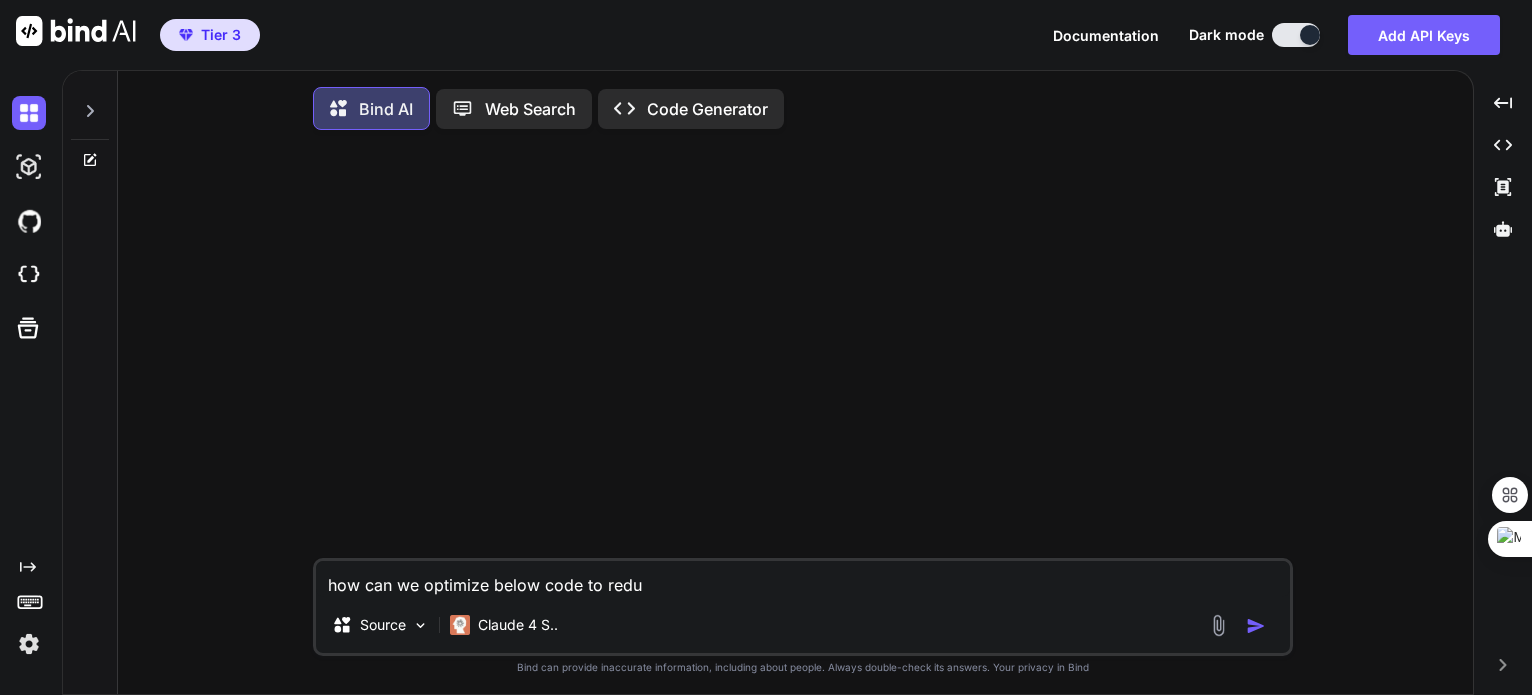 type on "x" 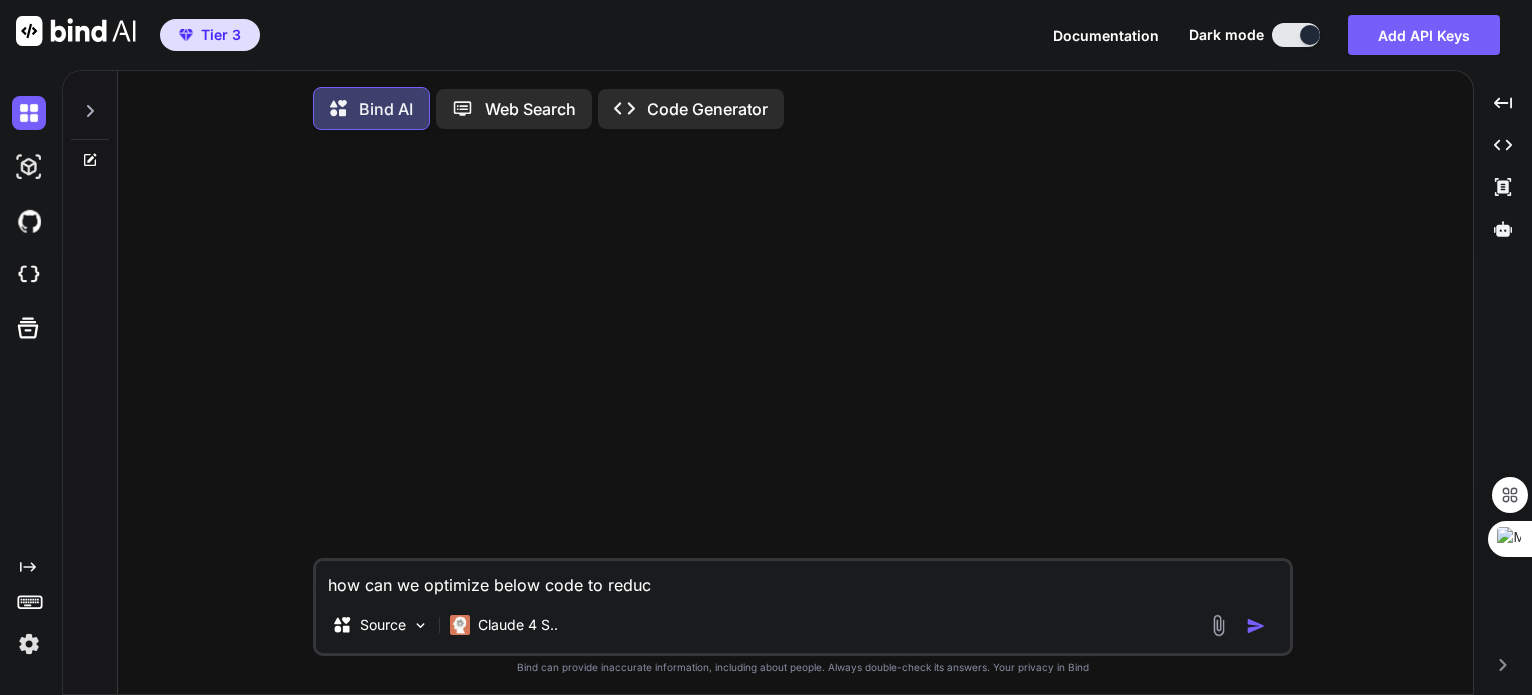 type on "how can we optimize below code to reduce" 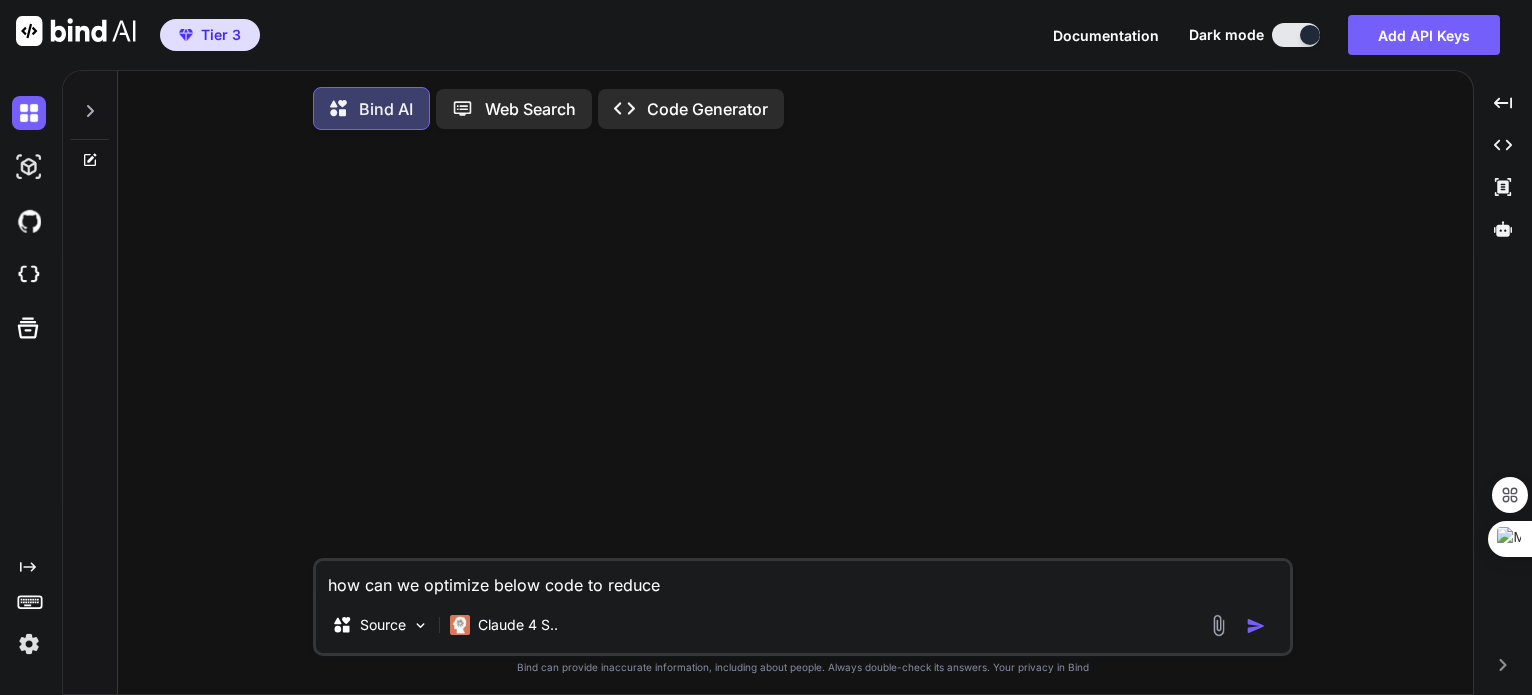 type on "how can we optimize below code to reduce" 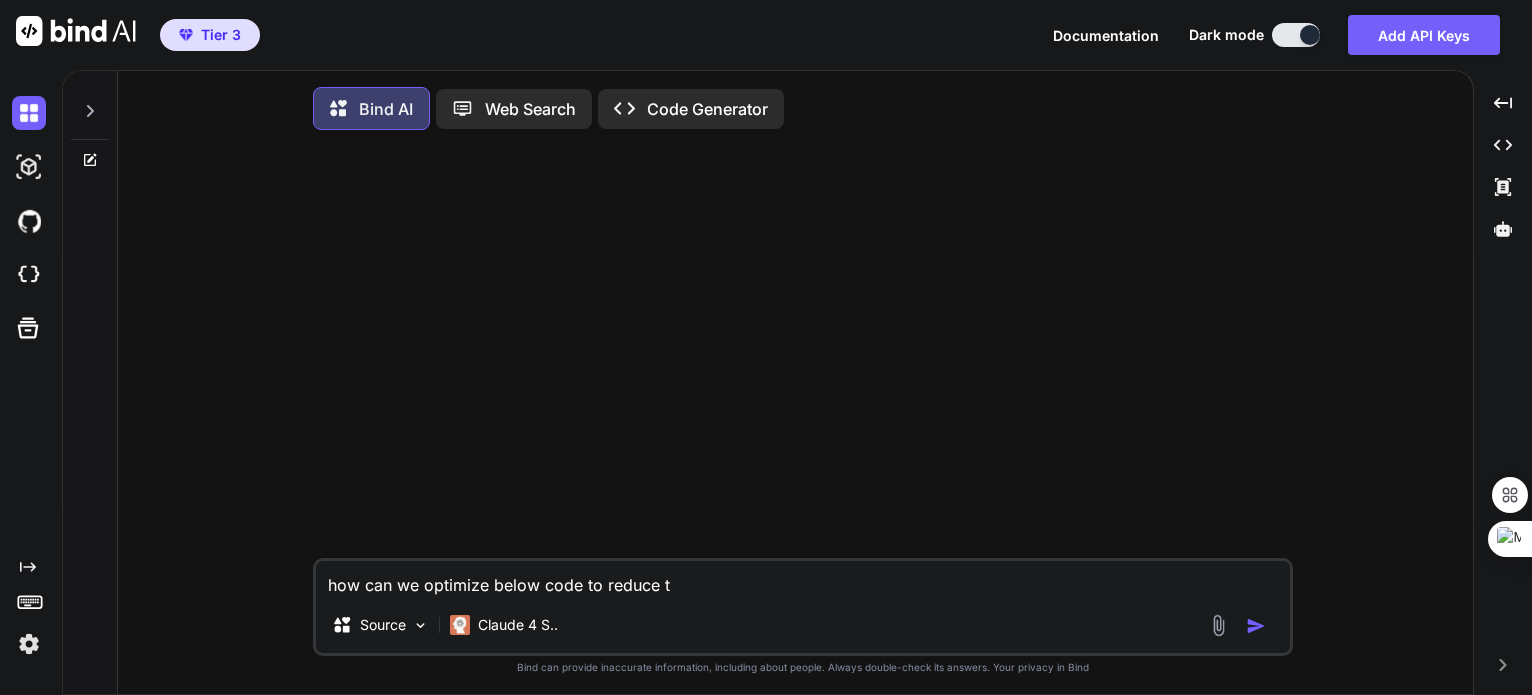 type on "how can we optimize below code to reduce th" 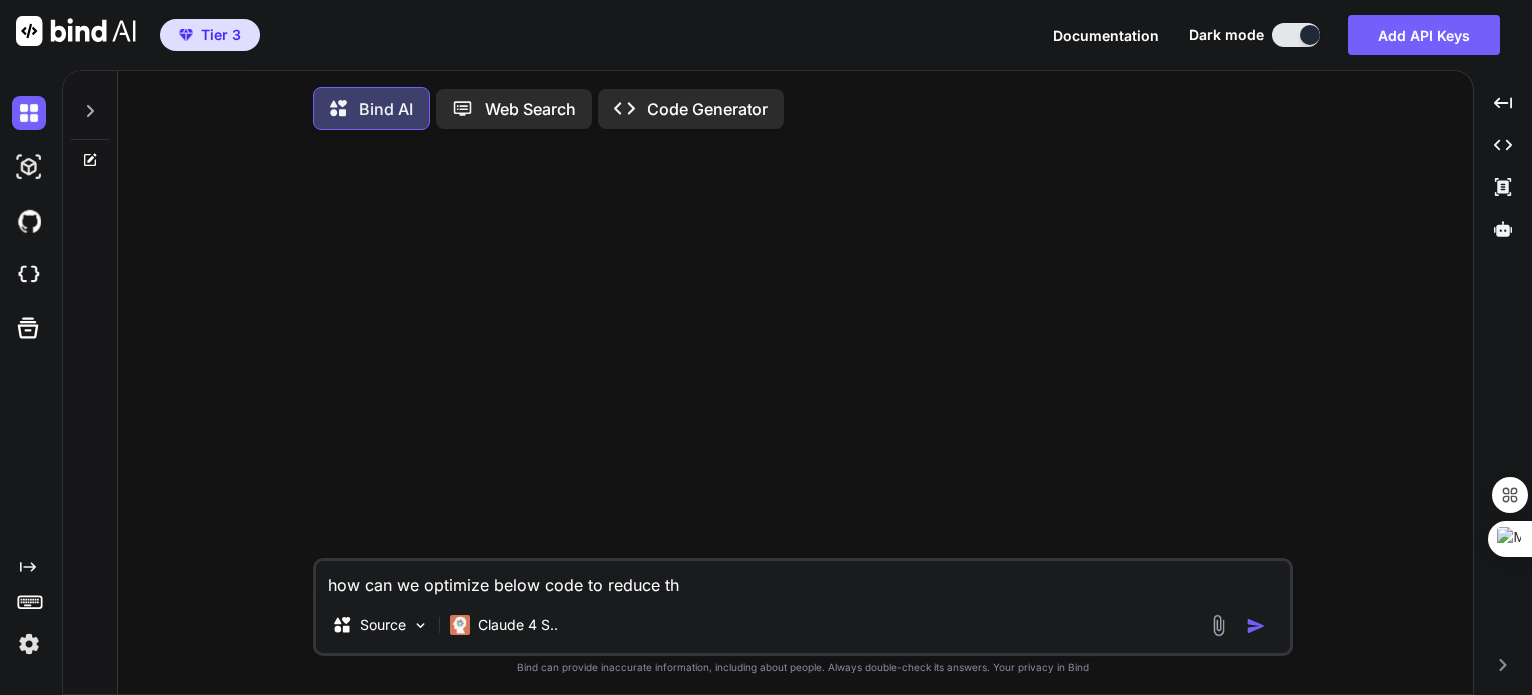 type on "how can we optimize below code to reduce the" 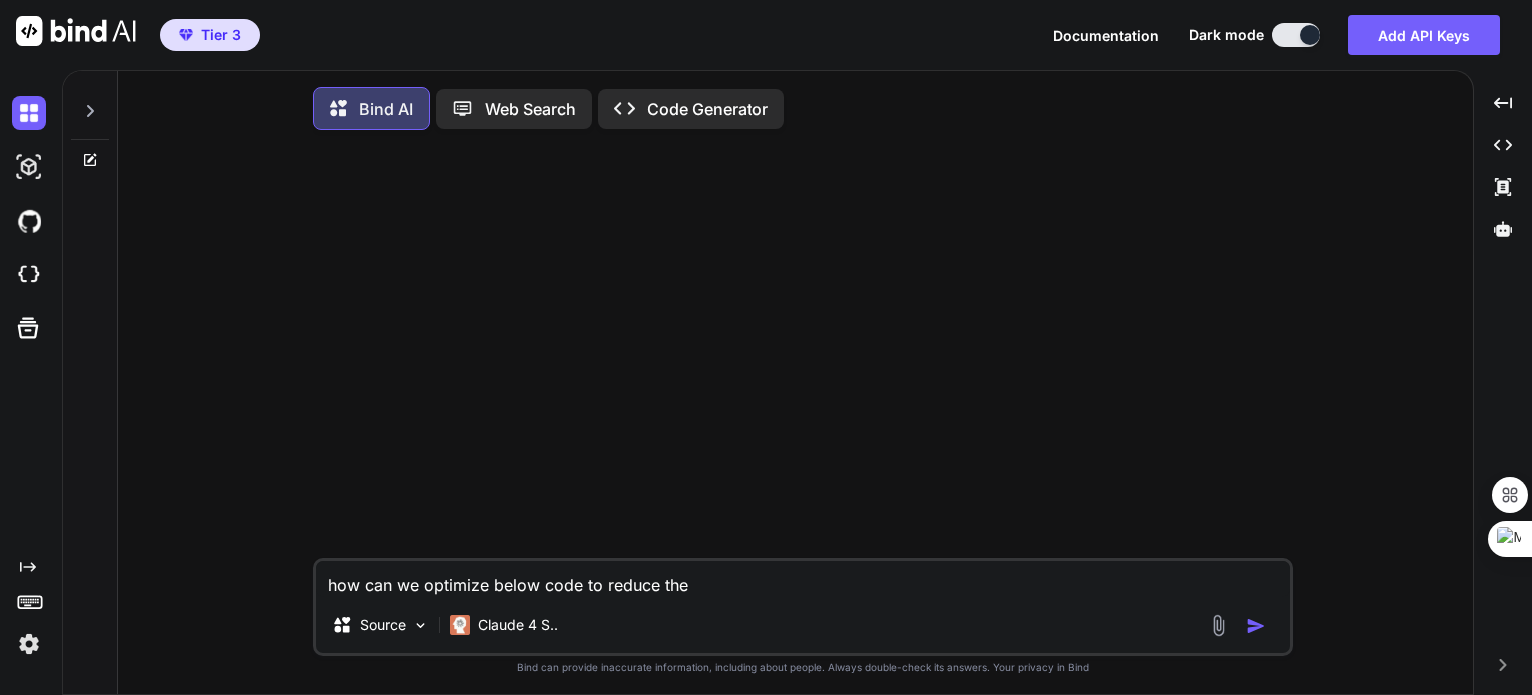 type on "x" 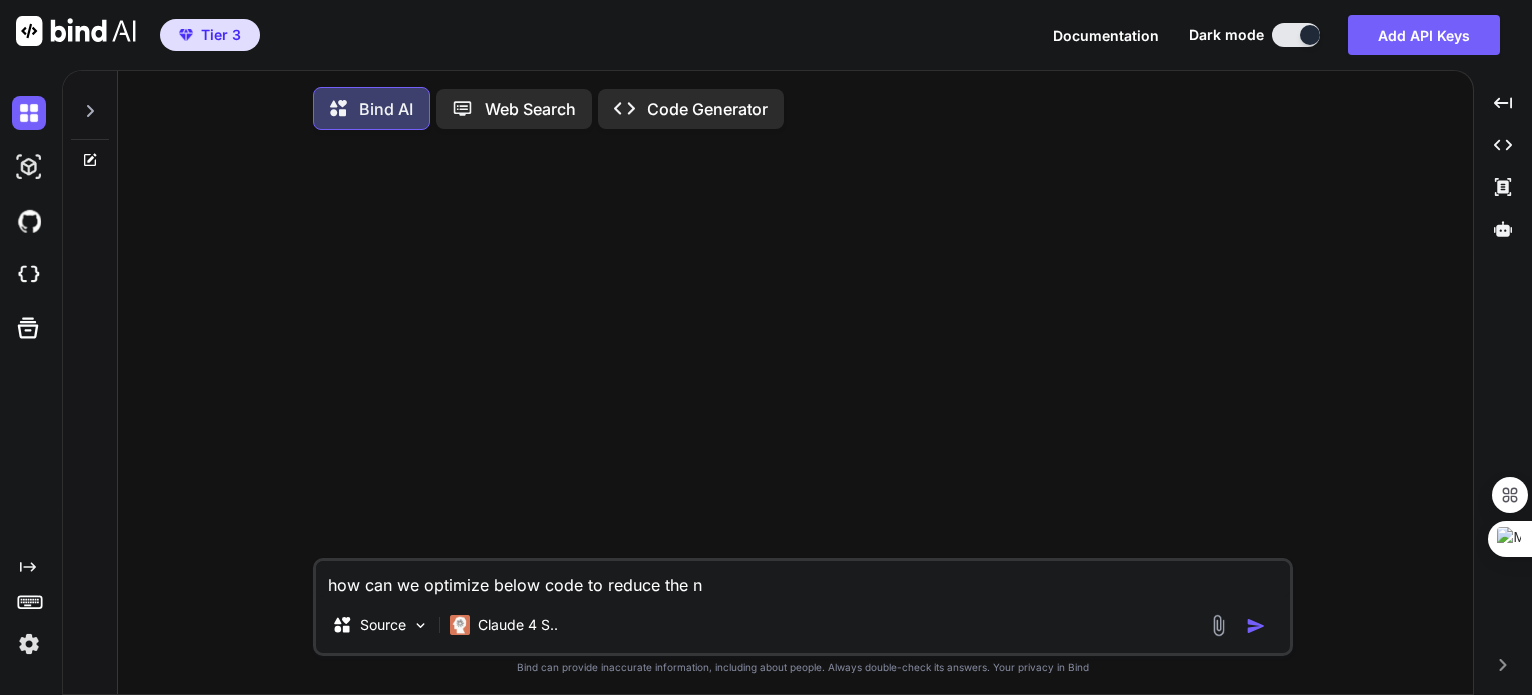 type on "x" 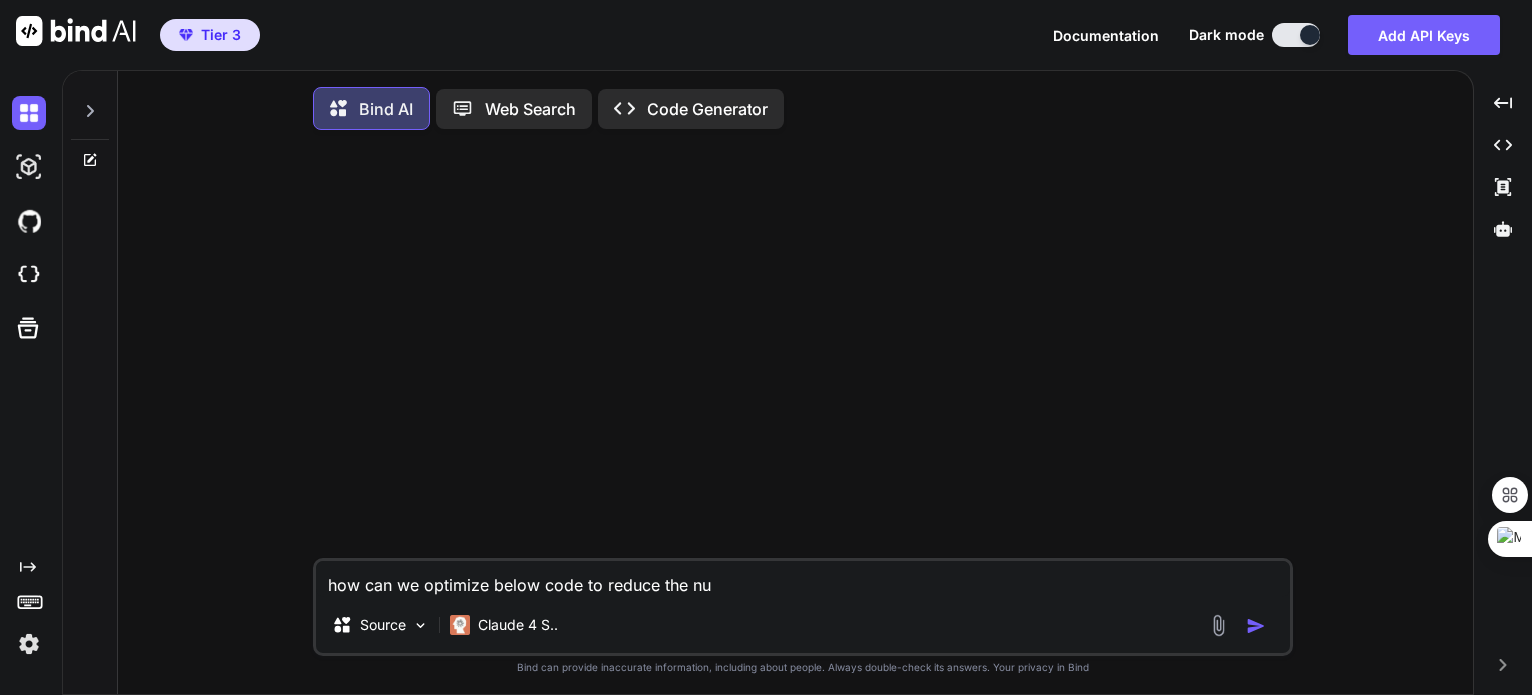 type on "how can we optimize below code to reduce the num" 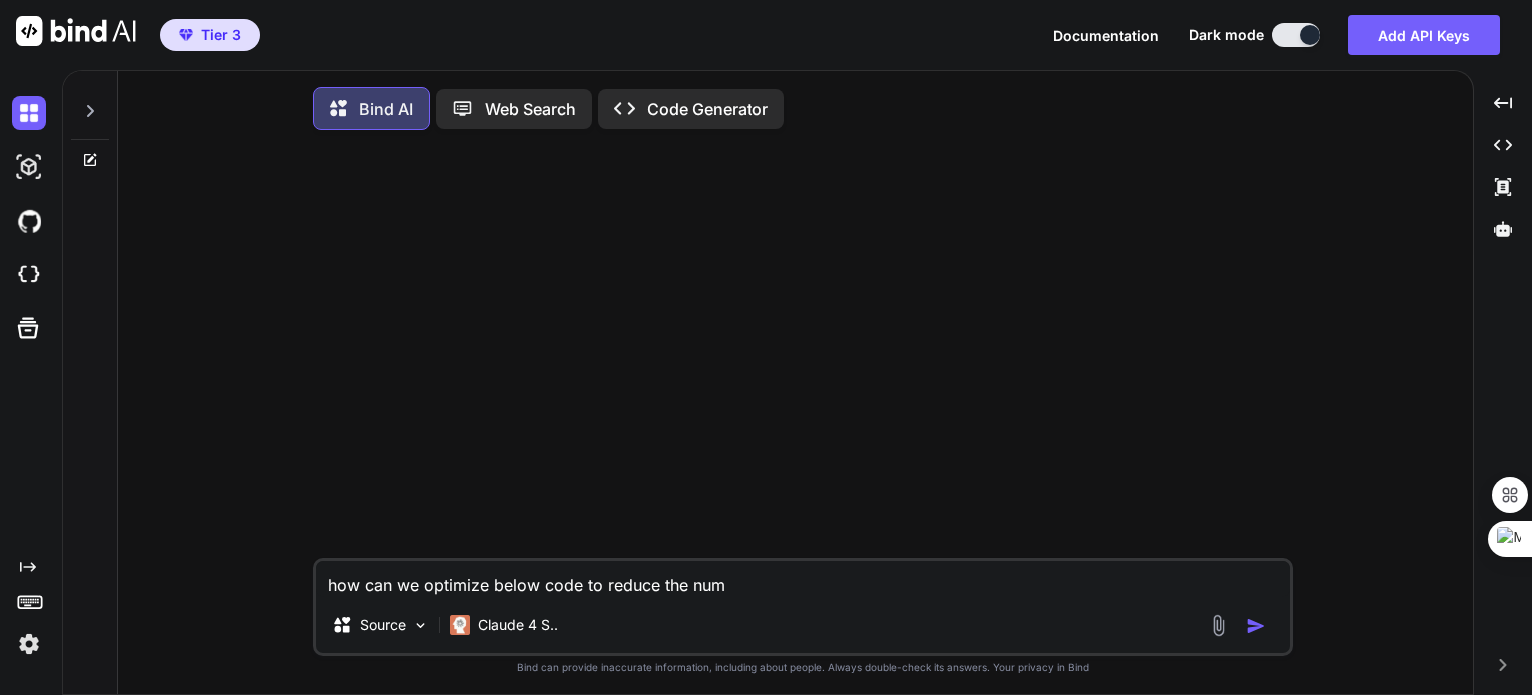 type on "how can we optimize below code to reduce the numb" 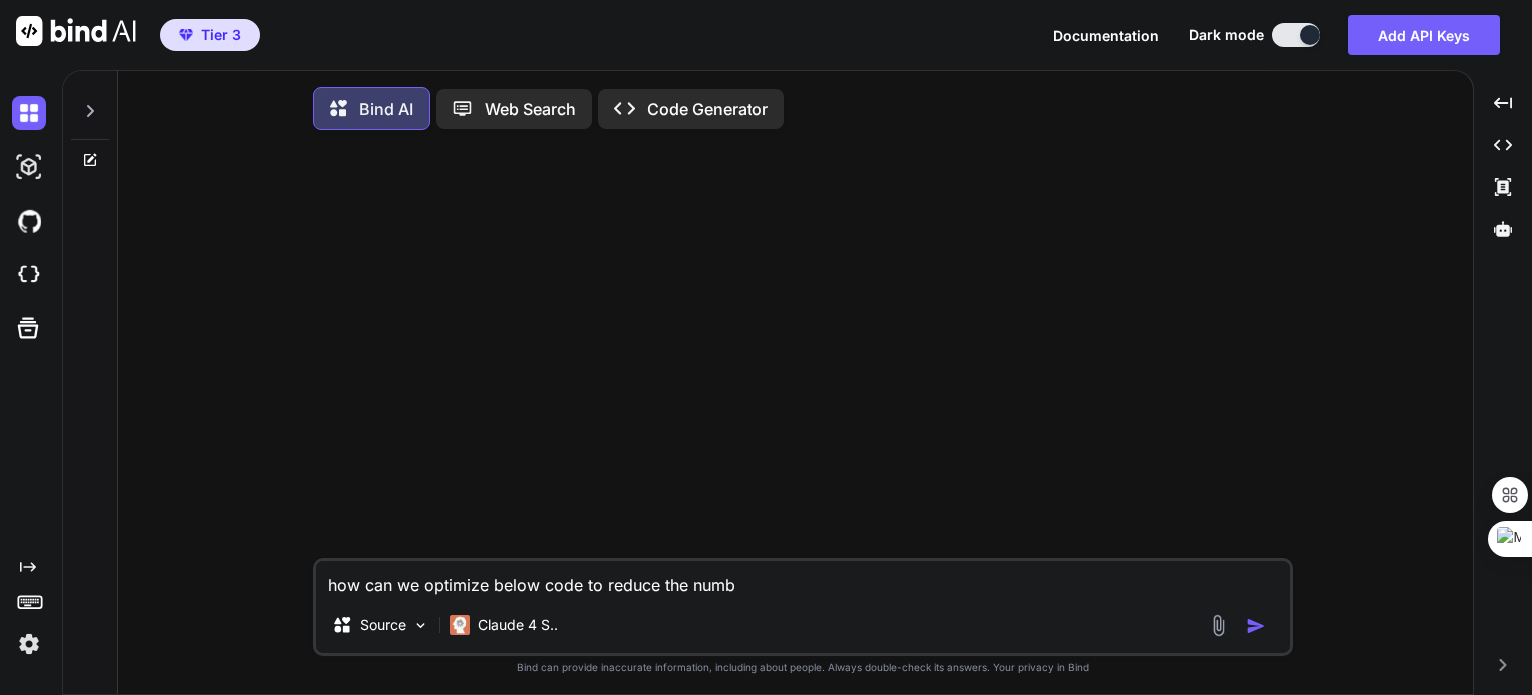 type on "how can we optimize below code to reduce the numbe" 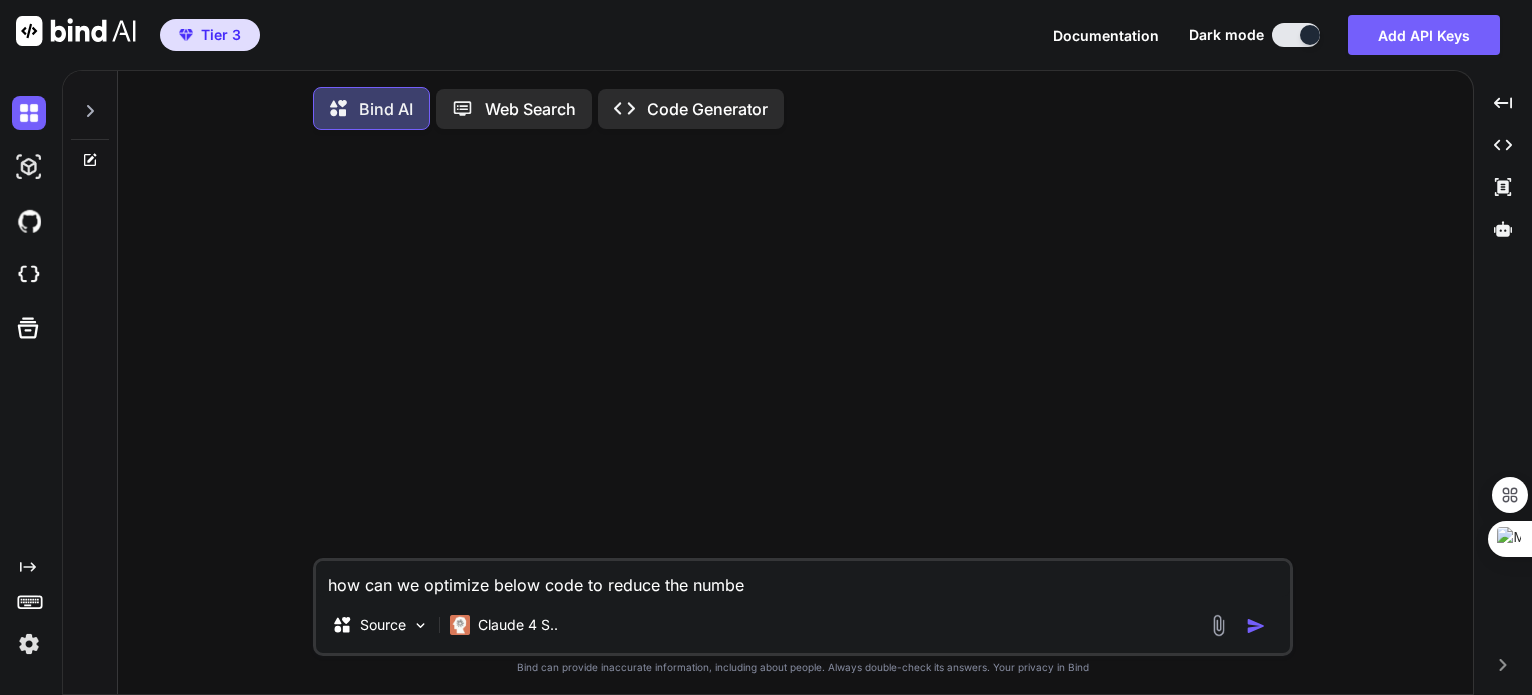 type on "how can we optimize below code to reduce the number" 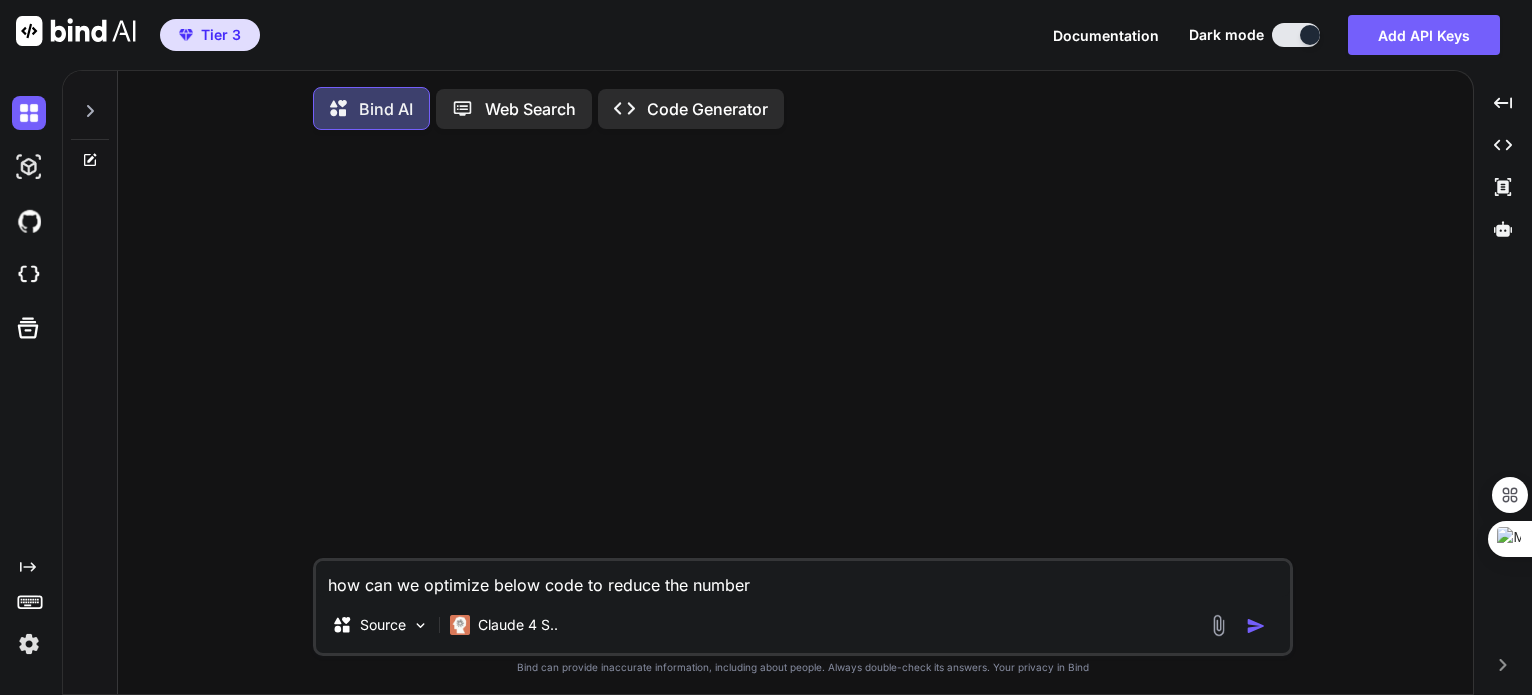type on "how can we optimize below code to reduce the number" 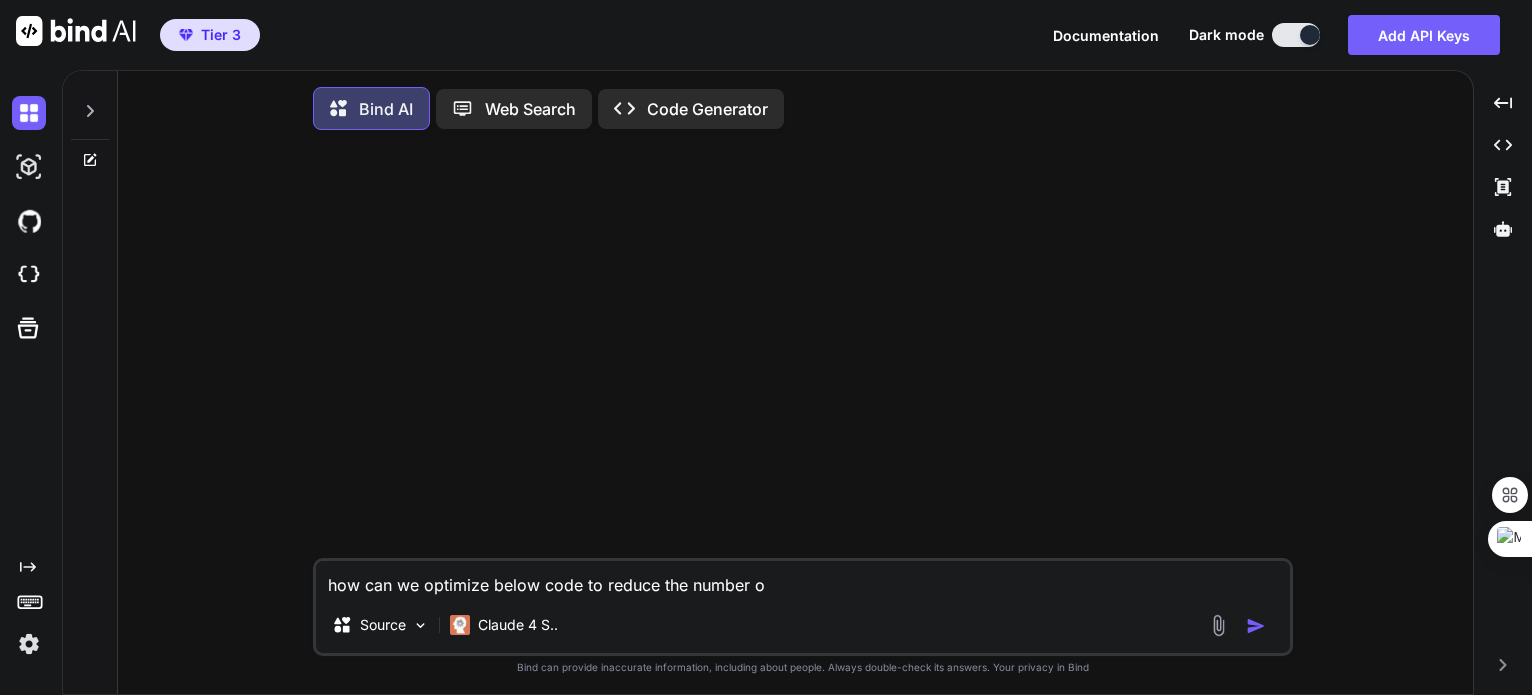 type on "how can we optimize below code to reduce the number o" 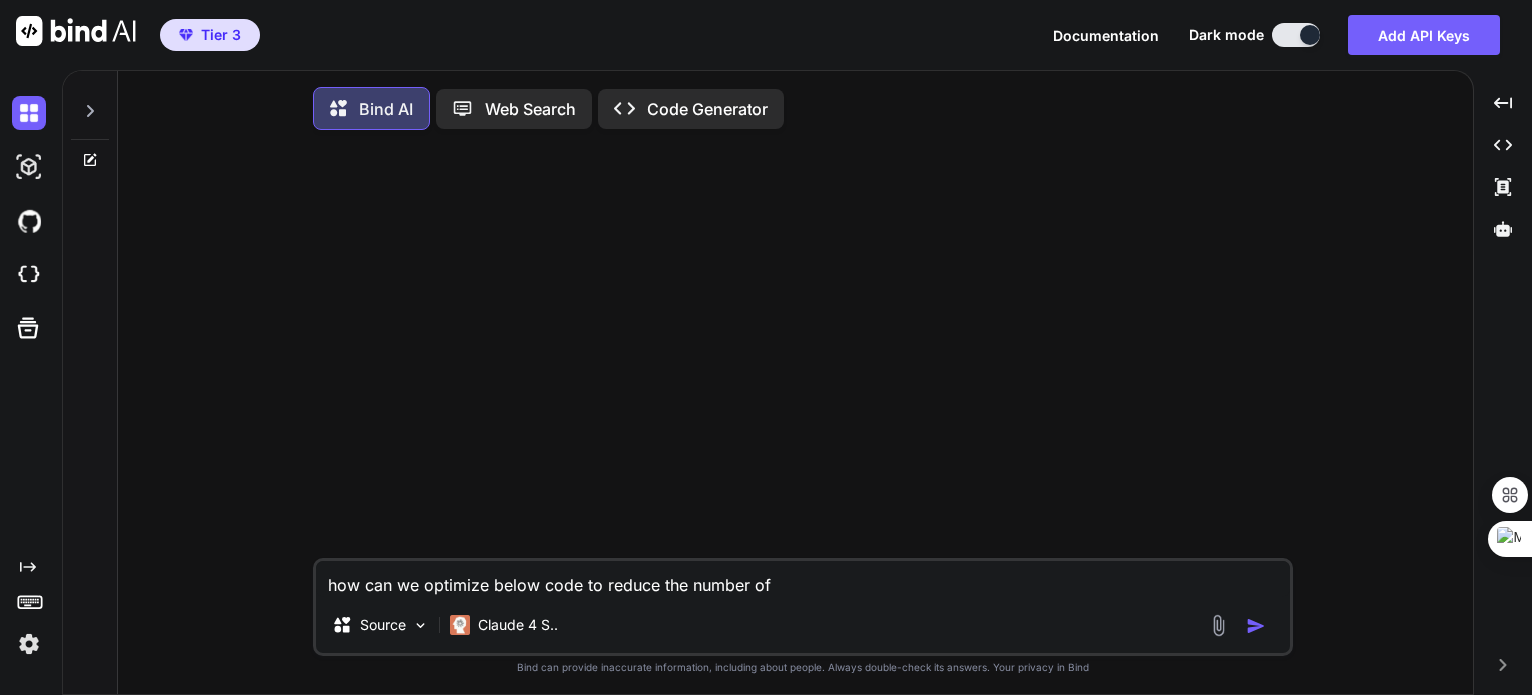 type on "how can we optimize below code to reduce the number of" 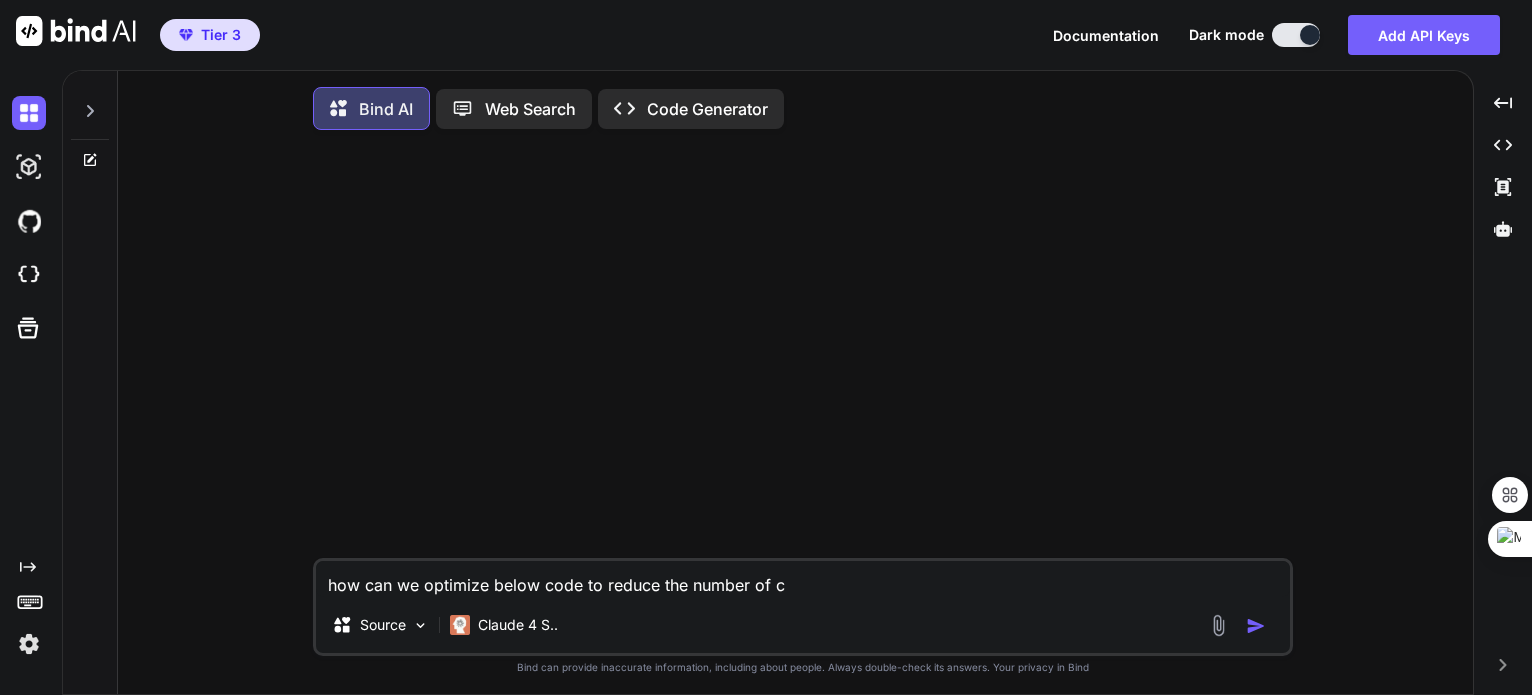 type on "how can we optimize below code to reduce the number of ca" 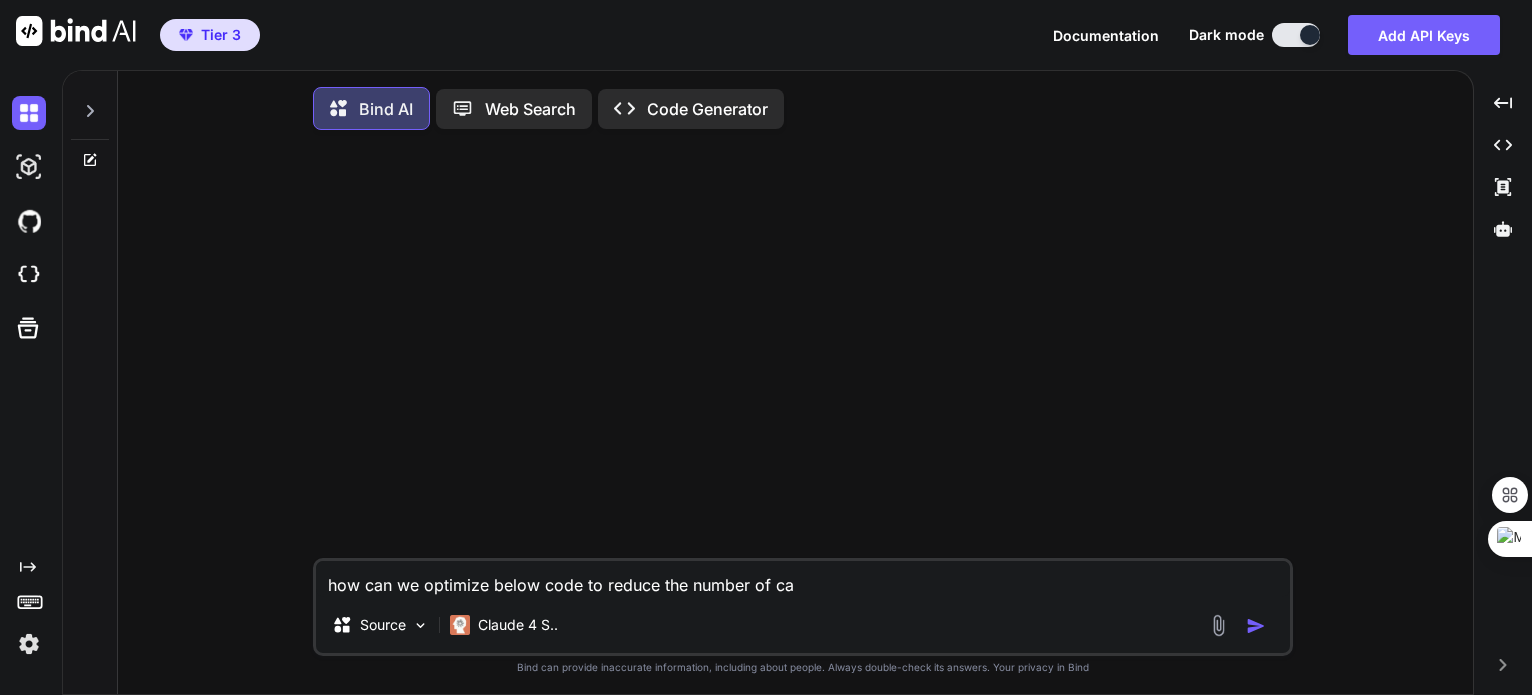 type on "how can we optimize below code to reduce the number of cal" 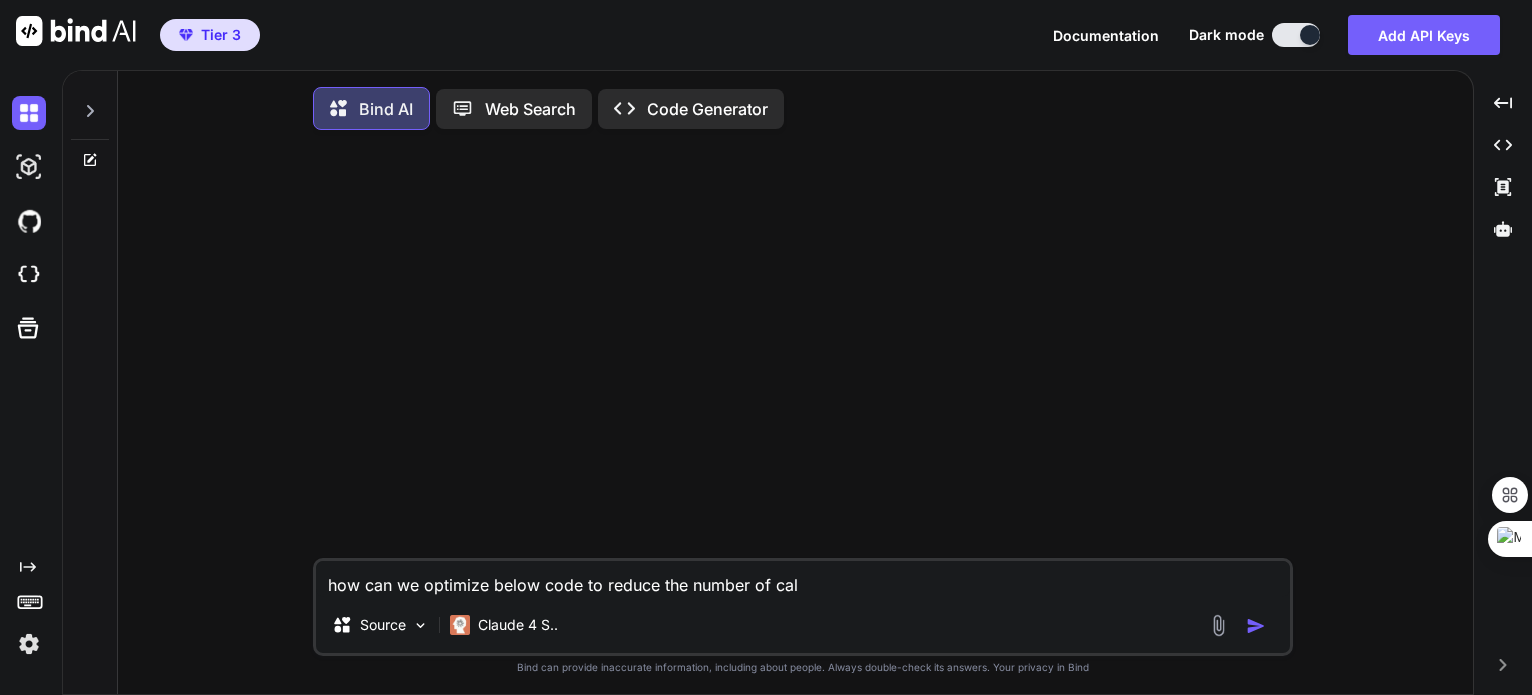 type on "how can we optimize below code to reduce the number of call" 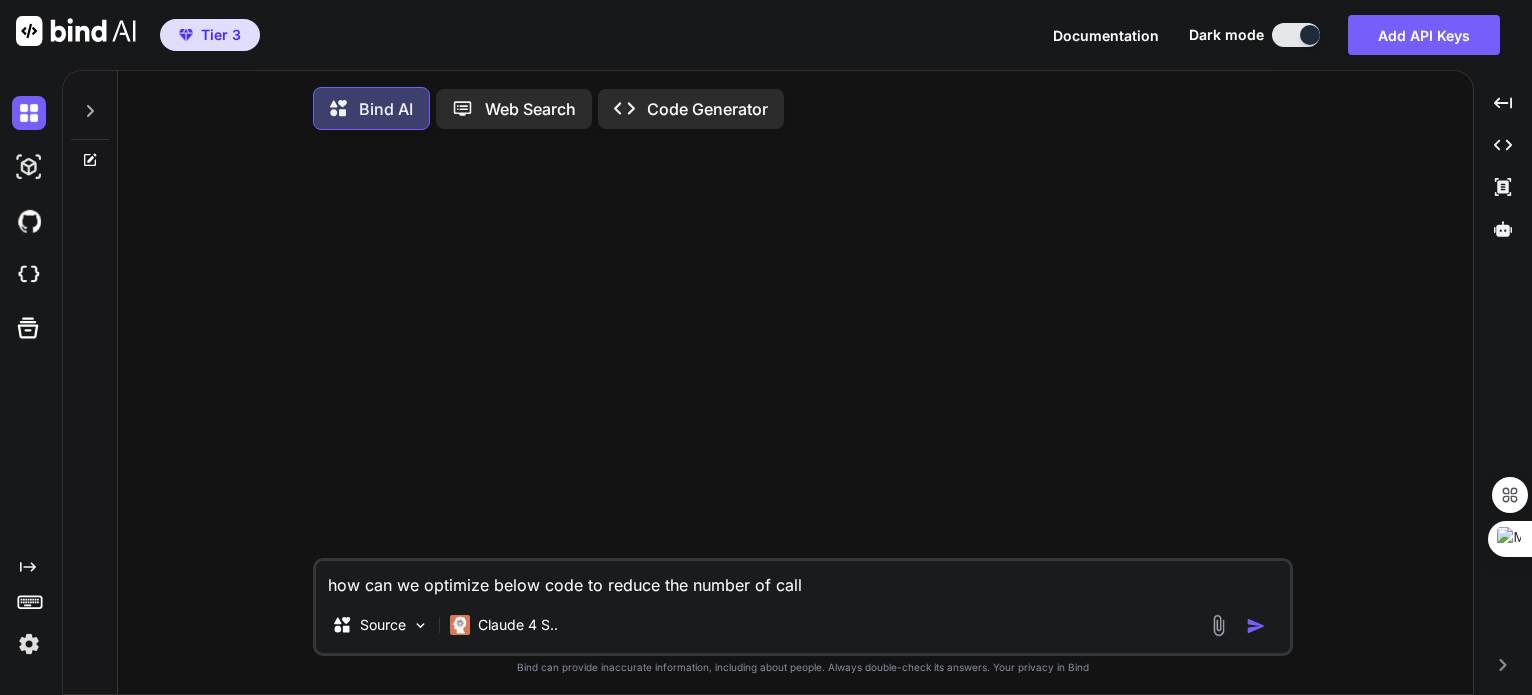 type on "how can we optimize below code to reduce the number of calls" 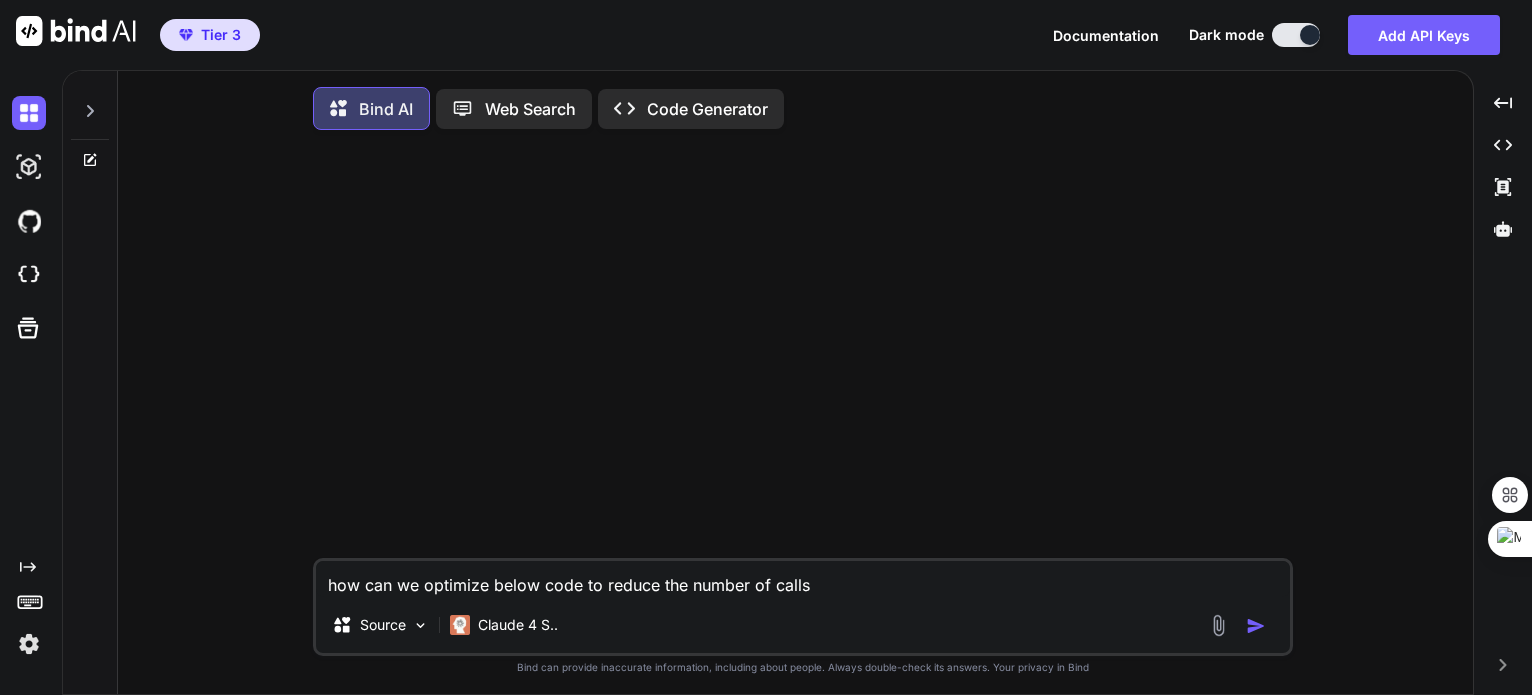 type on "x" 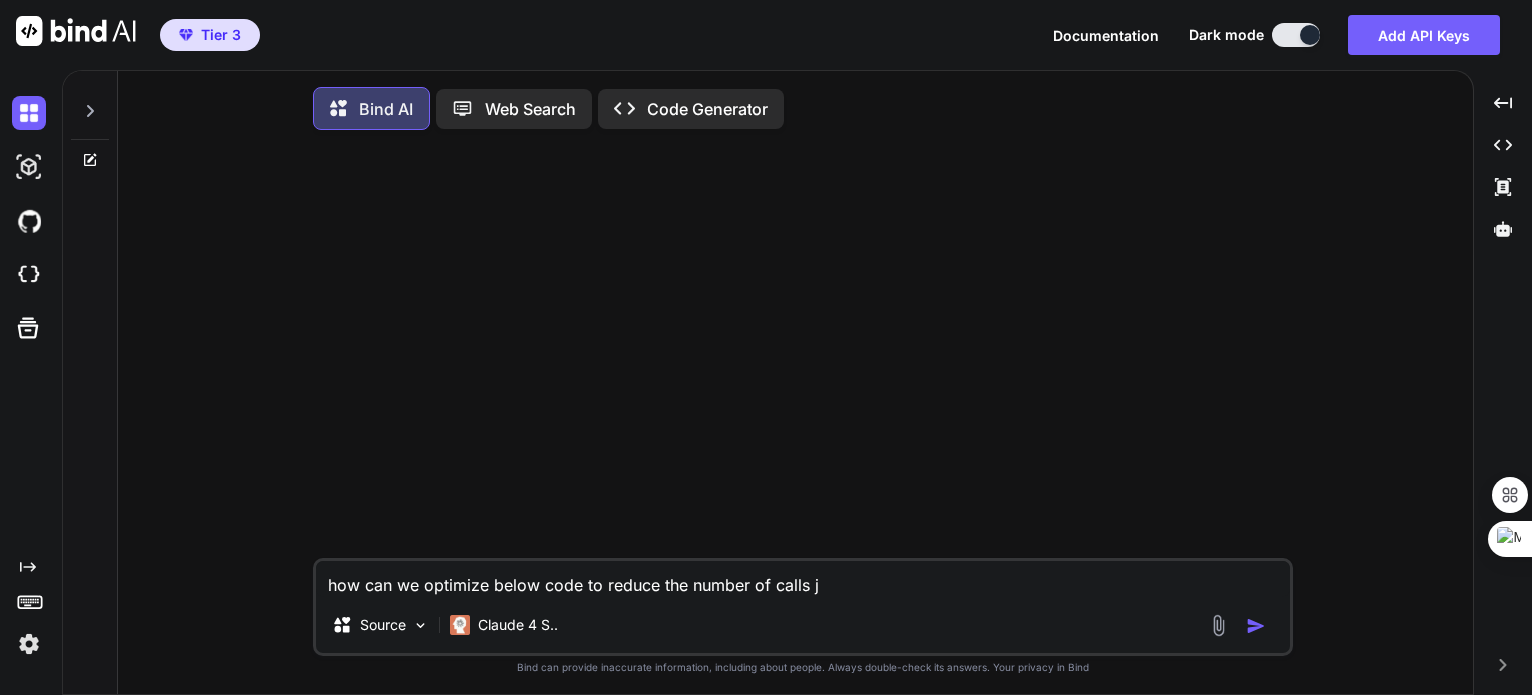type on "how can we optimize below code to reduce the number of calls ju" 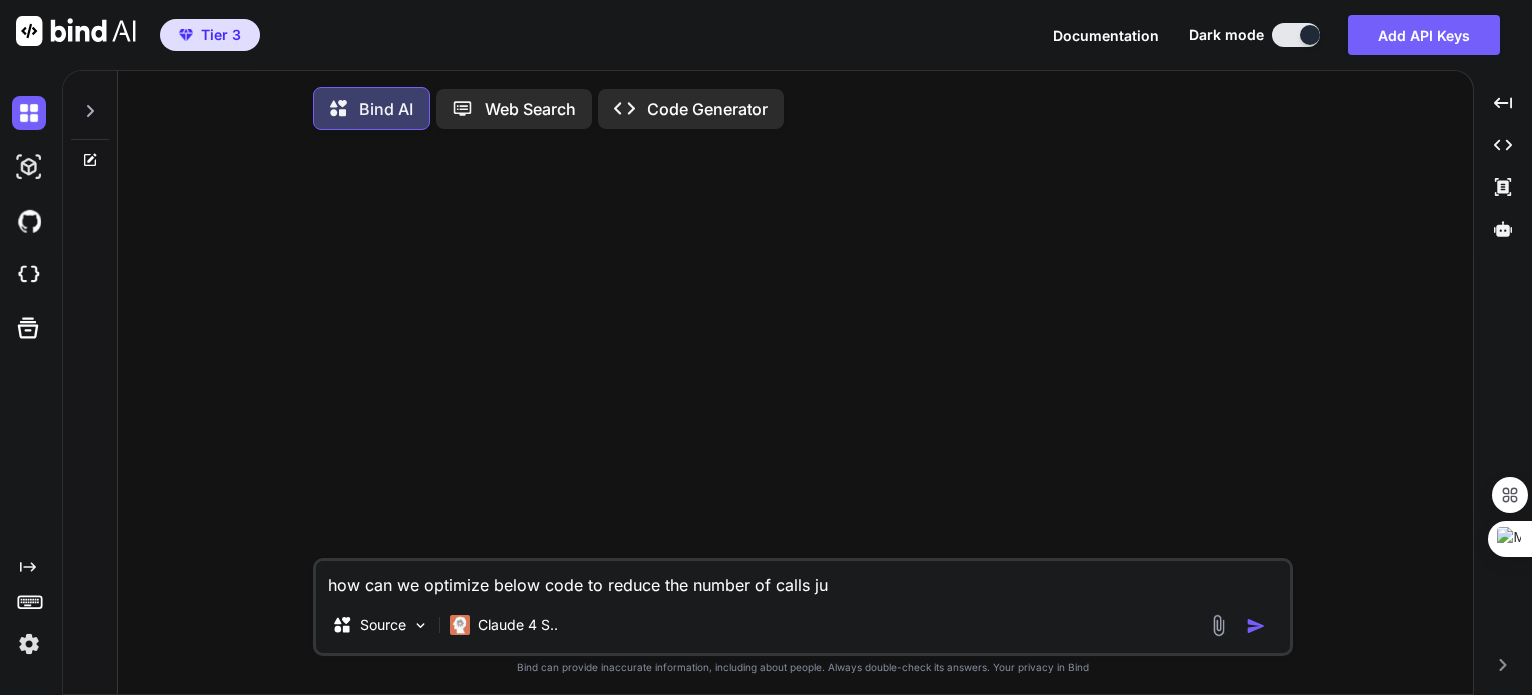 type on "how can we optimize below code to reduce the number of calls jus" 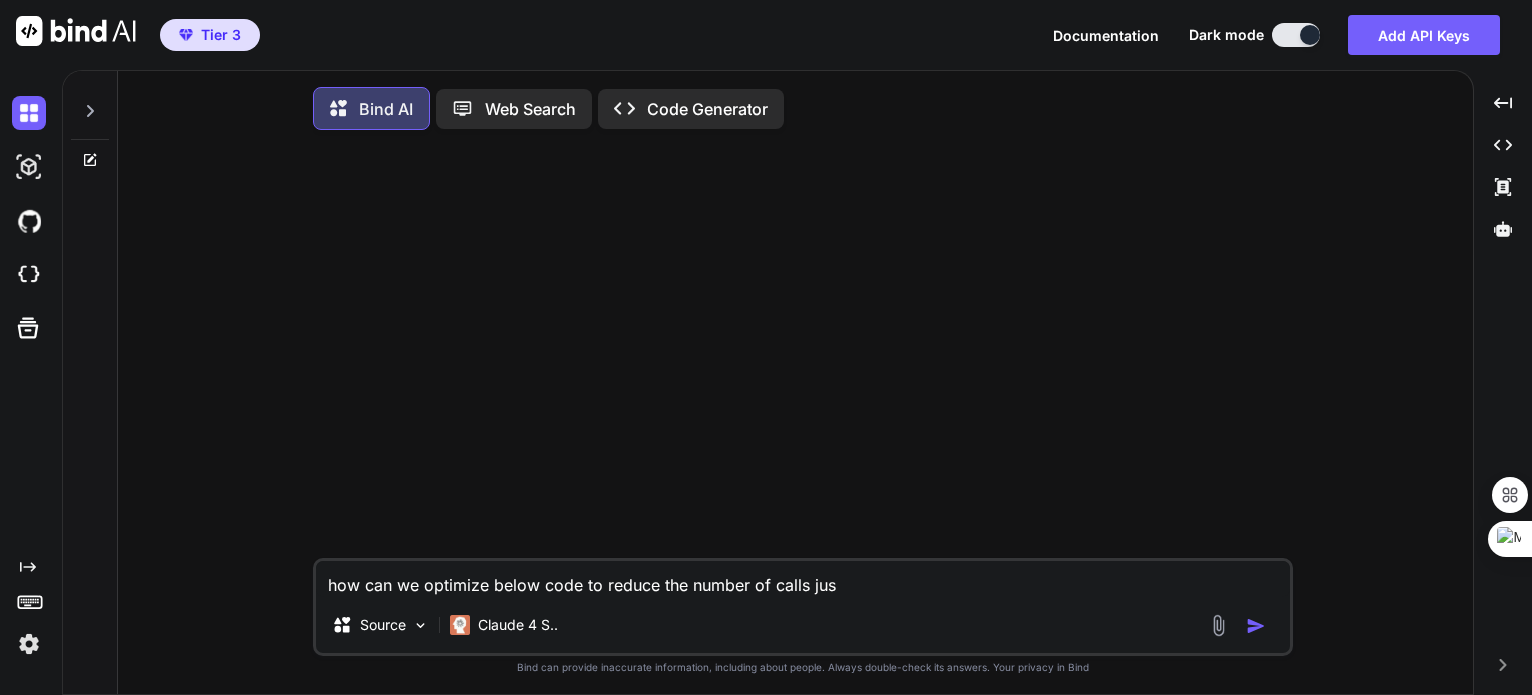 type on "how can we optimize below code to reduce the number of calls just" 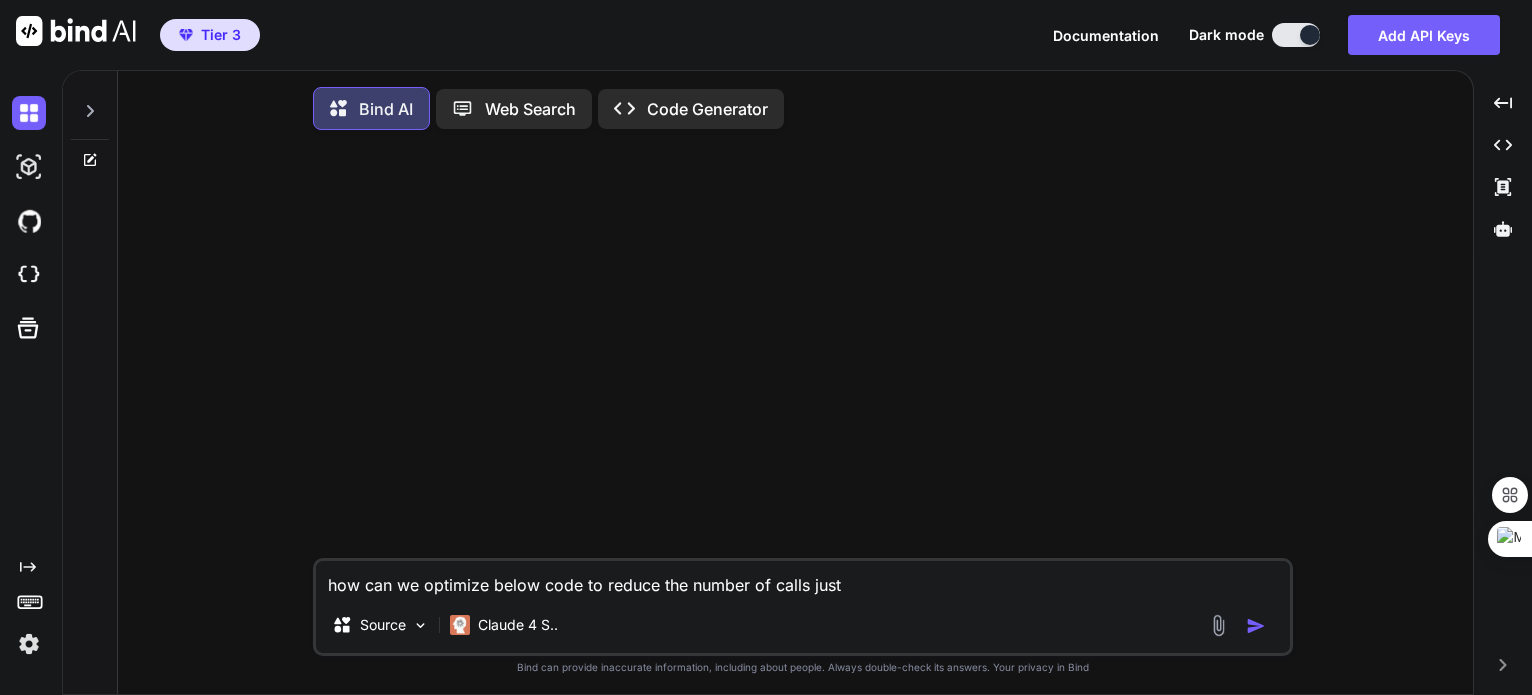 type on "how can we optimize below code to reduce the number of calls just" 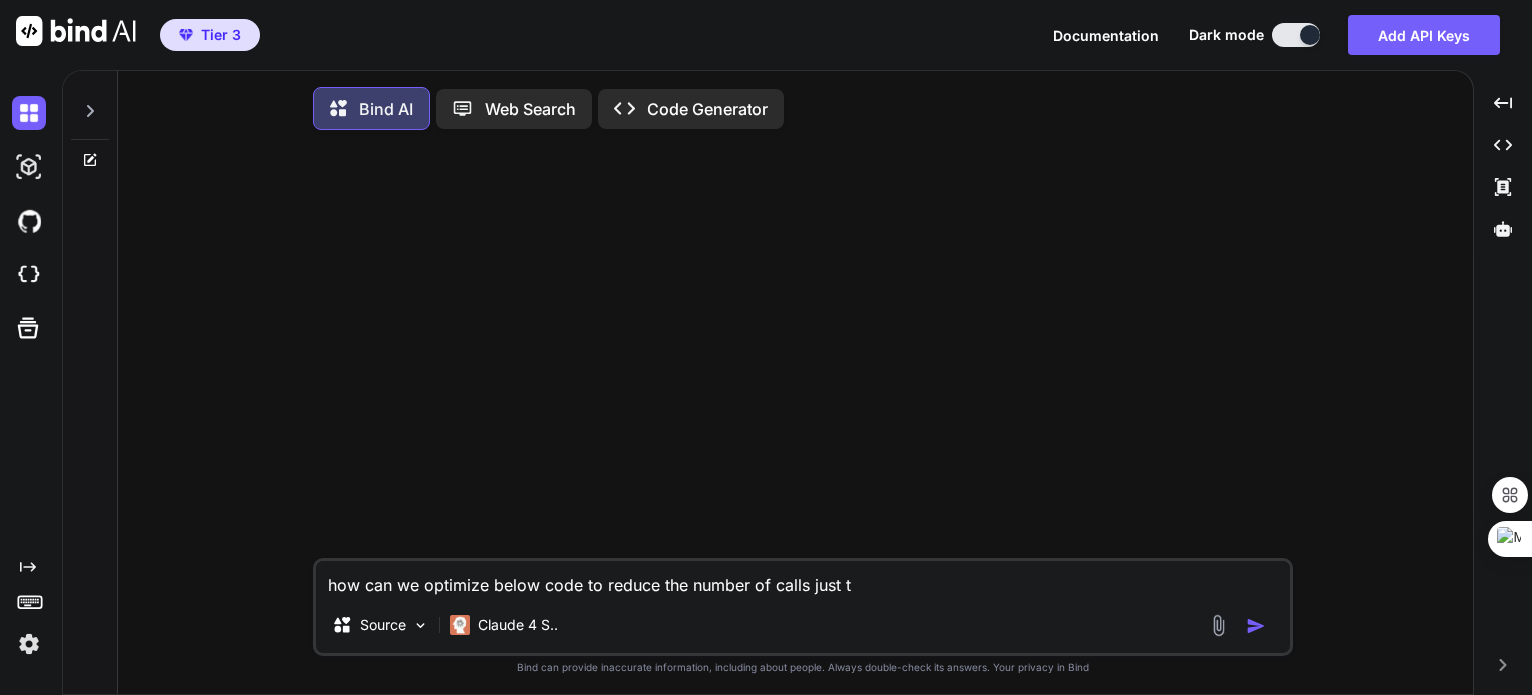 type on "how can we optimize below code to reduce the number of calls just to" 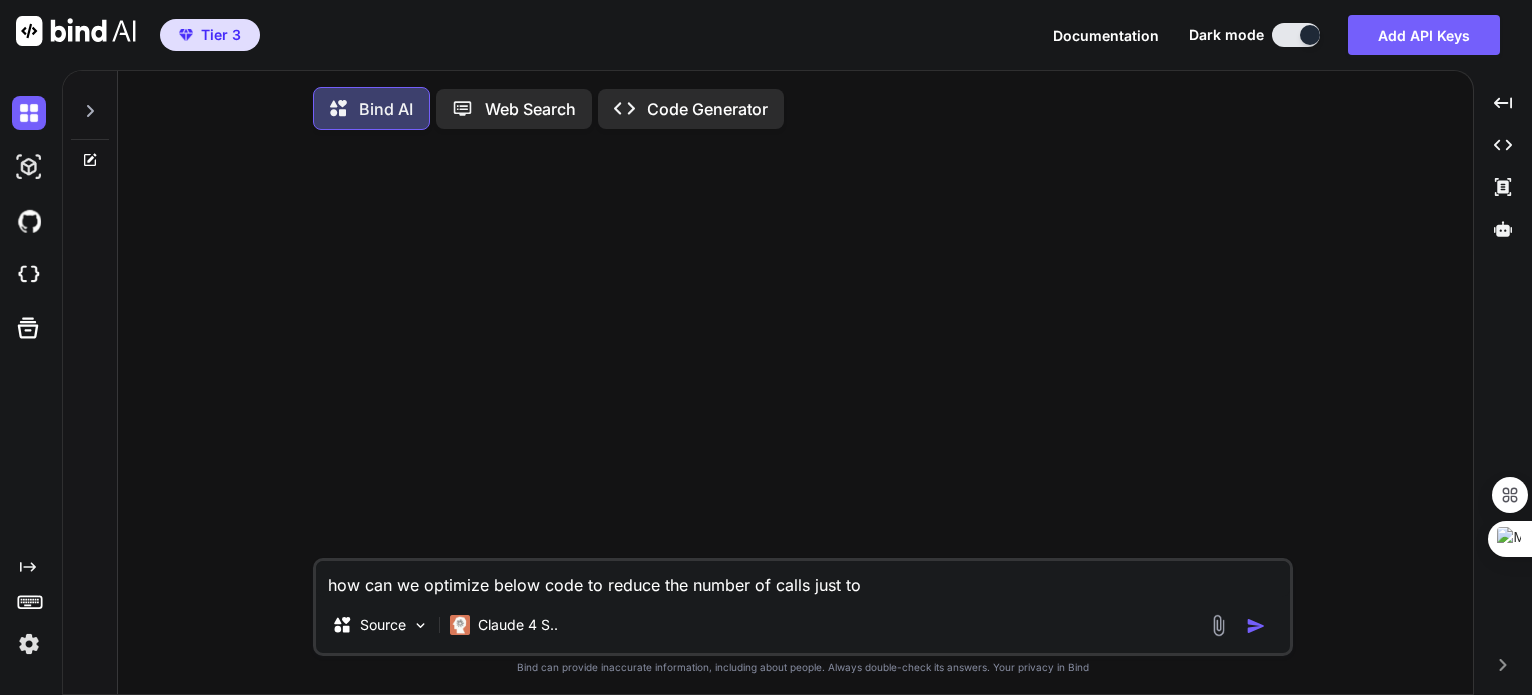 type on "how can we optimize below code to reduce the number of calls just to" 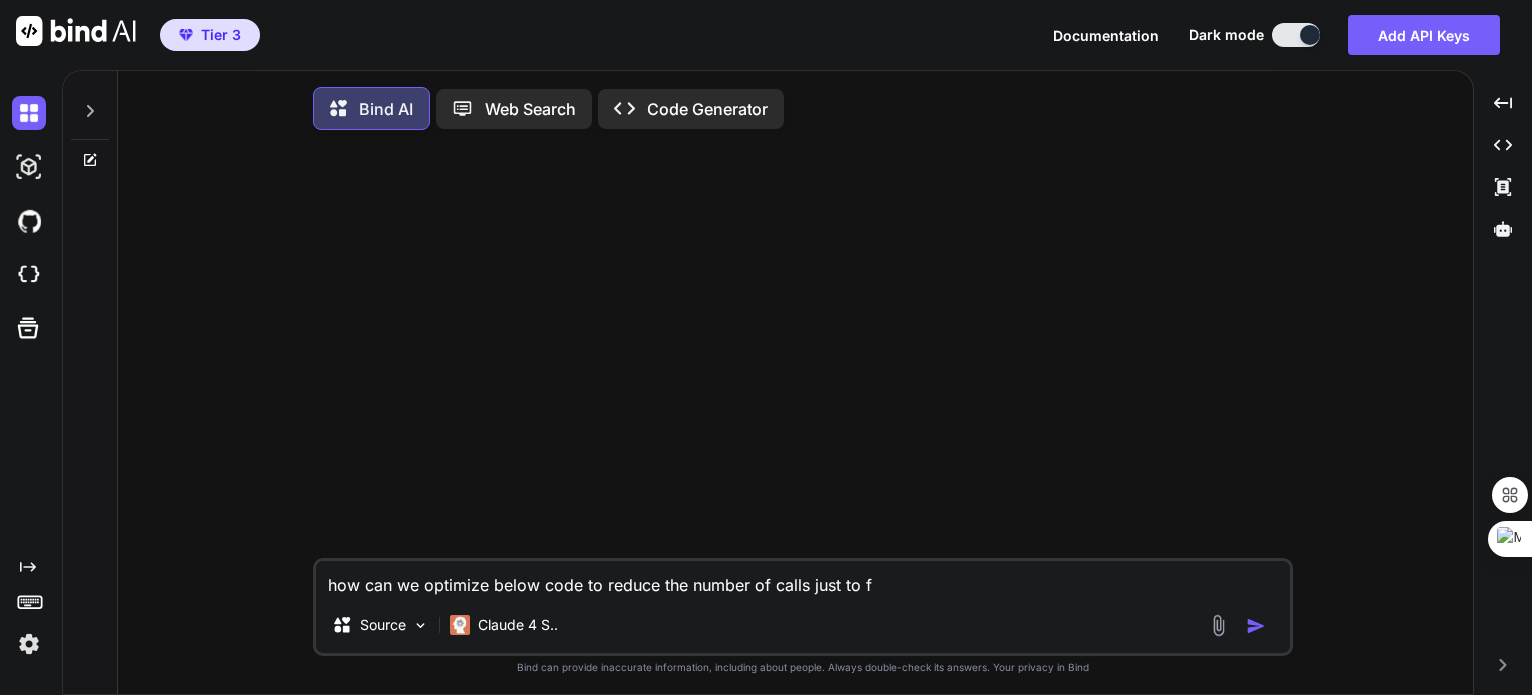 type on "how can we optimize below code to reduce the number of calls just to fi" 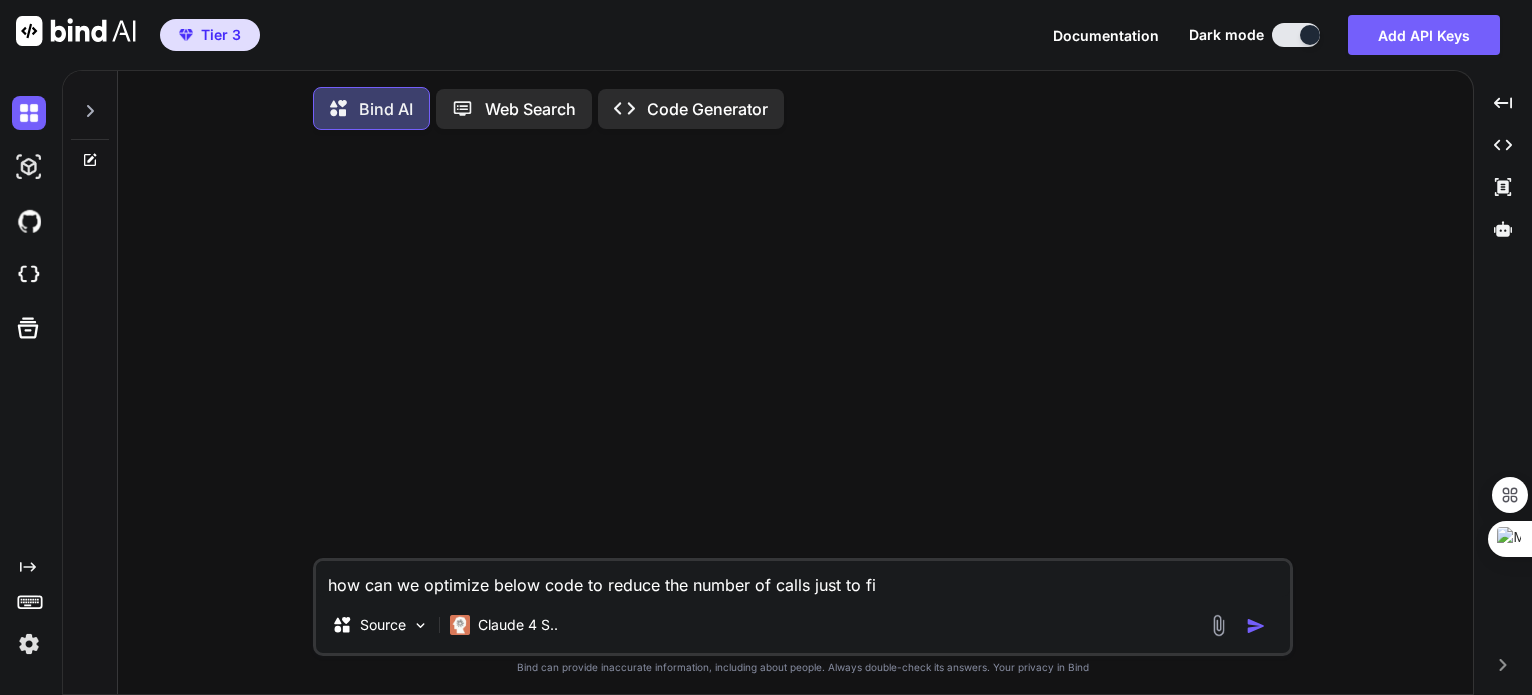 type on "how can we optimize below code to reduce the number of calls just to fig" 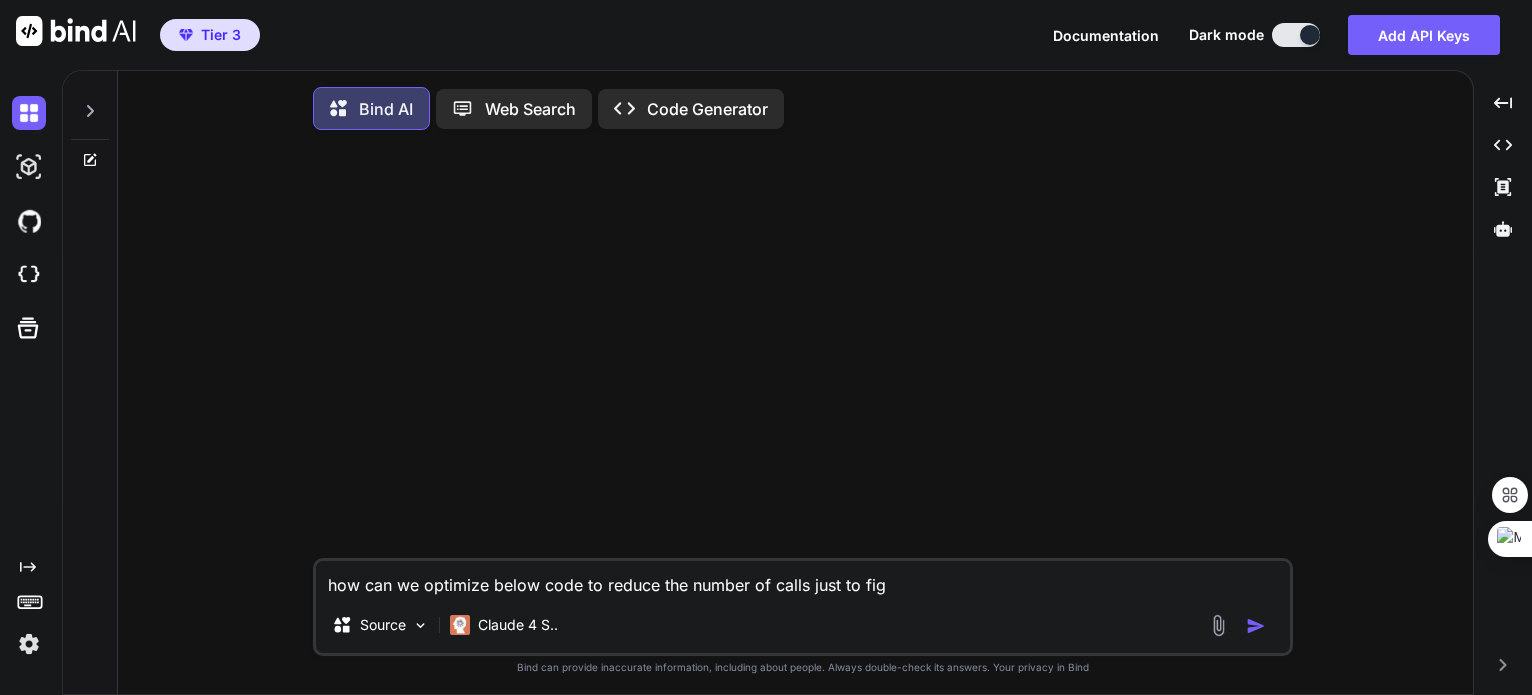 type on "how can we optimize below code to reduce the number of calls just to figu" 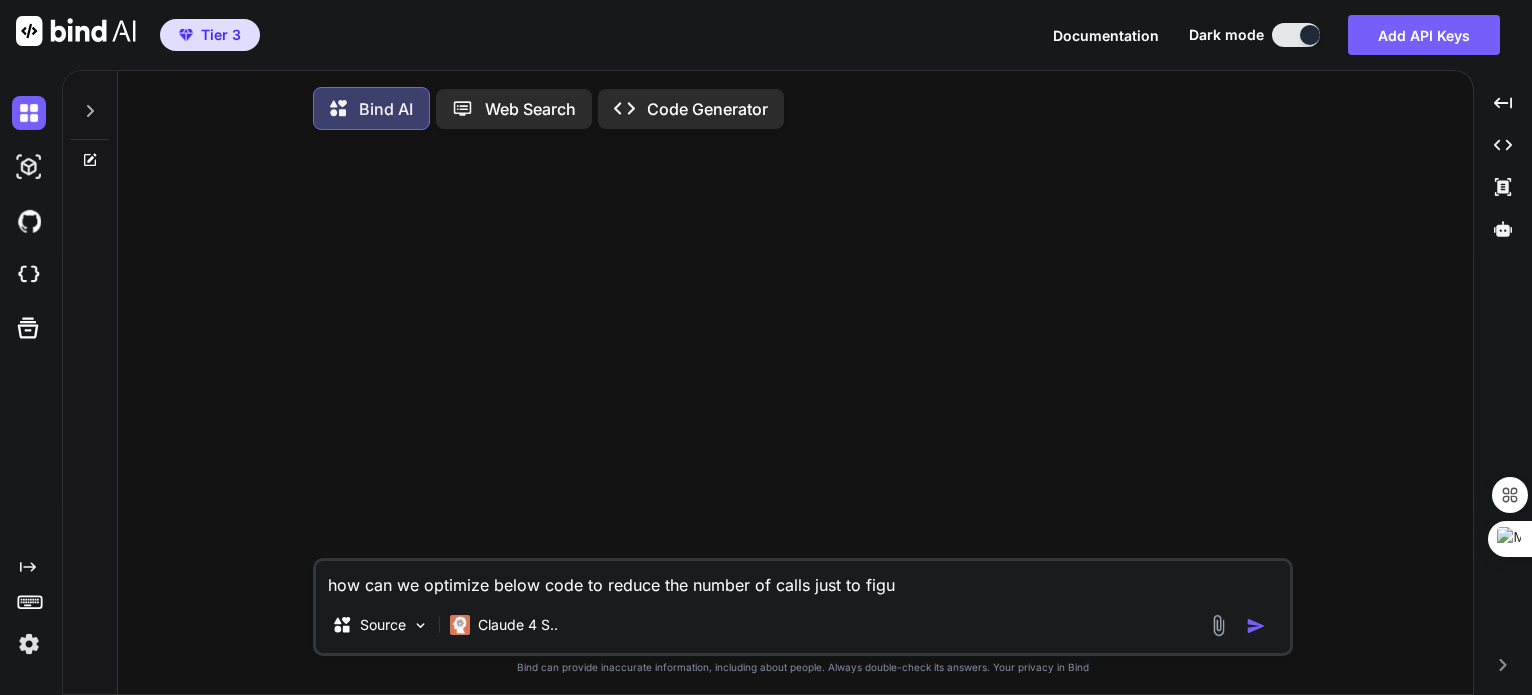 type on "how can we optimize below code to reduce the number of calls just to figur" 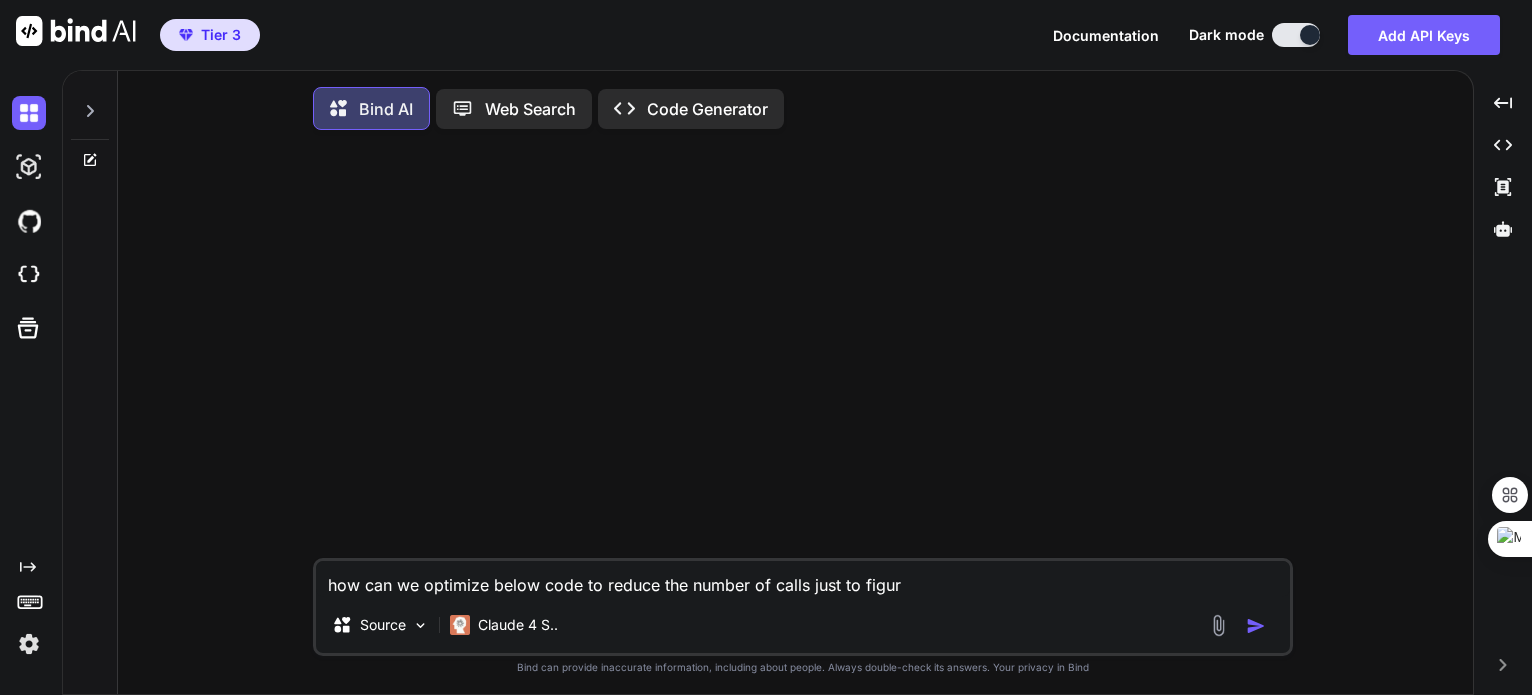 type on "how can we optimize below code to reduce the number of calls just to figure" 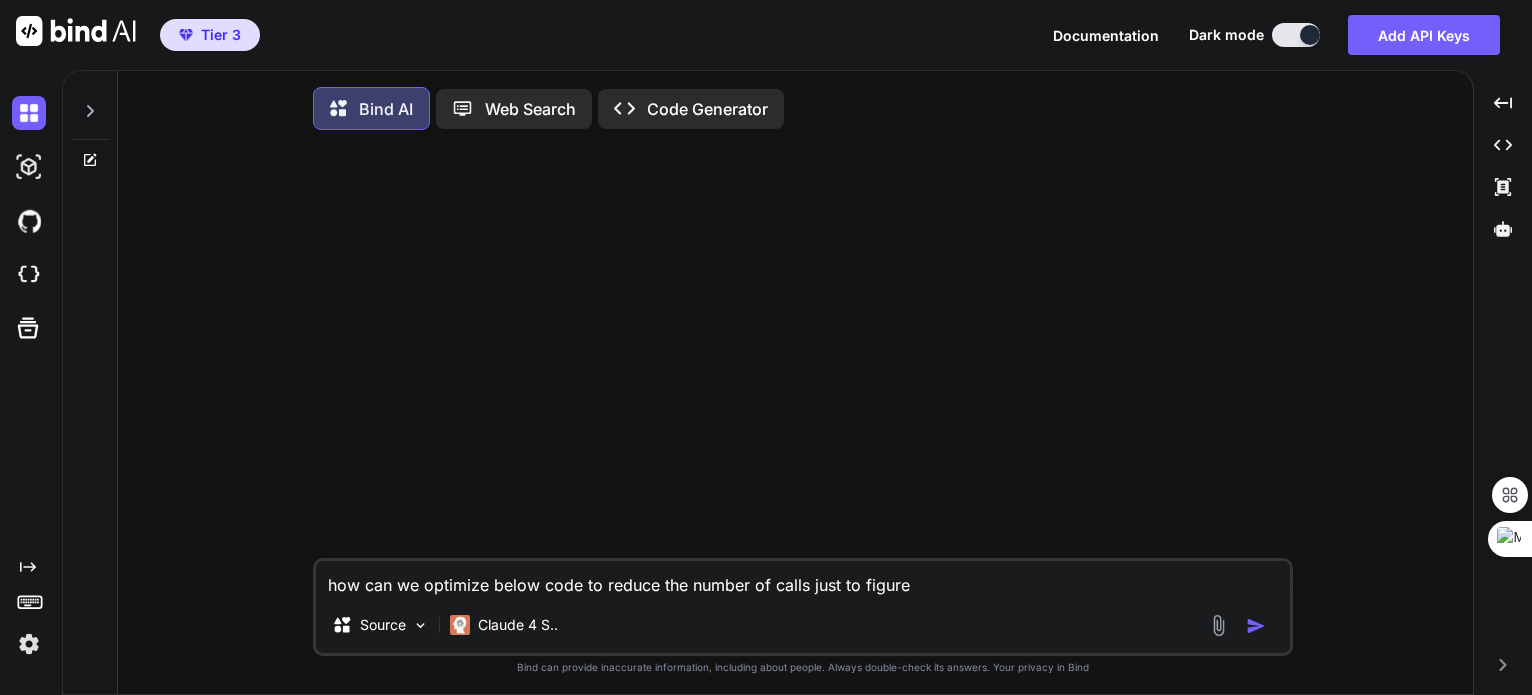 type on "how can we optimize below code to reduce the number of calls just to figure" 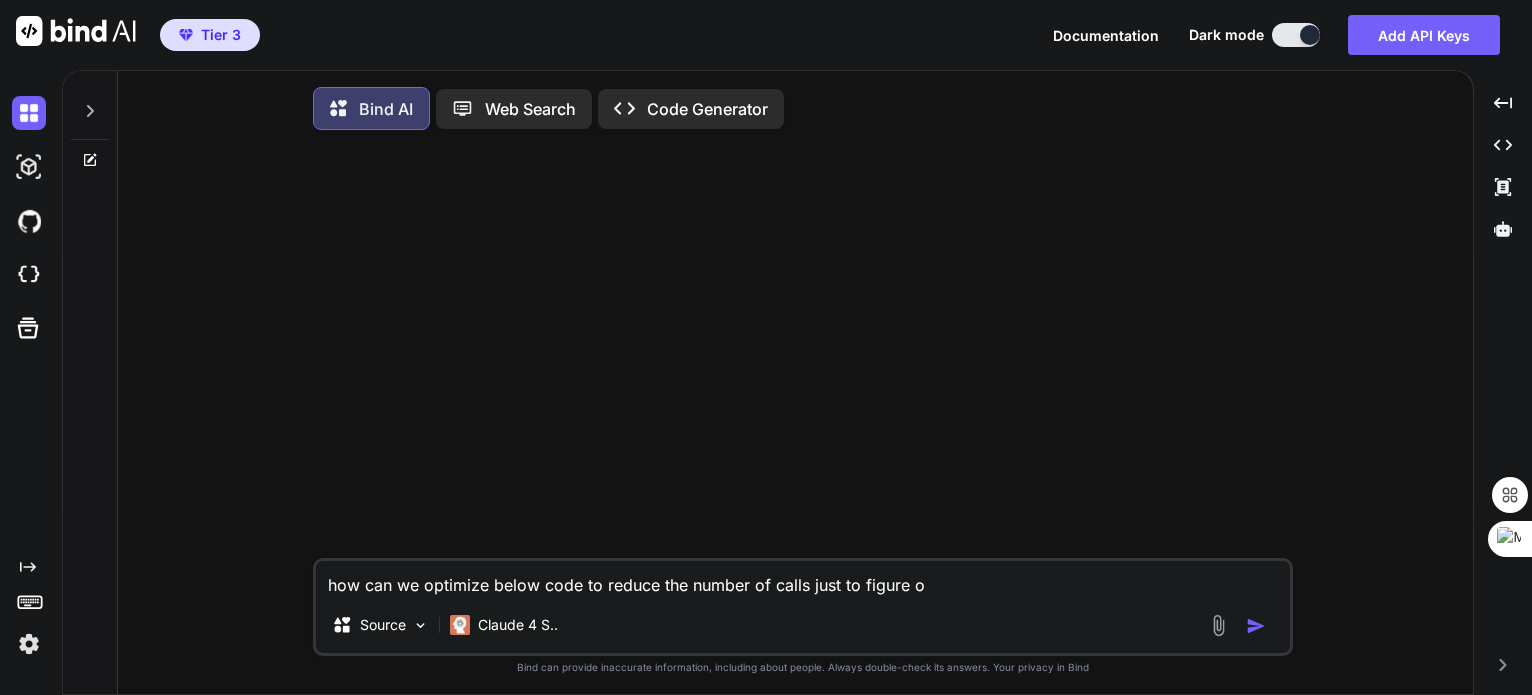 type on "how can we optimize below code to reduce the number of calls just to figure ou" 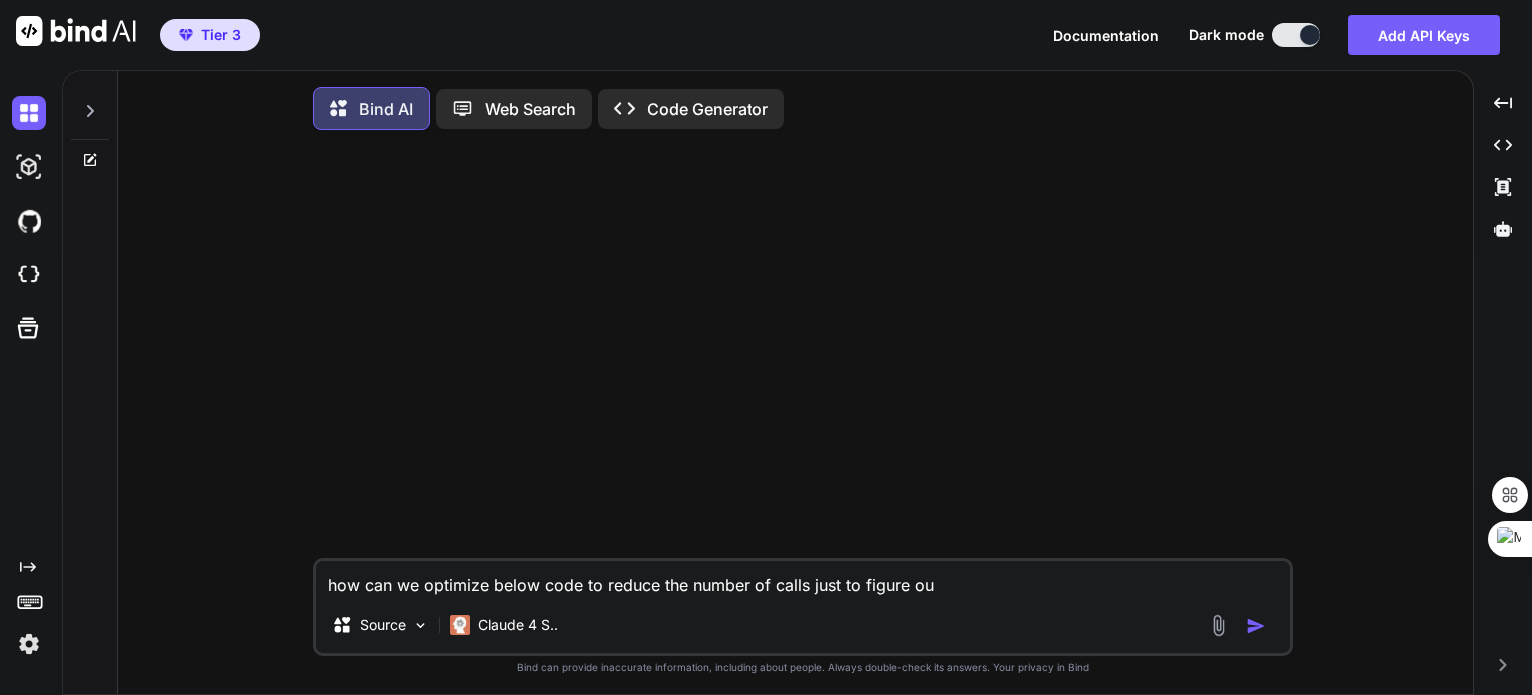 type on "how can we optimize below code to reduce the number of calls just to figure out" 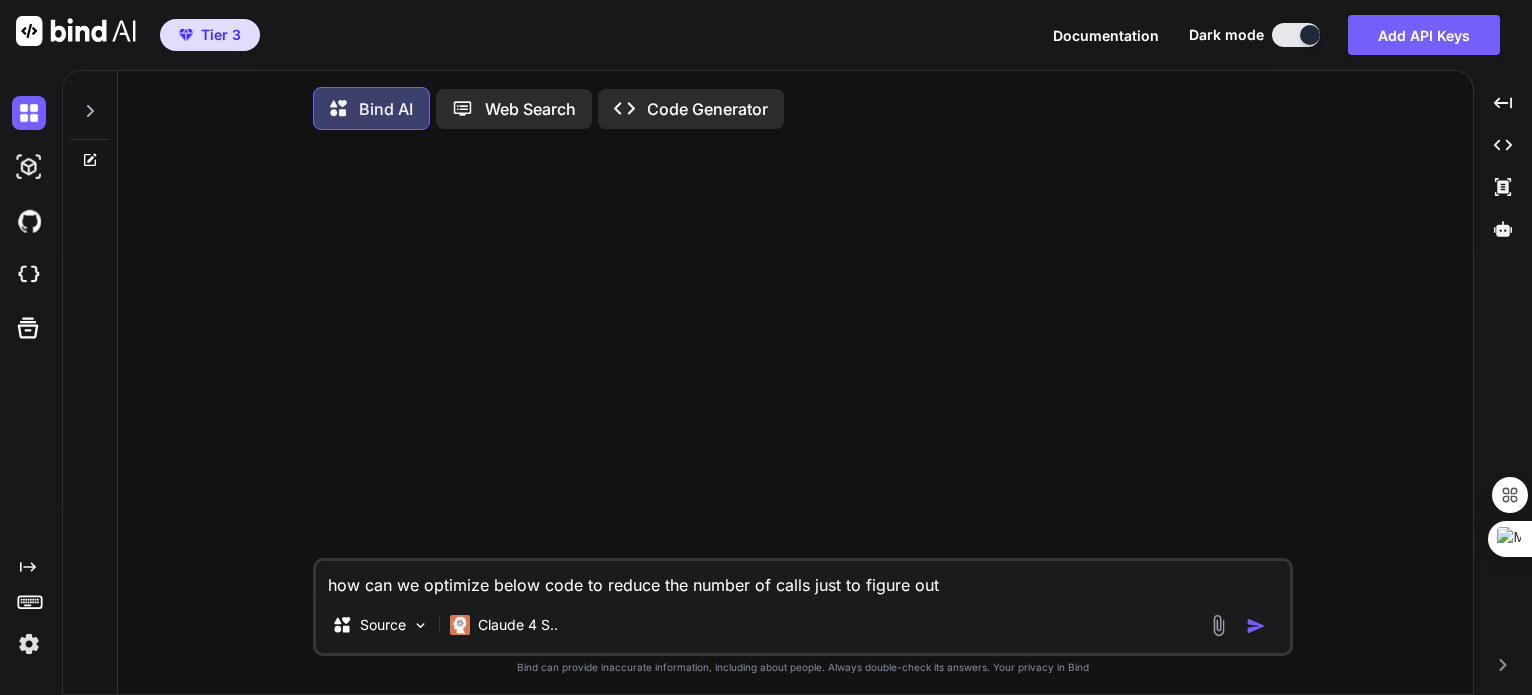 type on "how can we optimize below code to reduce the number of calls just to figure out" 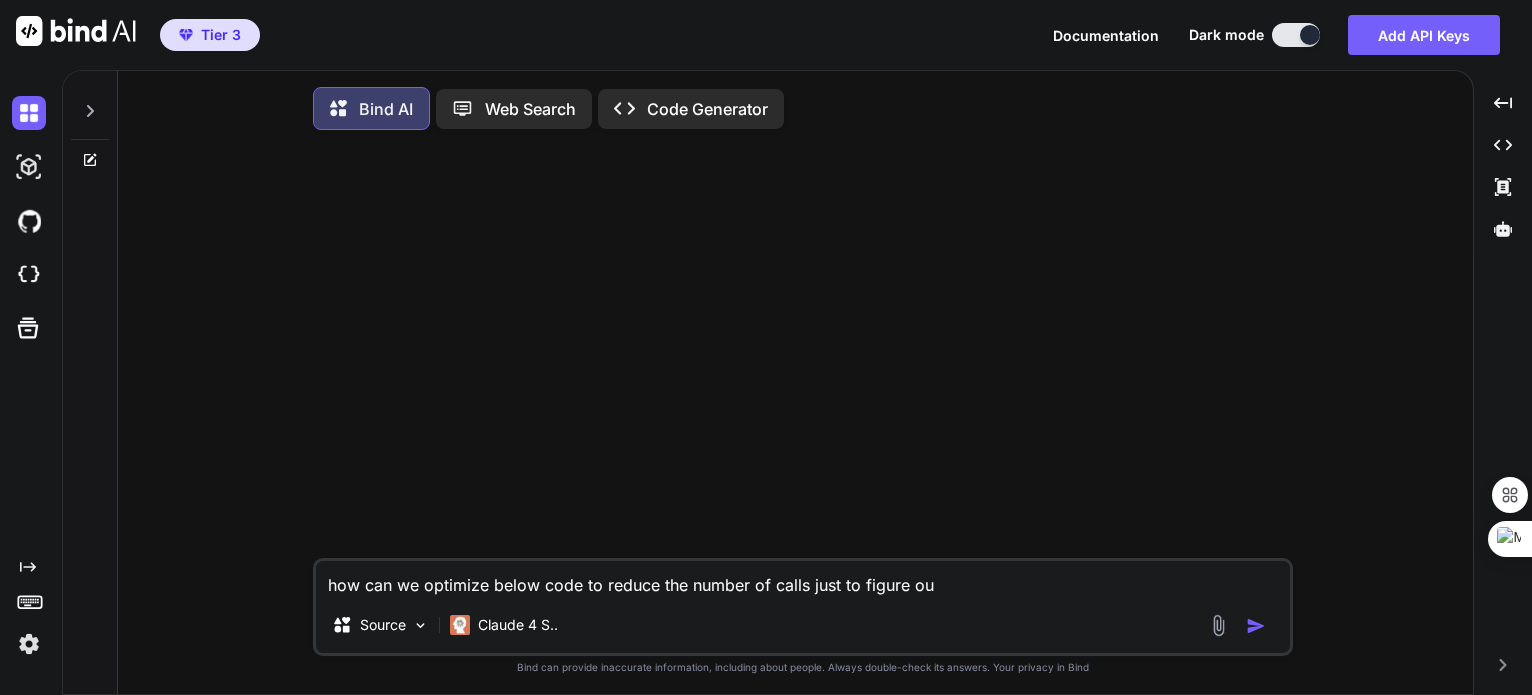 type on "how can we optimize below code to reduce the number of calls just to figure o" 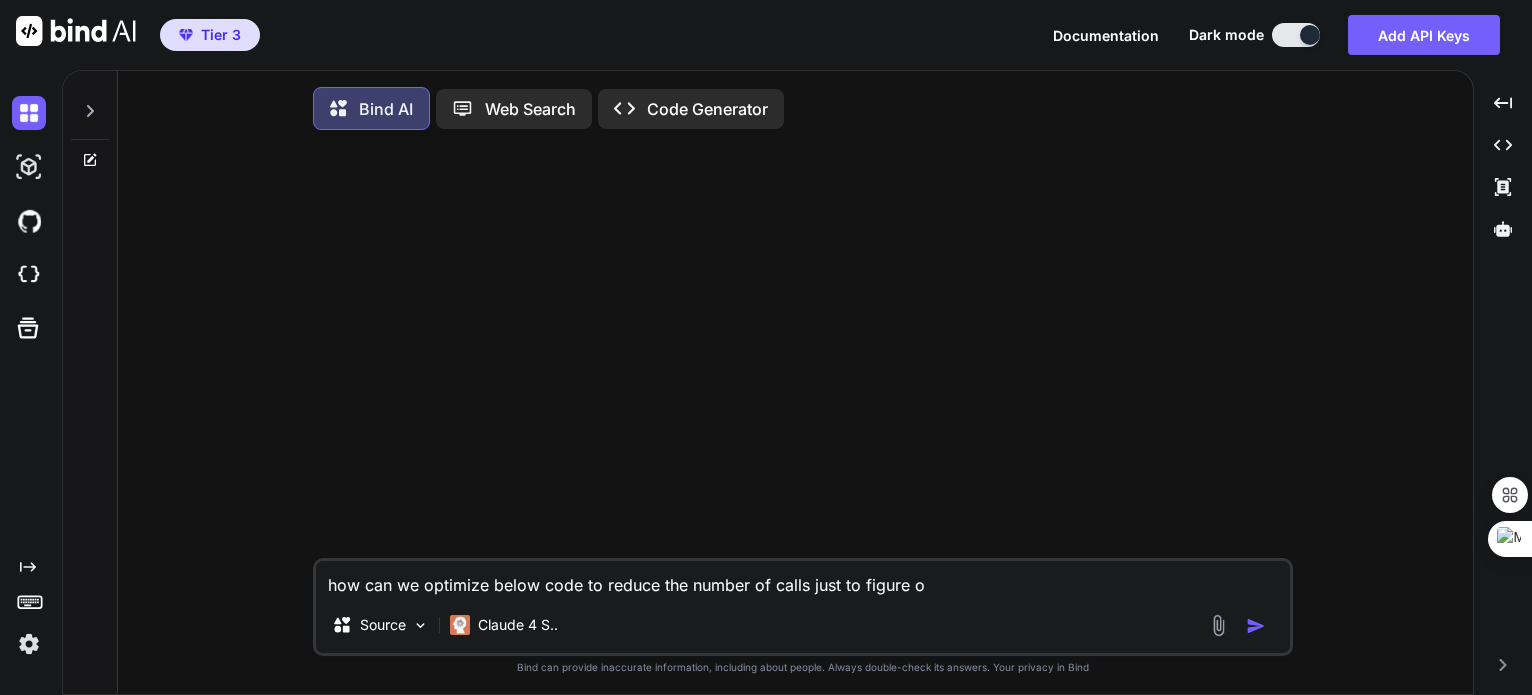 type on "how can we optimize below code to reduce the number of calls just to figure" 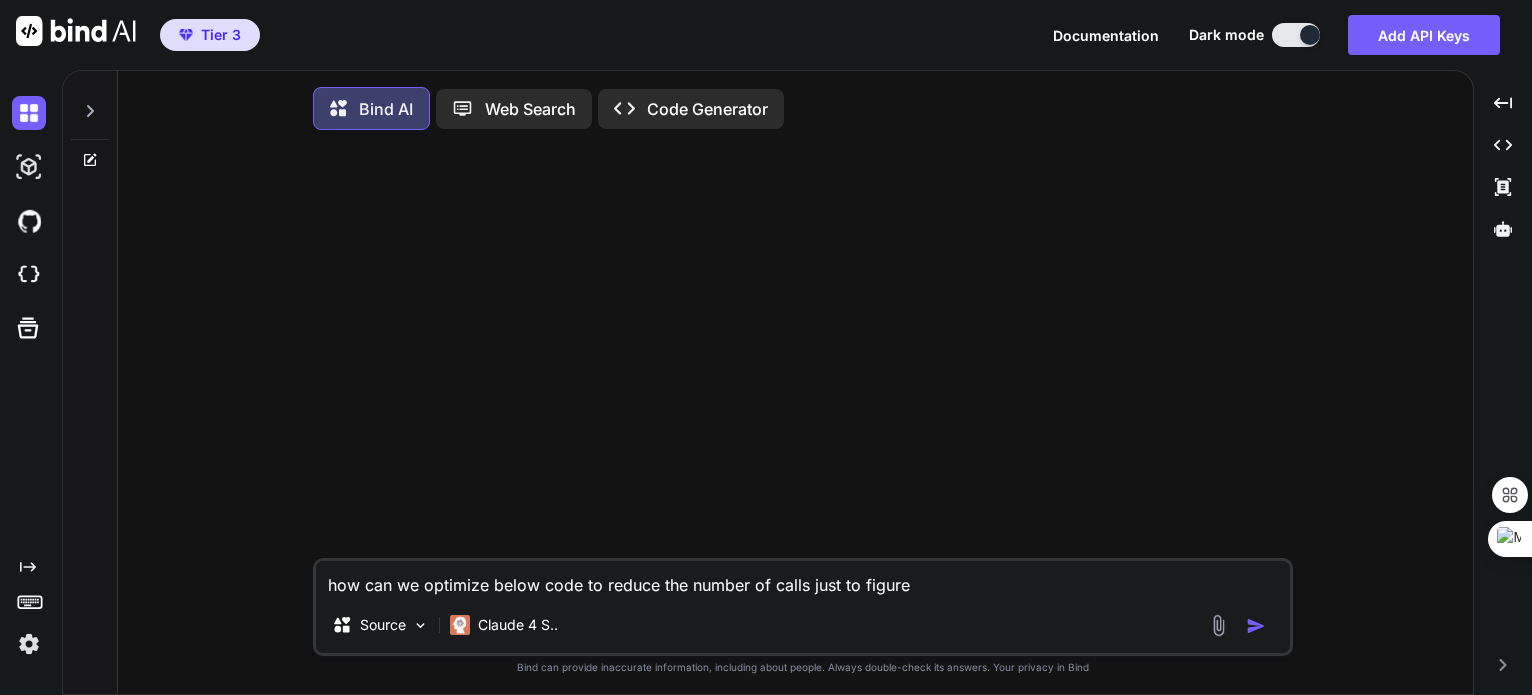 type on "how can we optimize below code to reduce the number of calls just to figure o" 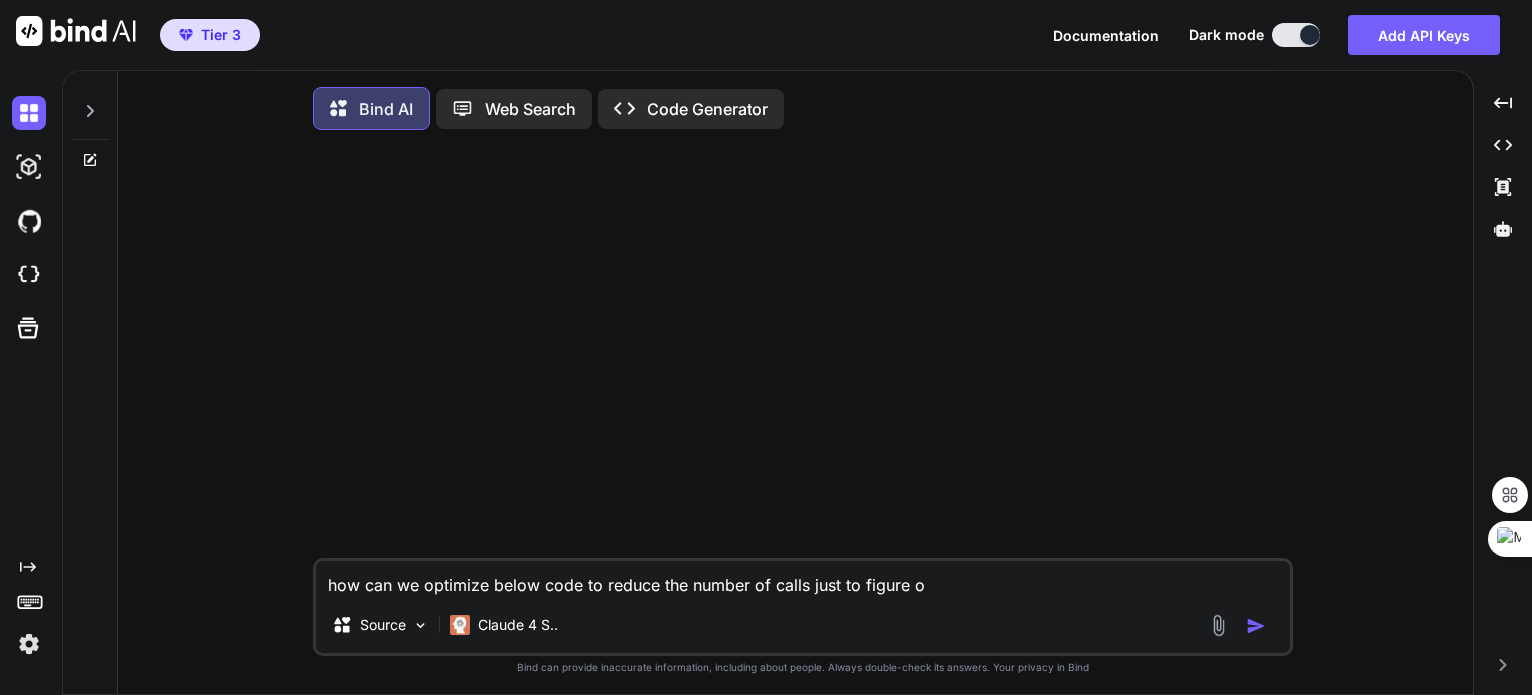 type on "how can we optimize below code to reduce the number of calls just to figure ou" 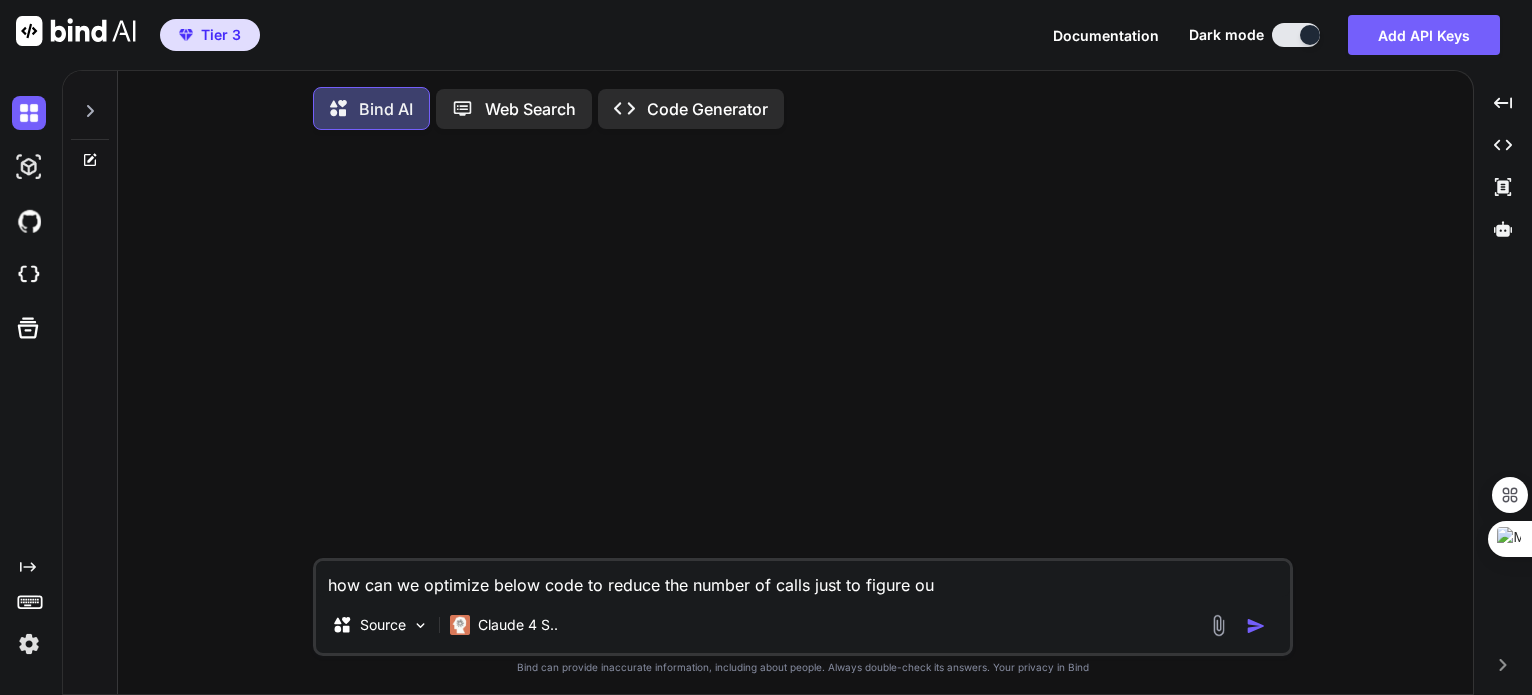 type on "how can we optimize below code to reduce the number of calls just to figure out" 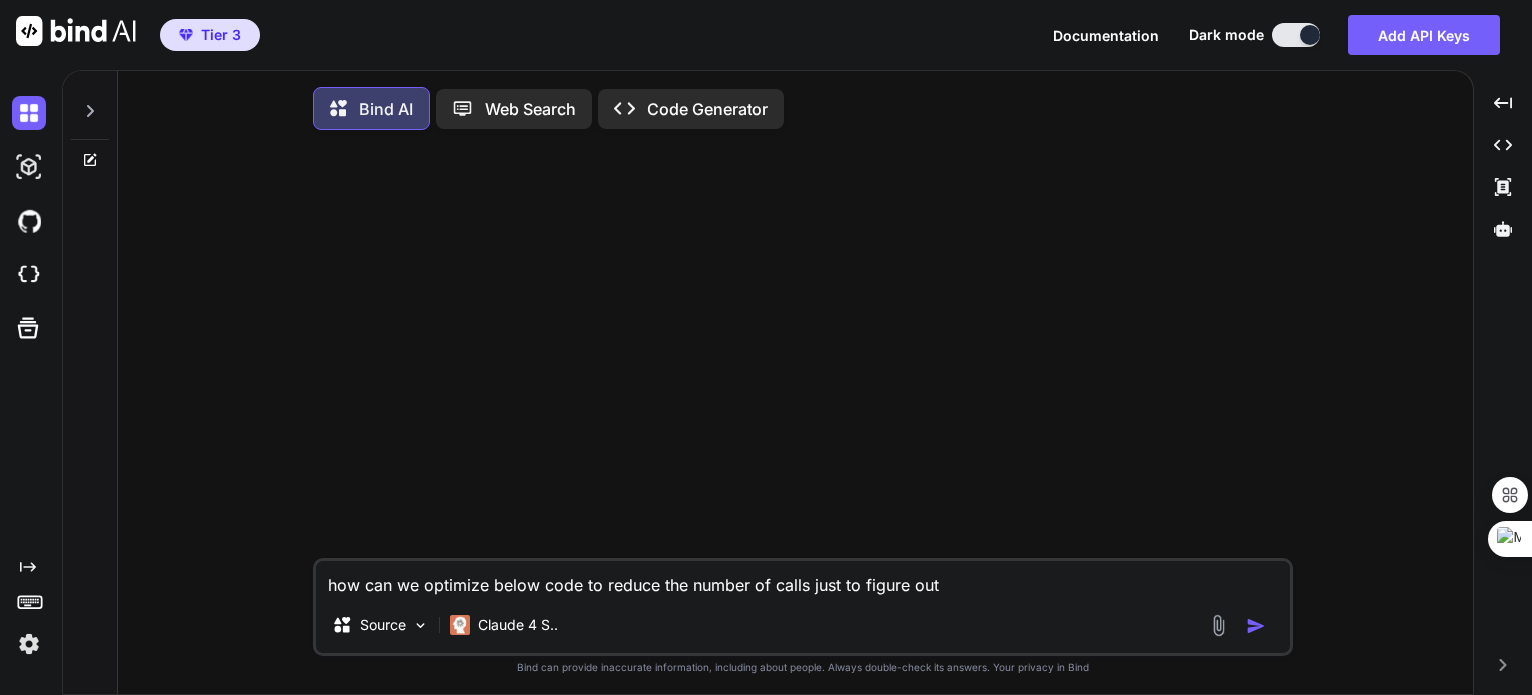 type on "how can we optimize below code to reduce the number of calls just to figure out" 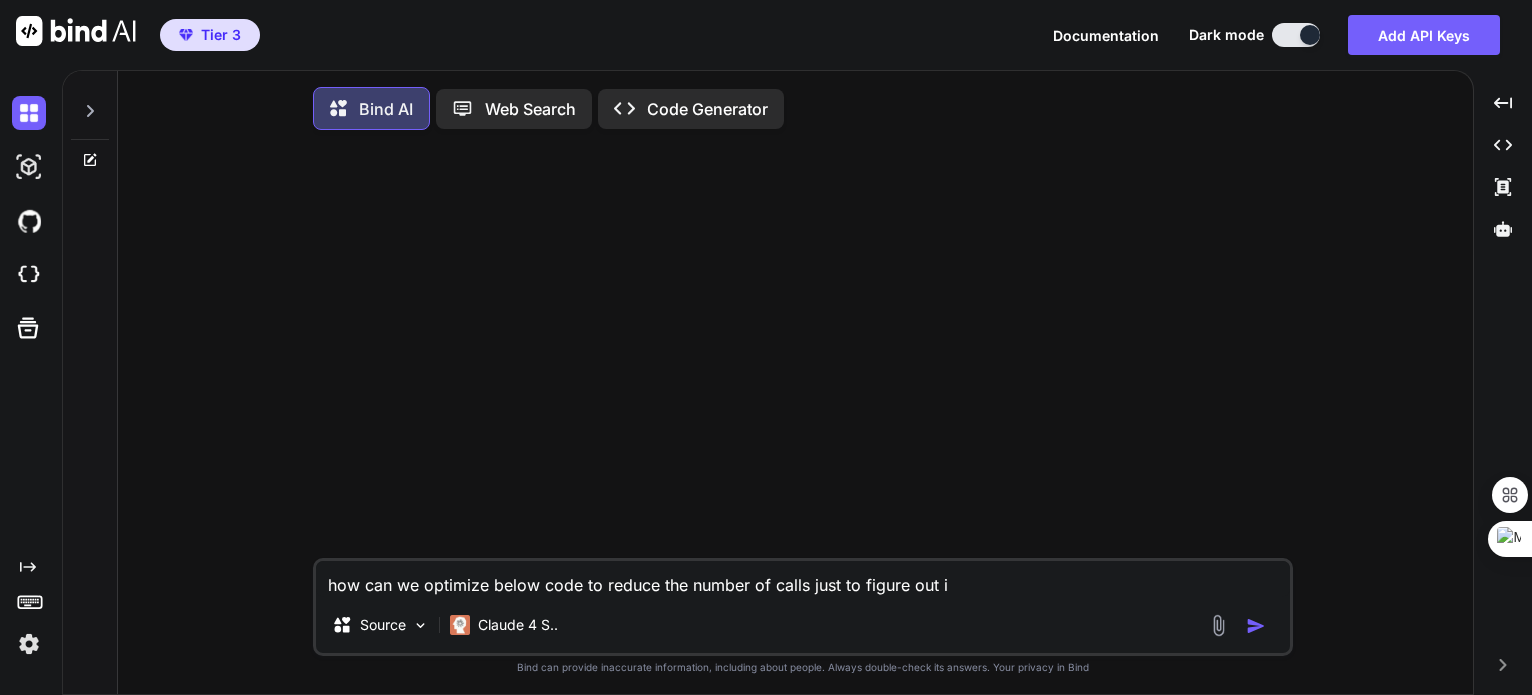 type on "how can we optimize below code to reduce the number of calls just to figure out if" 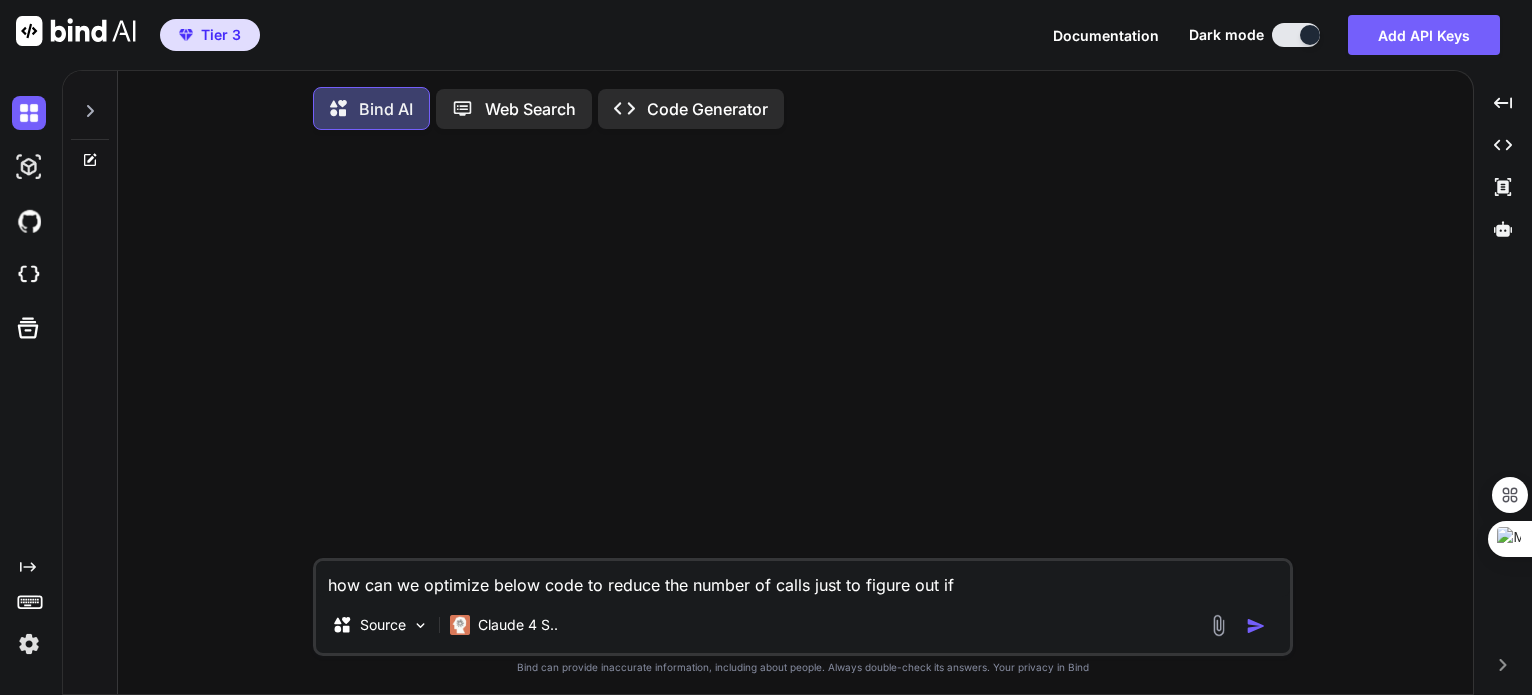 type on "how can we optimize below code to reduce the number of calls just to figure out if" 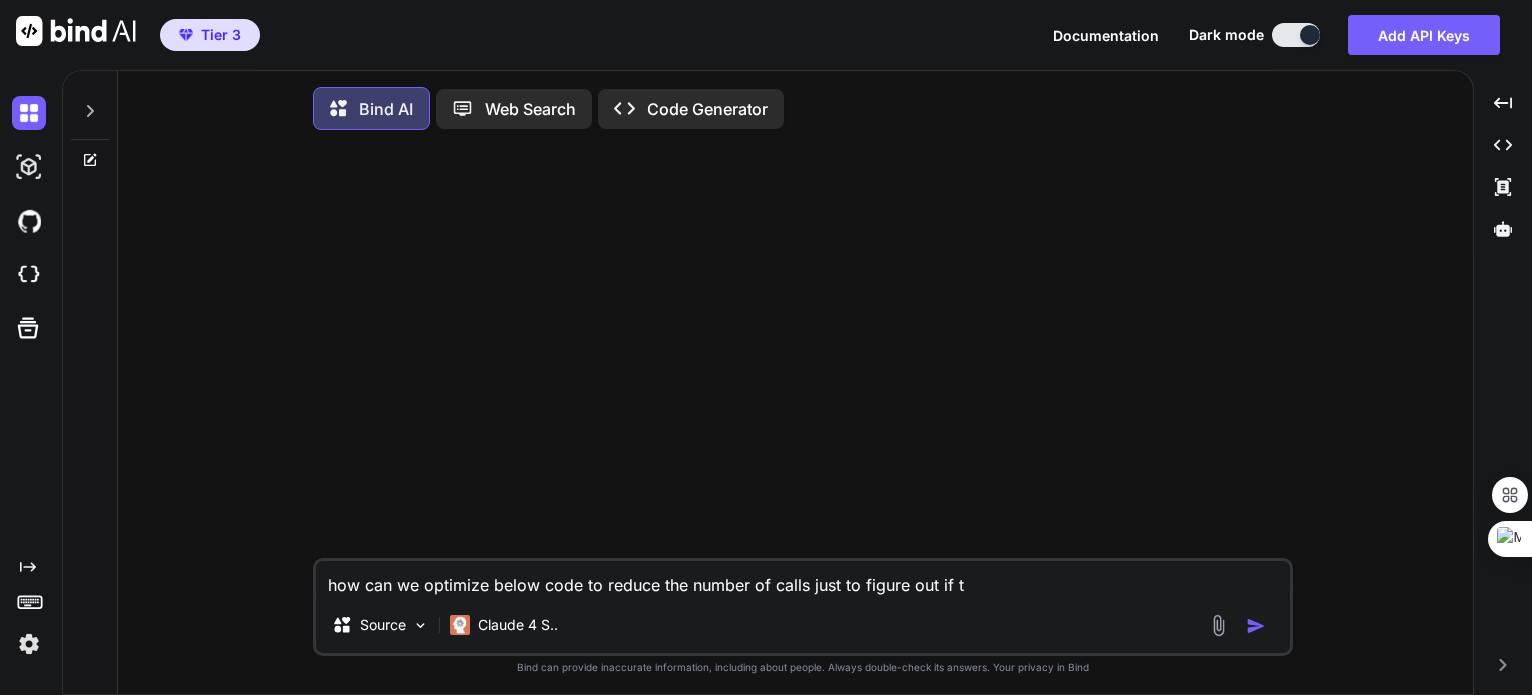 type on "how can we optimize below code to reduce the number of calls just to figure out if to" 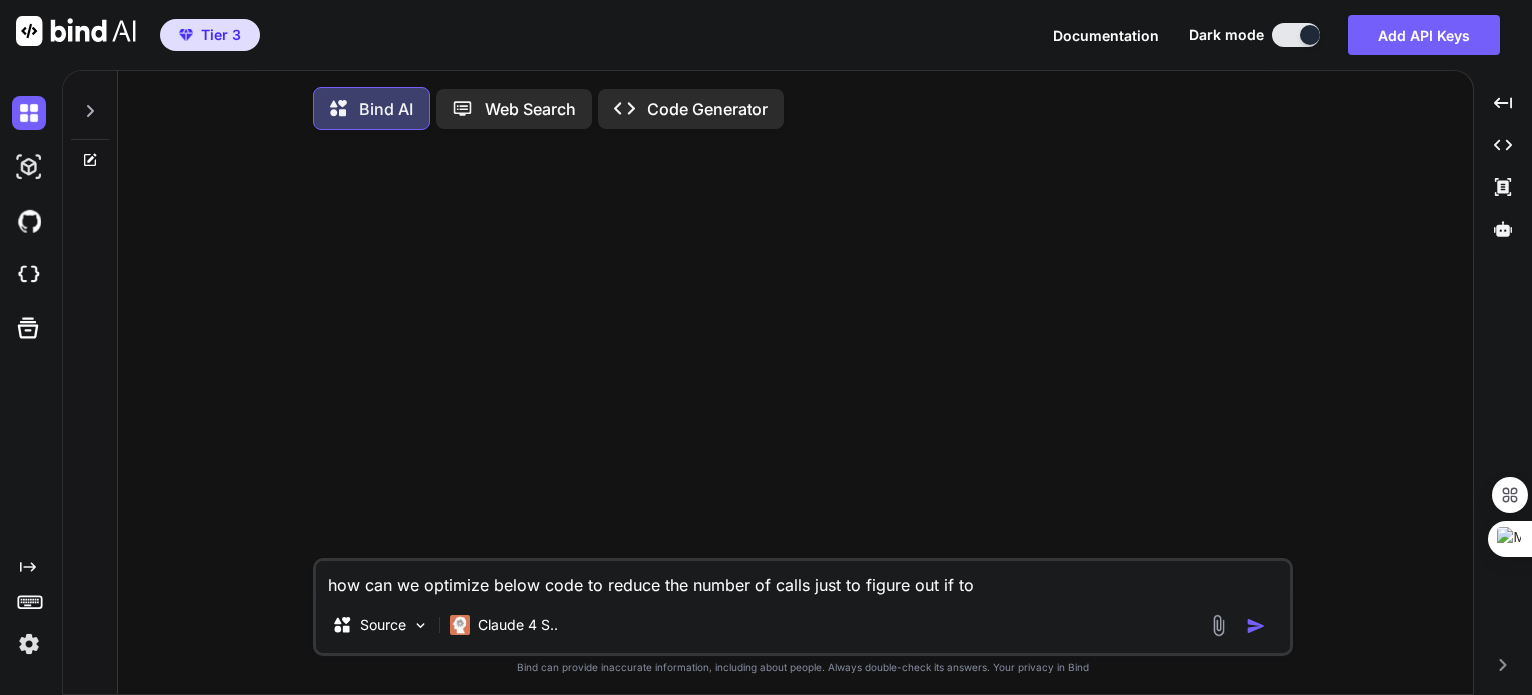 type on "x" 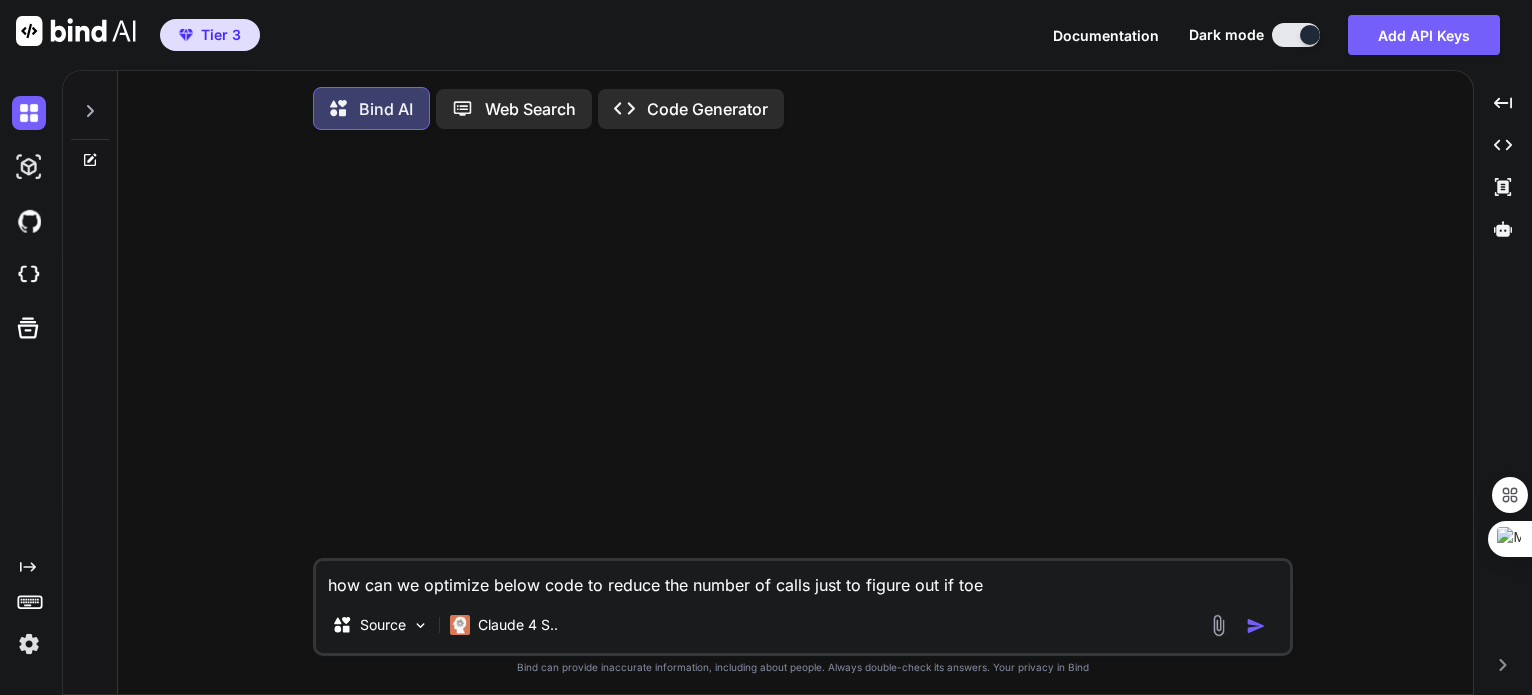 type on "how can we optimize below code to reduce the number of calls just to figure out if to" 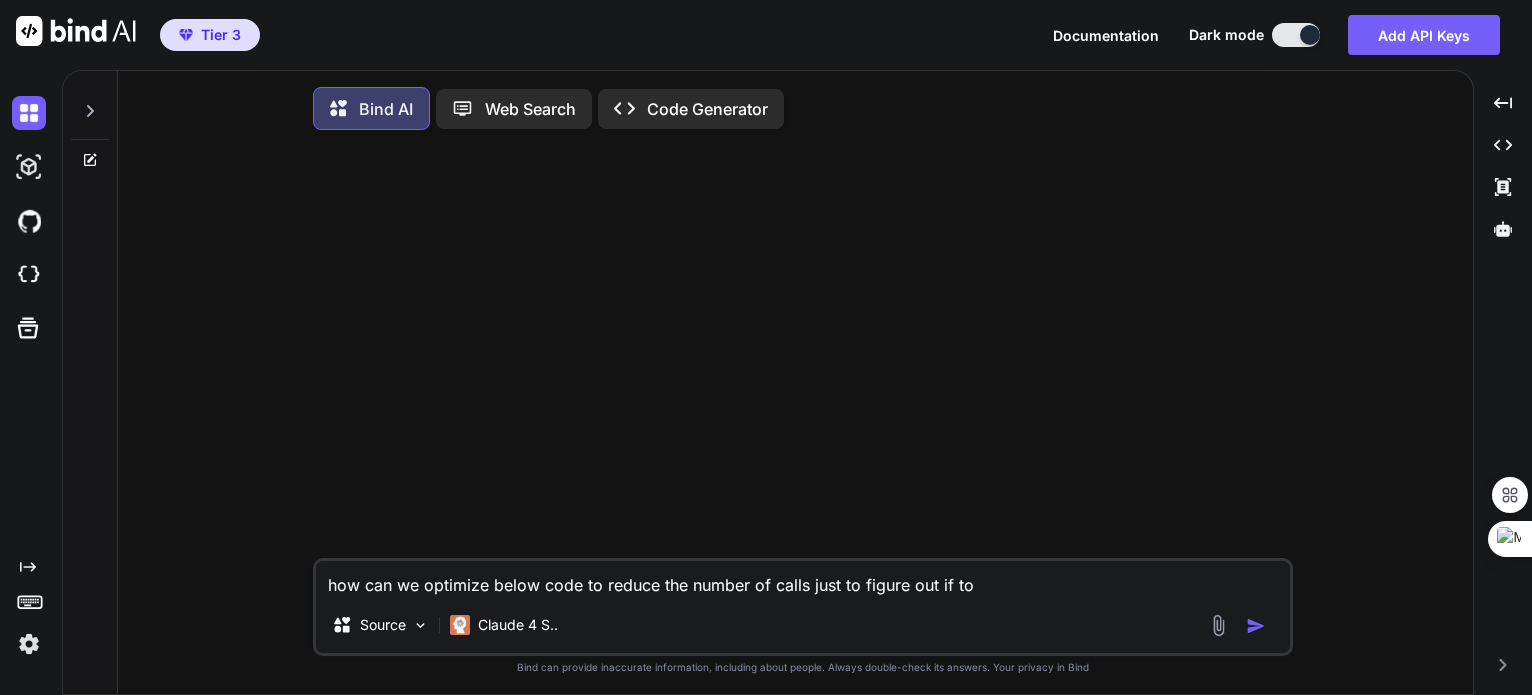 type on "how can we optimize below code to reduce the number of calls just to figure out if tok" 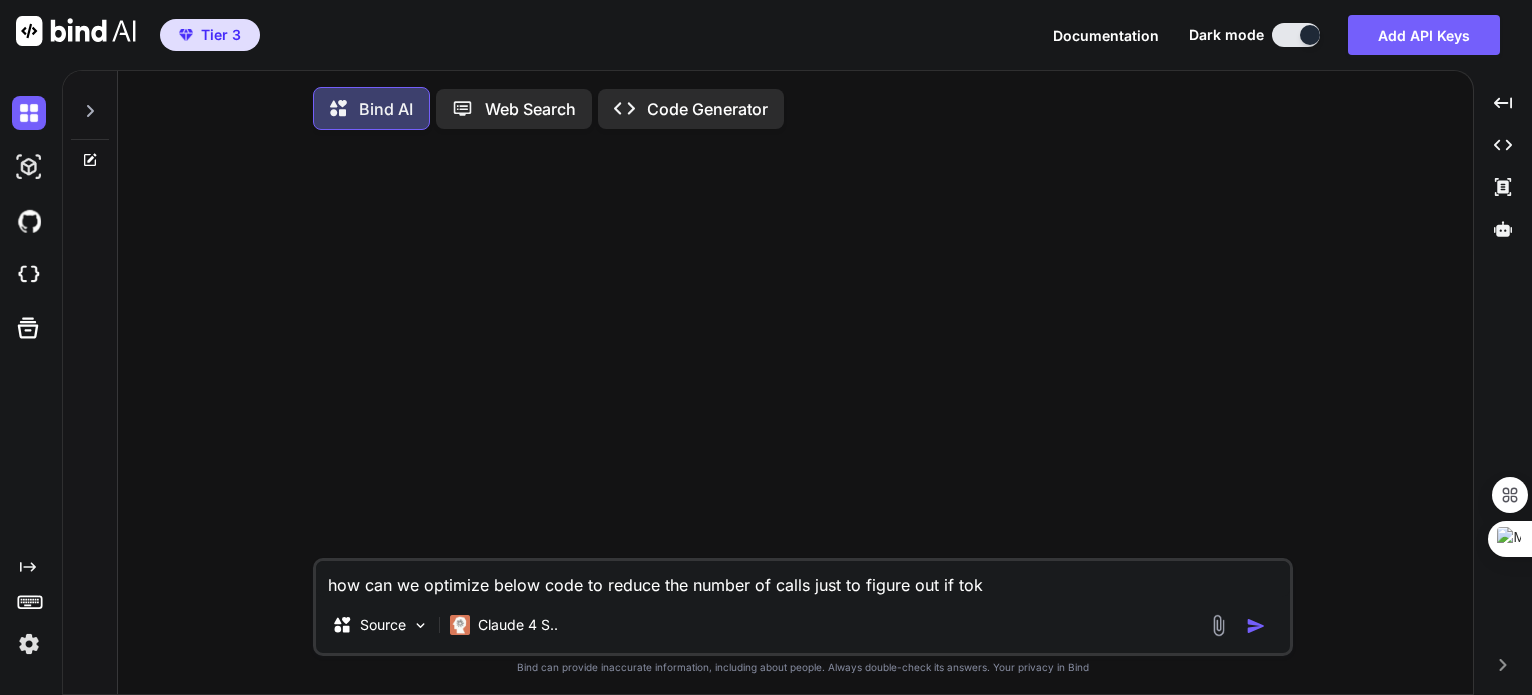 type on "how can we optimize below code to reduce the number of calls just to figure out if toke" 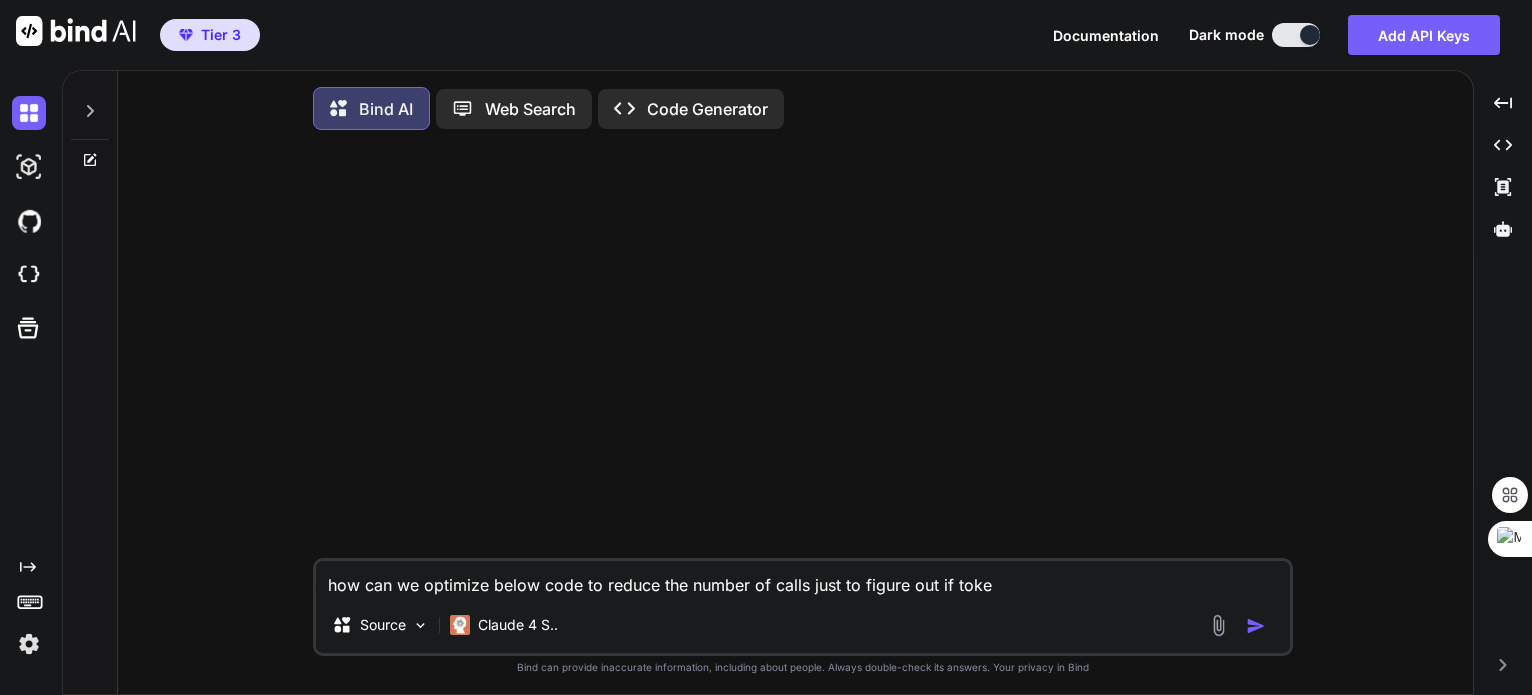 type on "how can we optimize below code to reduce the number of calls just to figure out if token" 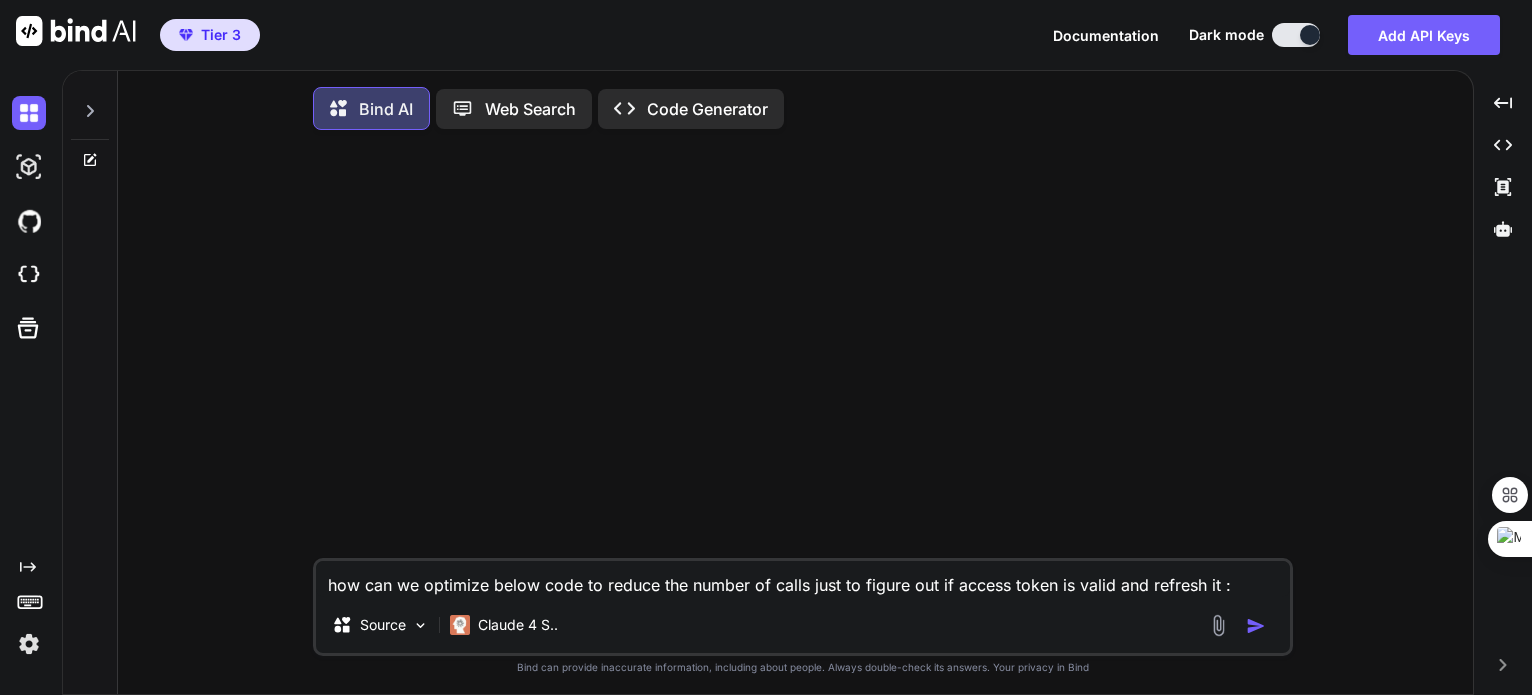 click on "how can we optimize below code to reduce the number of calls just to figure out if access token is valid and refresh it :" at bounding box center (803, 579) 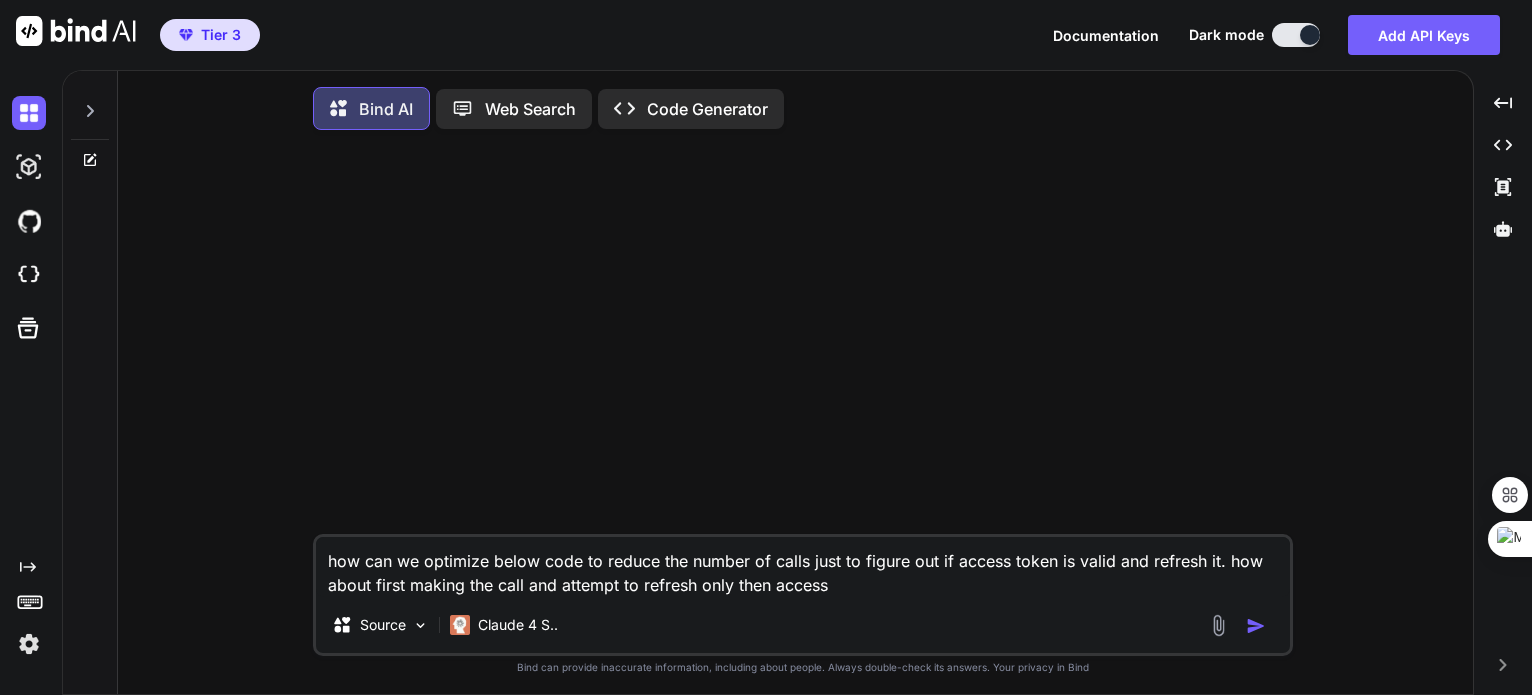 drag, startPoint x: 850, startPoint y: 595, endPoint x: 257, endPoint y: 523, distance: 597.355 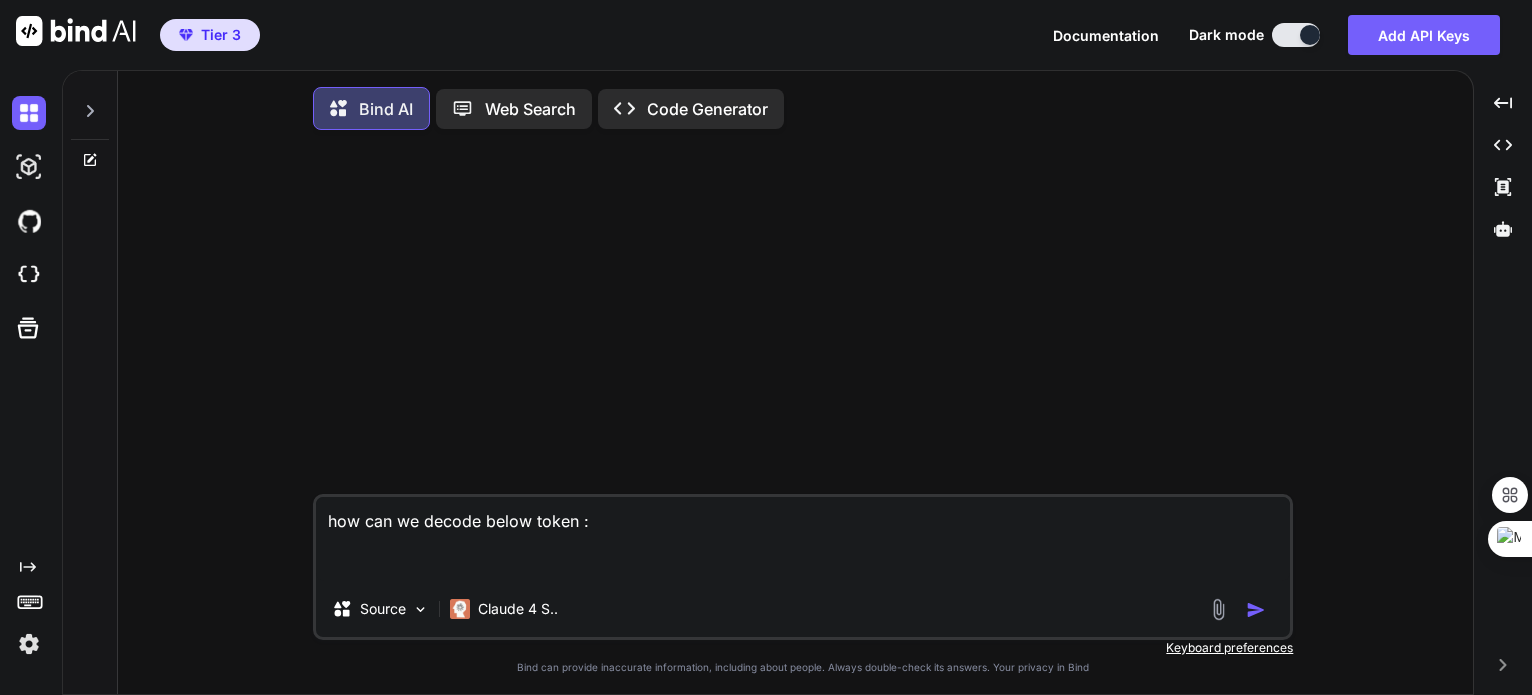 paste on "eyJhbGciOiJkaXIiLCJlbmMiOiJBMjU2R0NNIn0..y-2cKks8VSm_Yiep.DIQjHVntw8GVFKWCVCsaatn9-0oFswS90HVJt3thT1MqXmu9Vg6FPht6NMg2wknVjxBthc-C_9sElzyS0T_kMxCrClYhkU77Ozc2FJxXb83ze2U7P4ROi5TOB6blO49FJLxOjbq2bZOmJ_oZfF8yHxrW-Odyw_UhYgkNImE1n-ZrjfsuMGIzVHR7hChPBXm7J1YXbdfClnZcxFfYqUz-f-tAgGM0QJp85iKISLUGJWUlAzF5qHRU4kChkyzg7xJITUCXCcXqKUI1cxV7WUMUYb8wfhJhdM5cZAHCJcSxHlR07Md04z1aMf1Vg64Ltm8ND9gicZgvb1OJjDO6U9AsA0E7rV4-w42mFGov6-ZvnIXYZ24c1w4iO1bp7d0veZacjhVZihYMOhiMO1X4m7iFXtqcn7GnZaJ28ghOib7cCdPndU_tt8tQ-ReVsx74Efs0N6kRCmLC3YmvxjftHJsYD1da6T0h29AMnTvF1h3hx_K9KiiuBy17fL9tl3lIJqZqzfDGEfSd-cZiMKTi2l2qHht-NfOpFUi31NlXMdaGeHMbDykYbTAOEyFFZA-4jqTvBLYJ0LBIL1X1S_jq6fEyoxTcqWPdWZpMVcjMgywa99D4nPBSzJyAN6oWmSF_W2W2HbxbkwBsDIg_P2NTsJBJKIQGRZYmwu0_W8Ej4iqsAECe8mA-9LaDWrIx3MPXE80bo4Lu1UE9US5sgQ4rhyuI7iZvXrXVeg8oQ6bMk3mcY1XKCBu17jpc0armd1cLEoF4xo7cTAm0NnB3NyOaVMHx-nkF8xrxCYt-4VSyfDk.6qkUS4RJeaRbRhov_0rvkw" 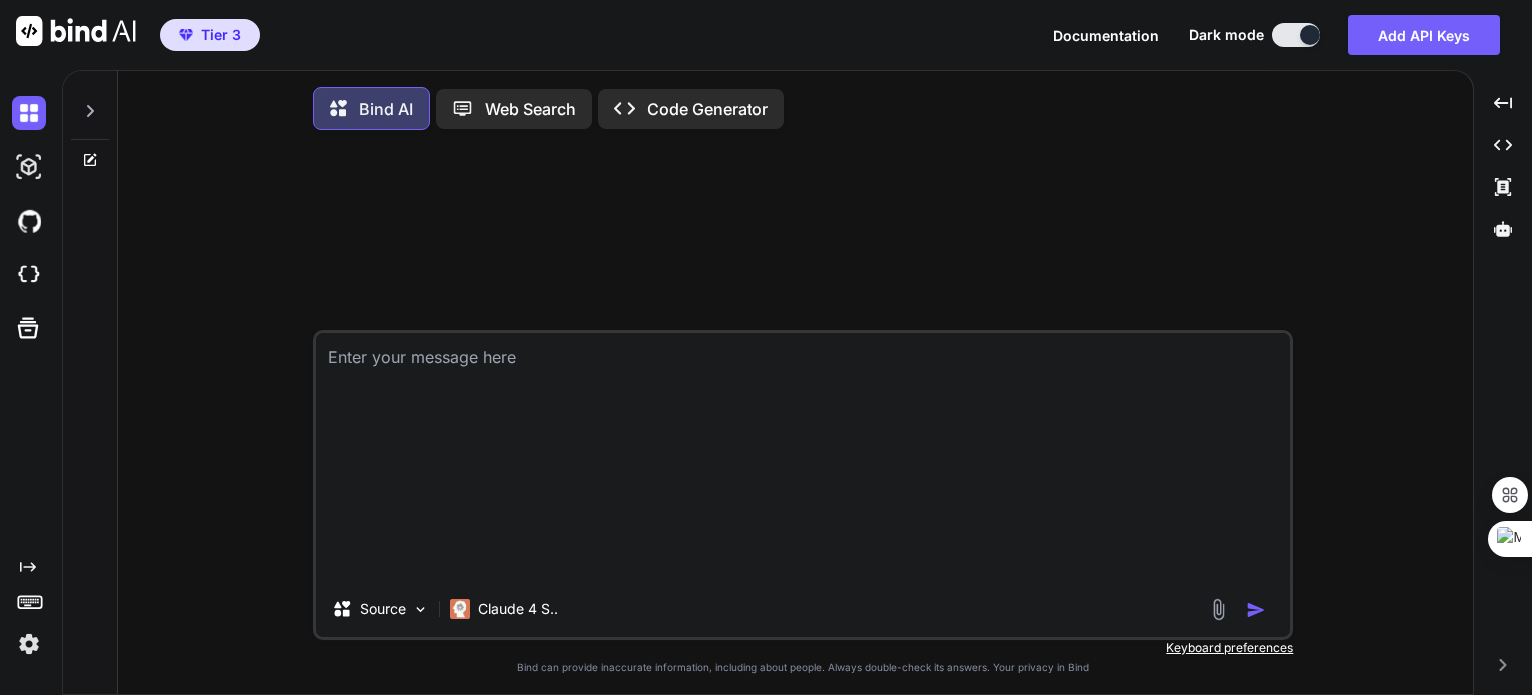 scroll, scrollTop: 0, scrollLeft: 0, axis: both 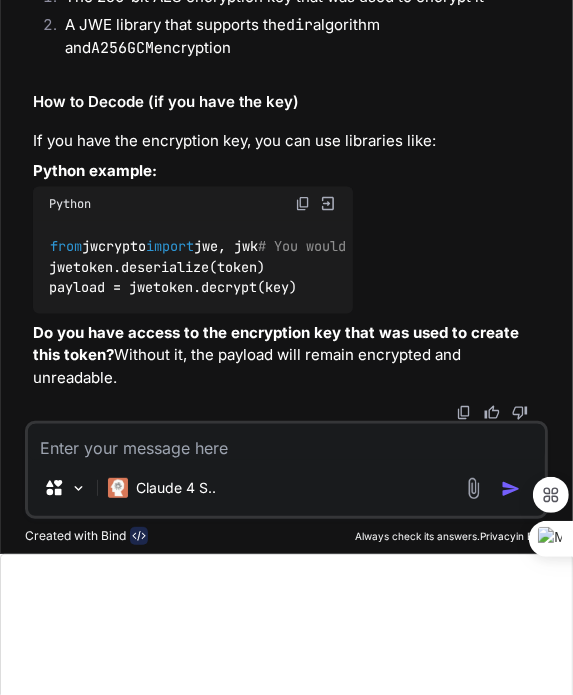click at bounding box center (286, 442) 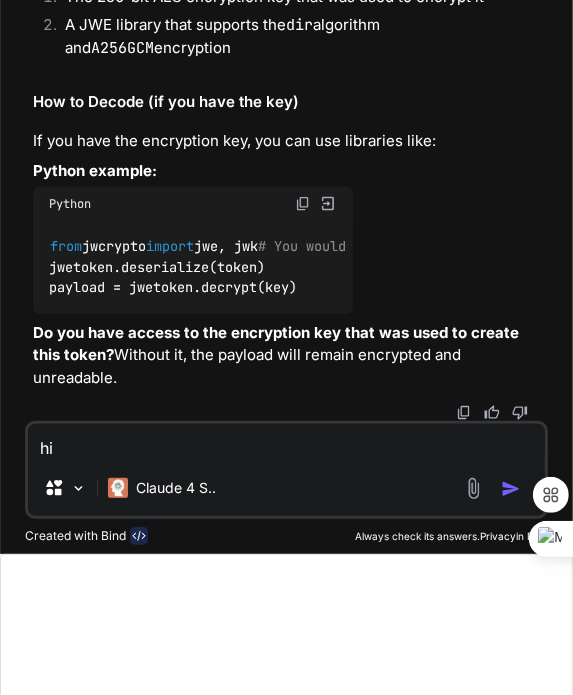 scroll, scrollTop: 1551, scrollLeft: 0, axis: vertical 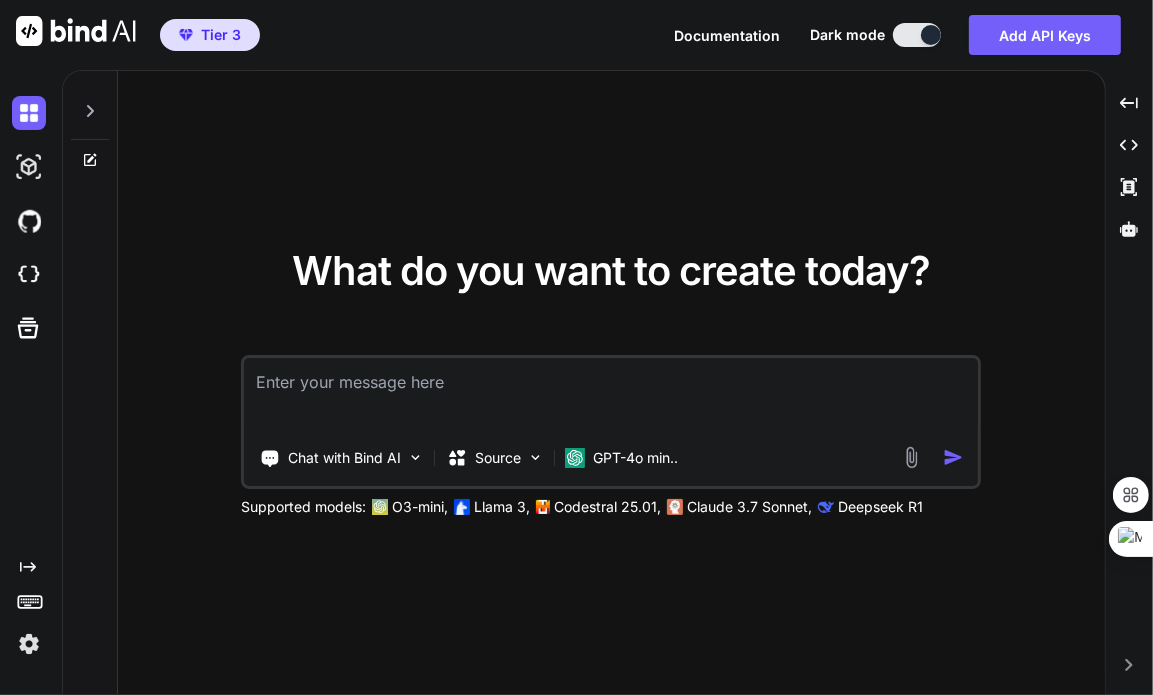 type on "x" 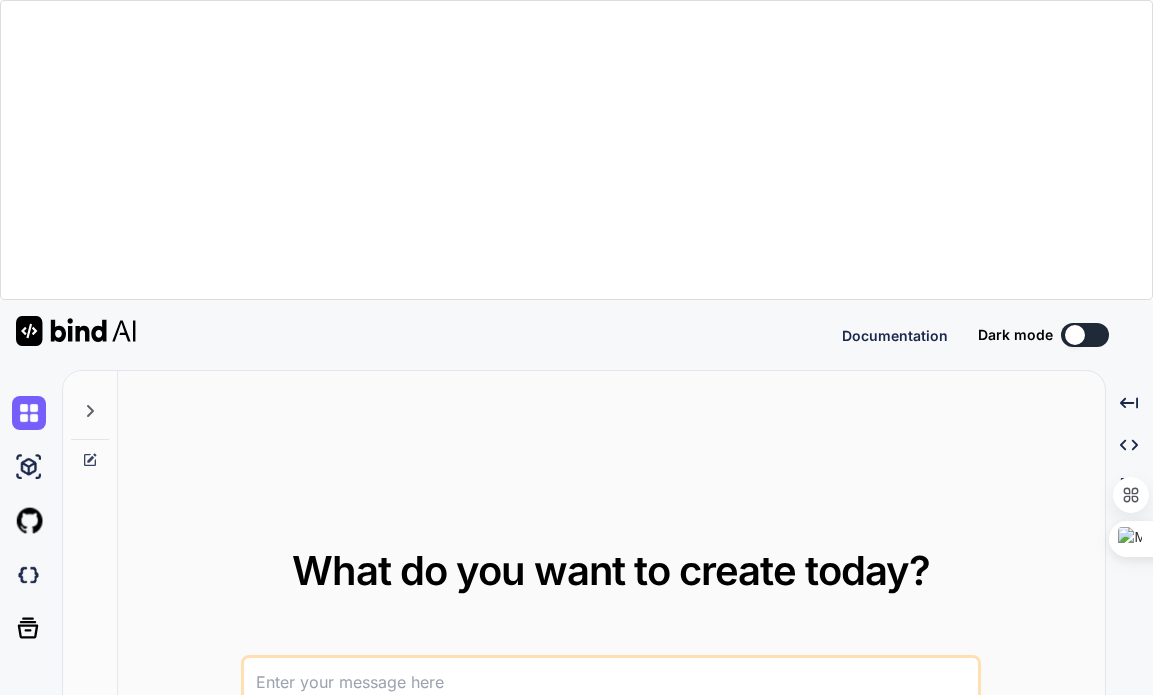 scroll, scrollTop: 0, scrollLeft: 0, axis: both 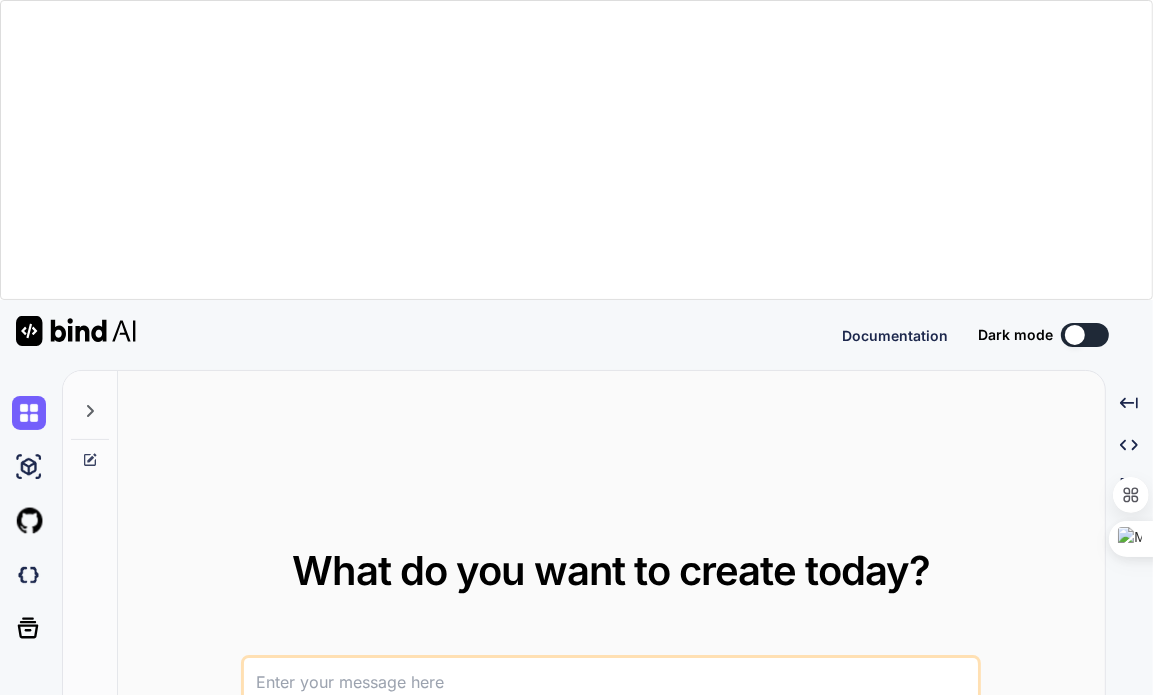 type on "x" 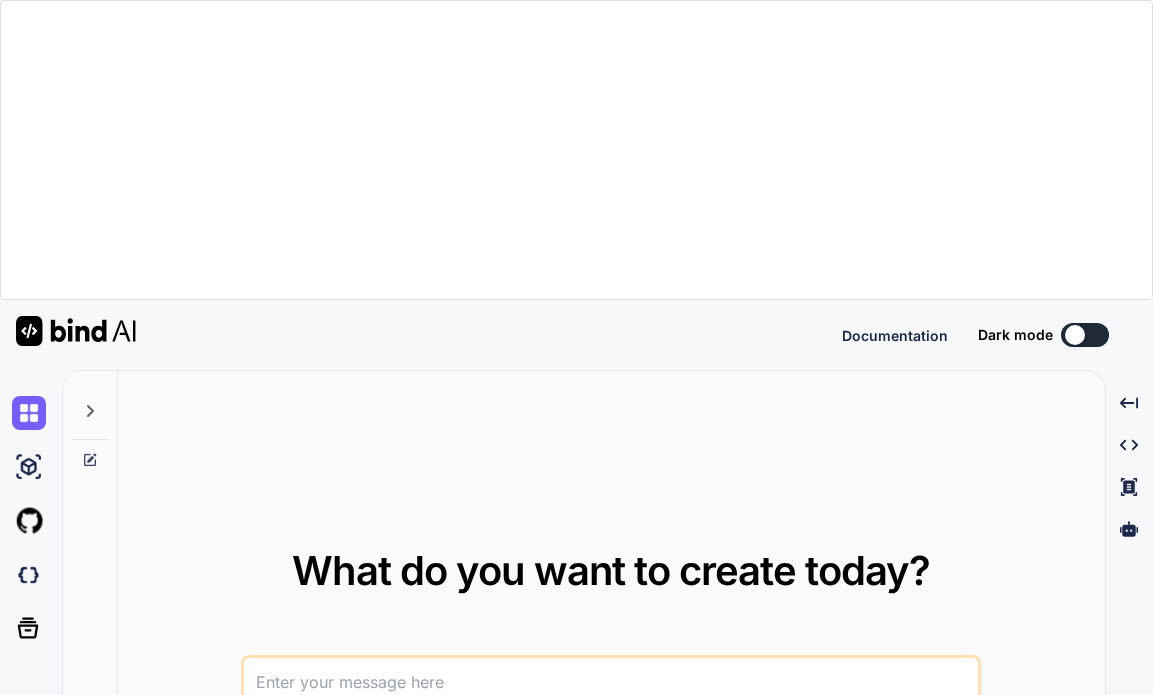 scroll, scrollTop: 0, scrollLeft: 0, axis: both 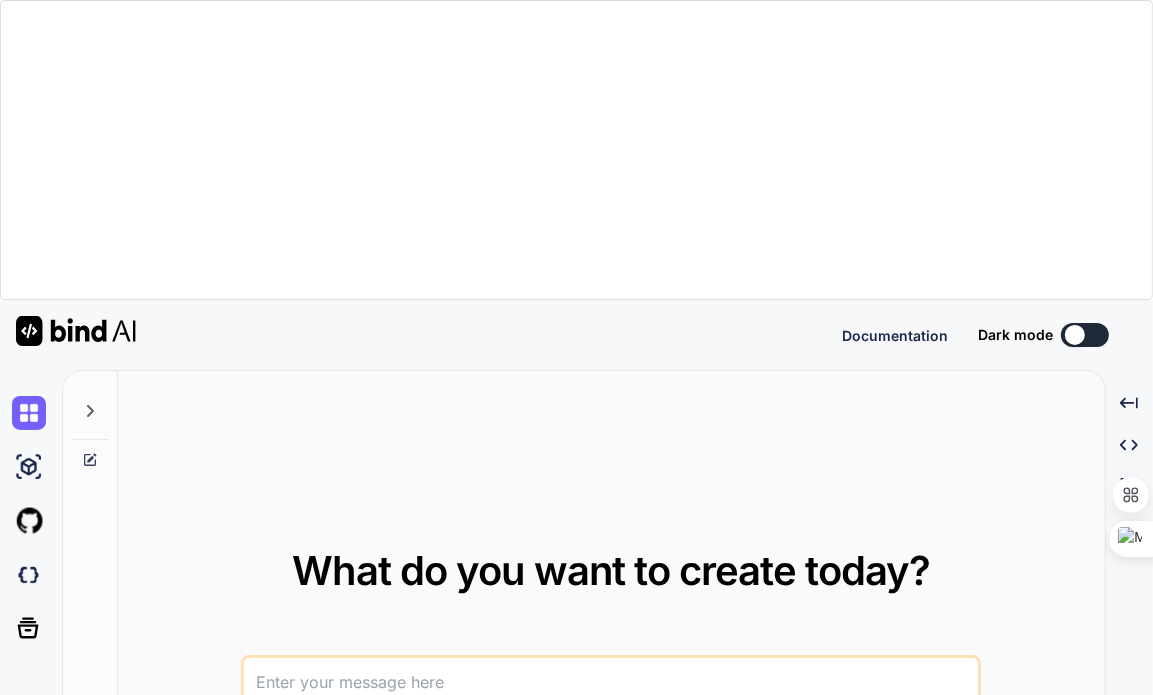 type on "x" 